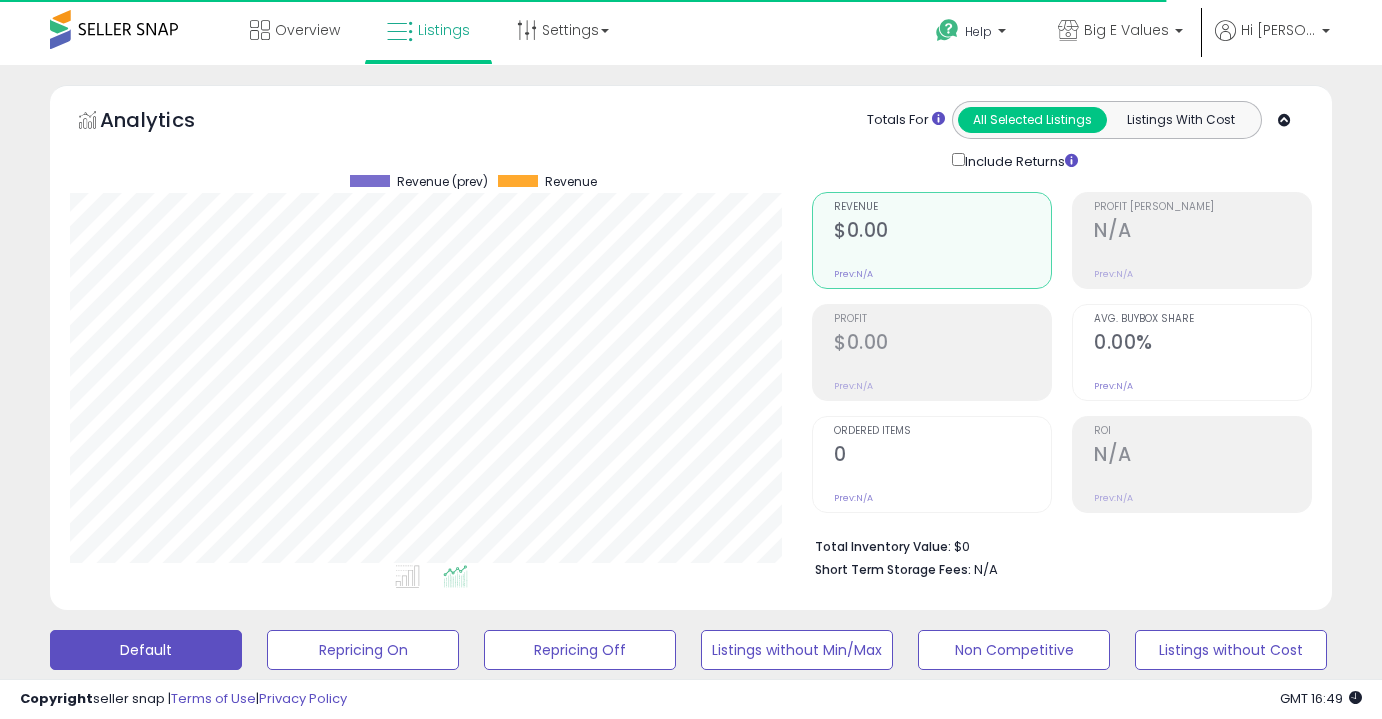 scroll, scrollTop: 673, scrollLeft: 0, axis: vertical 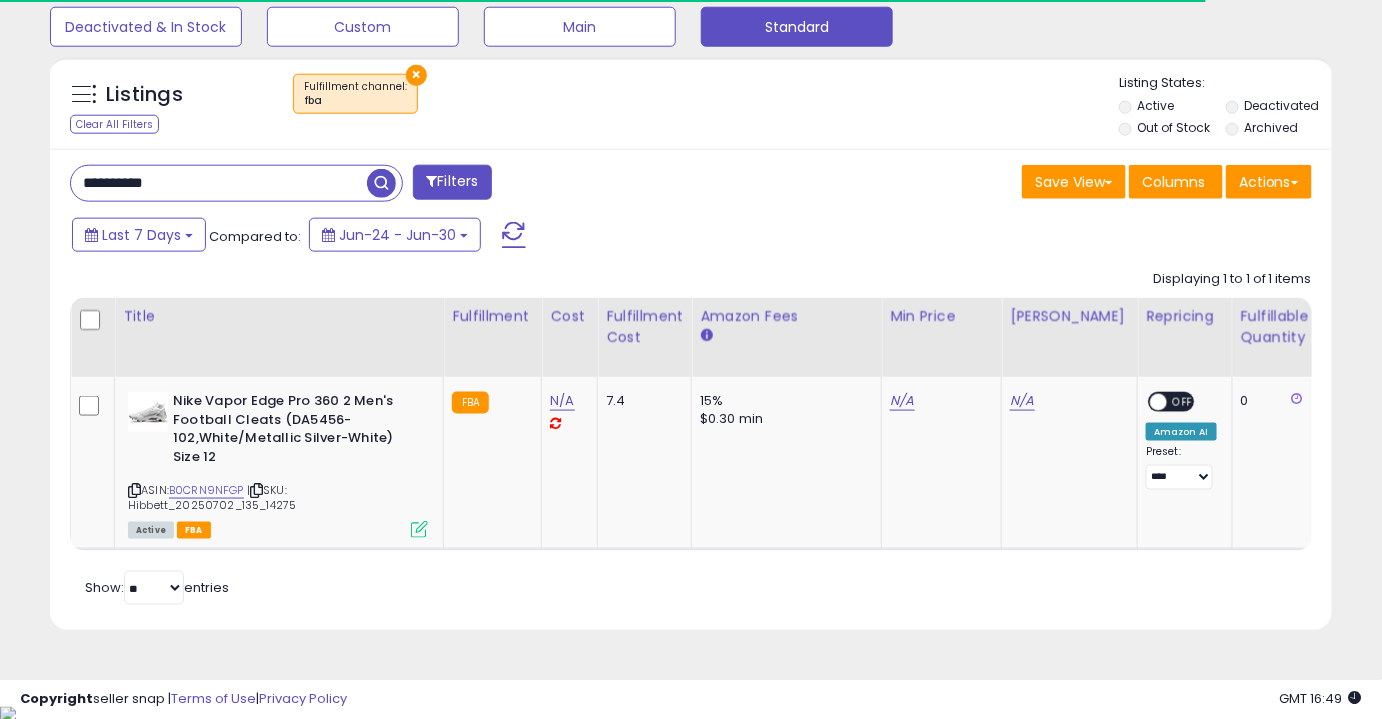click on "Standard" at bounding box center [363, -23] 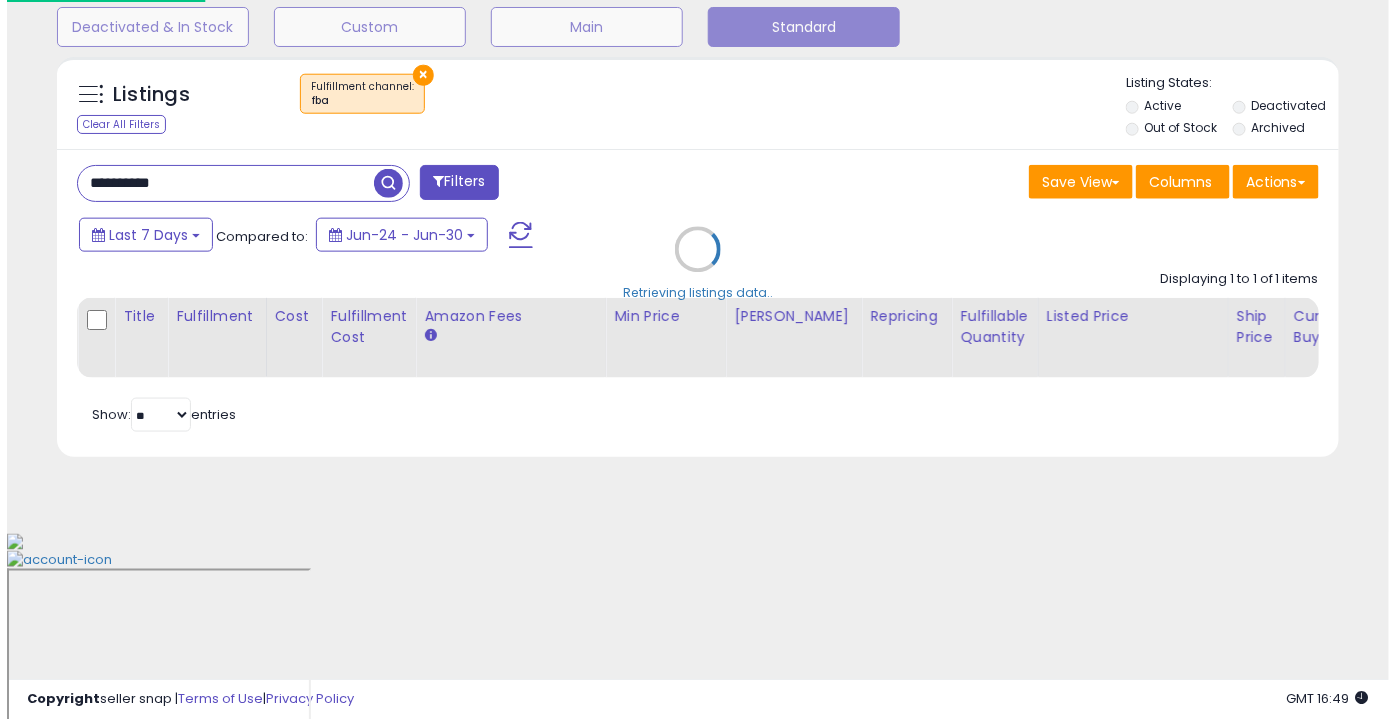 scroll, scrollTop: 499, scrollLeft: 0, axis: vertical 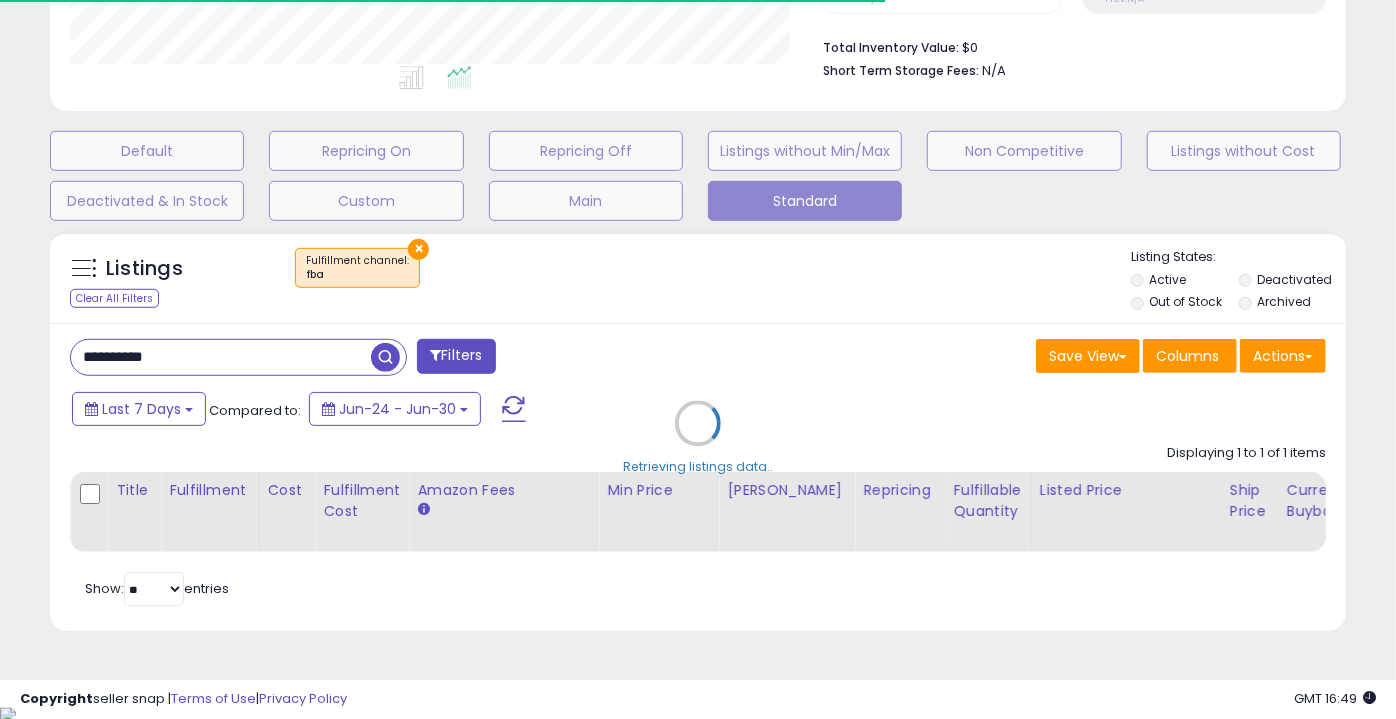 type 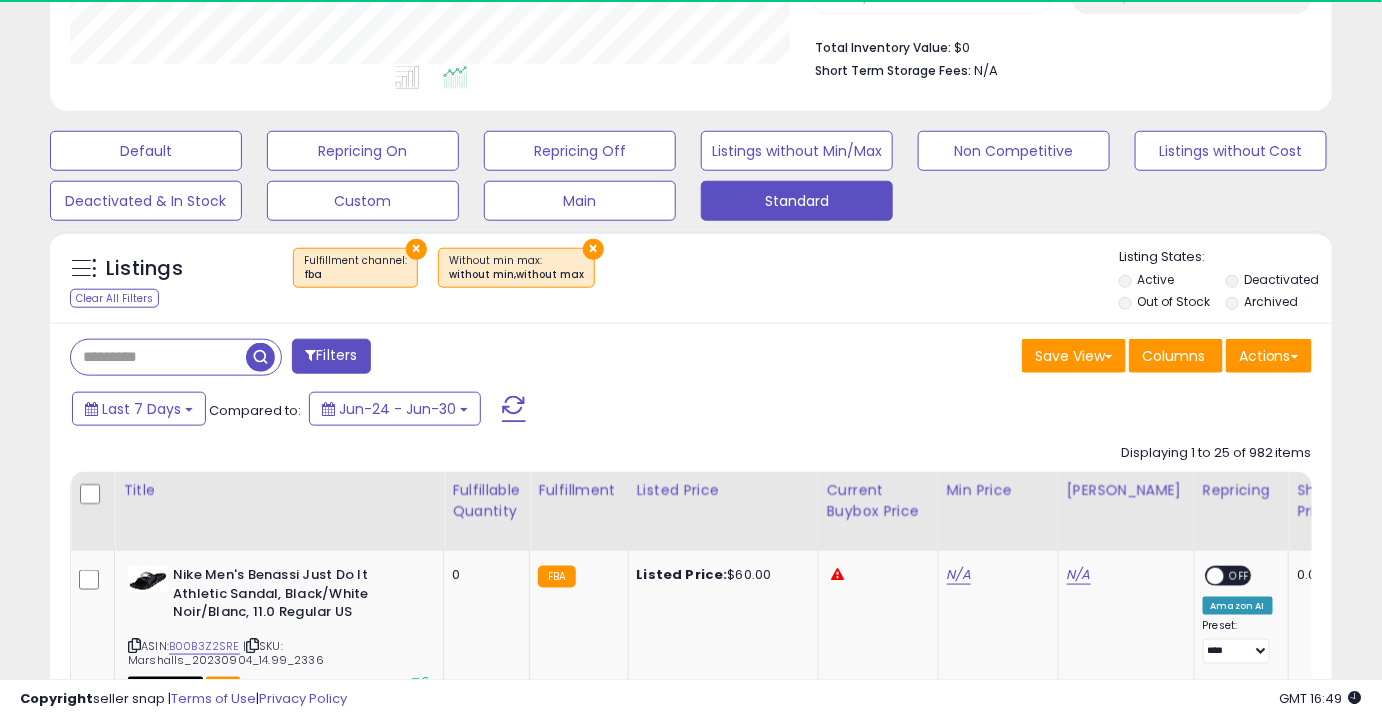 scroll, scrollTop: 410, scrollLeft: 741, axis: both 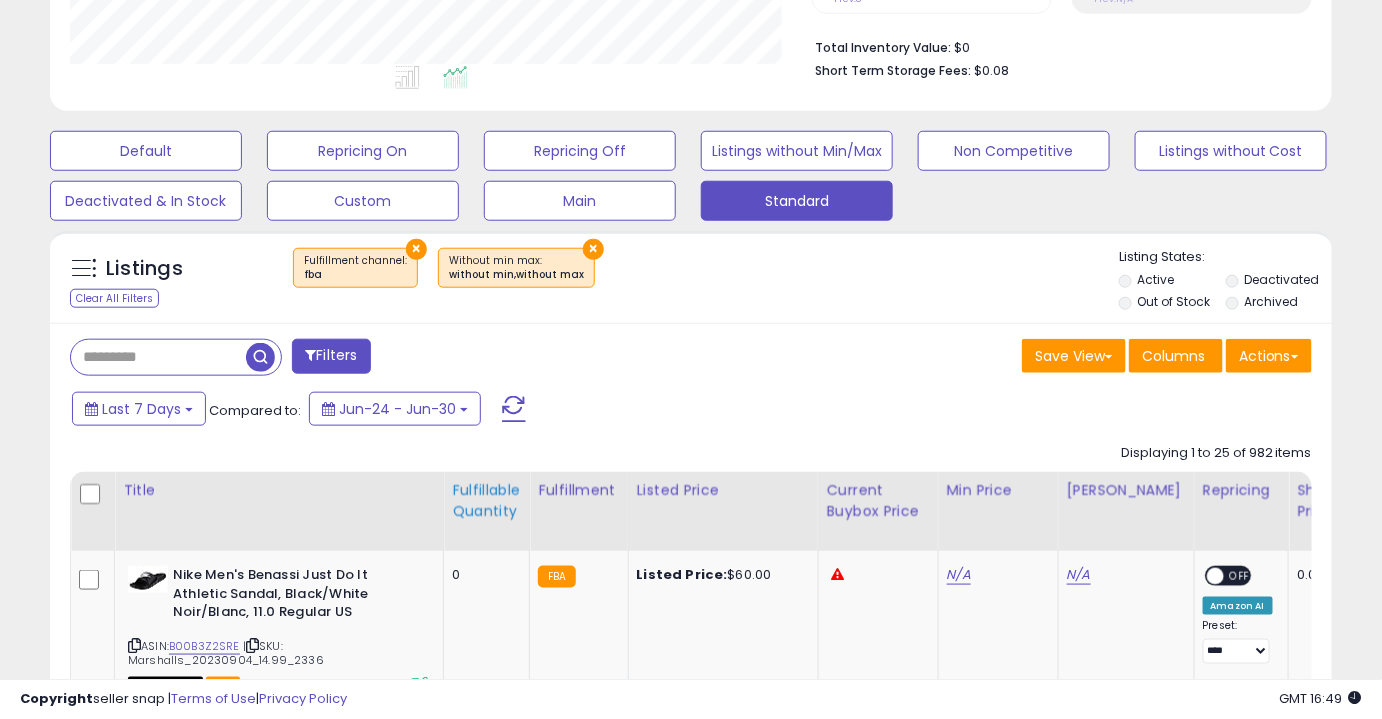 click on "Fulfillable Quantity" at bounding box center [486, 501] 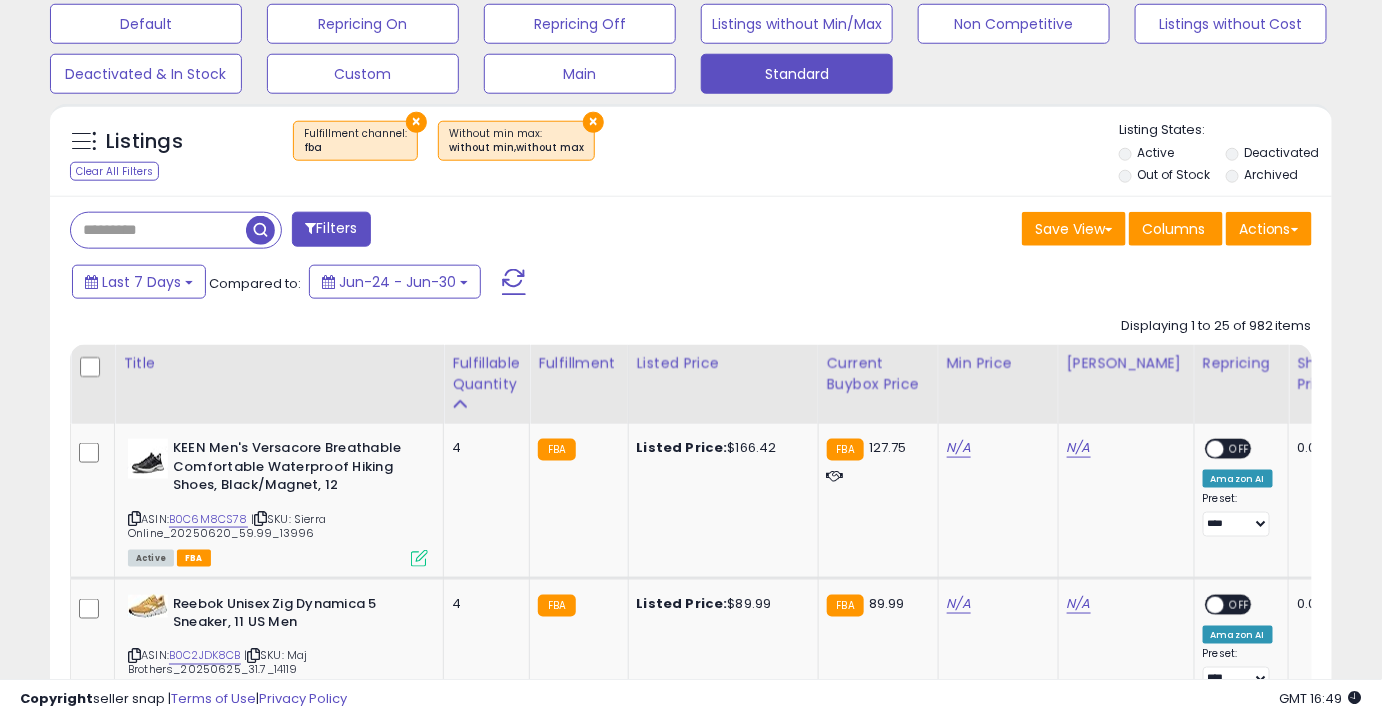scroll, scrollTop: 674, scrollLeft: 0, axis: vertical 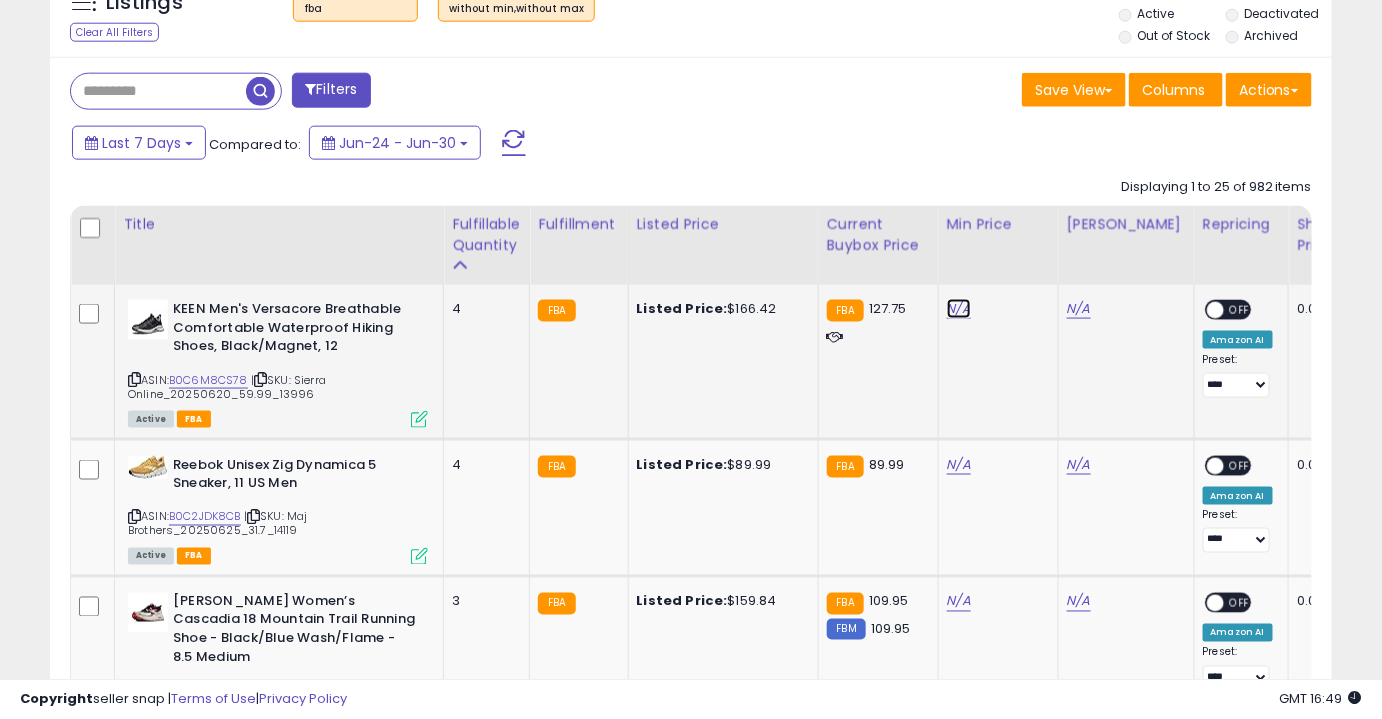 click on "N/A" at bounding box center [959, 309] 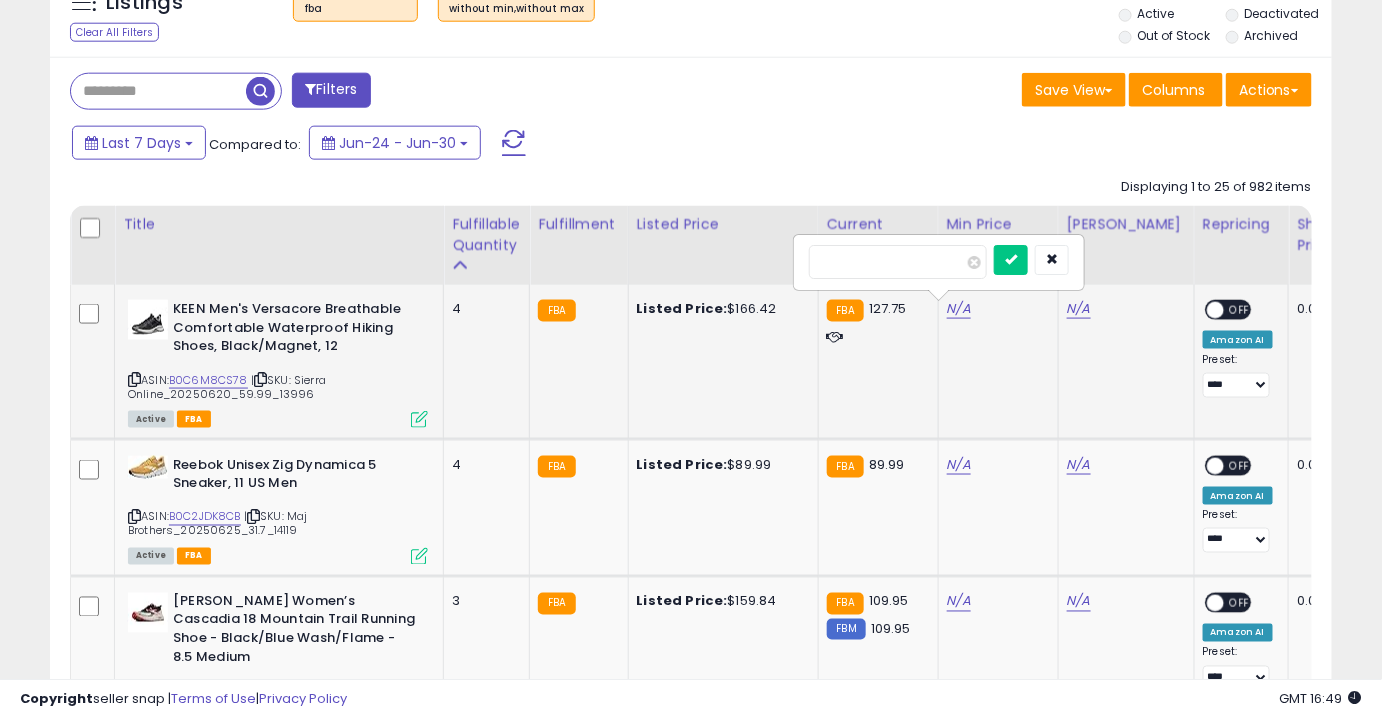 type on "***" 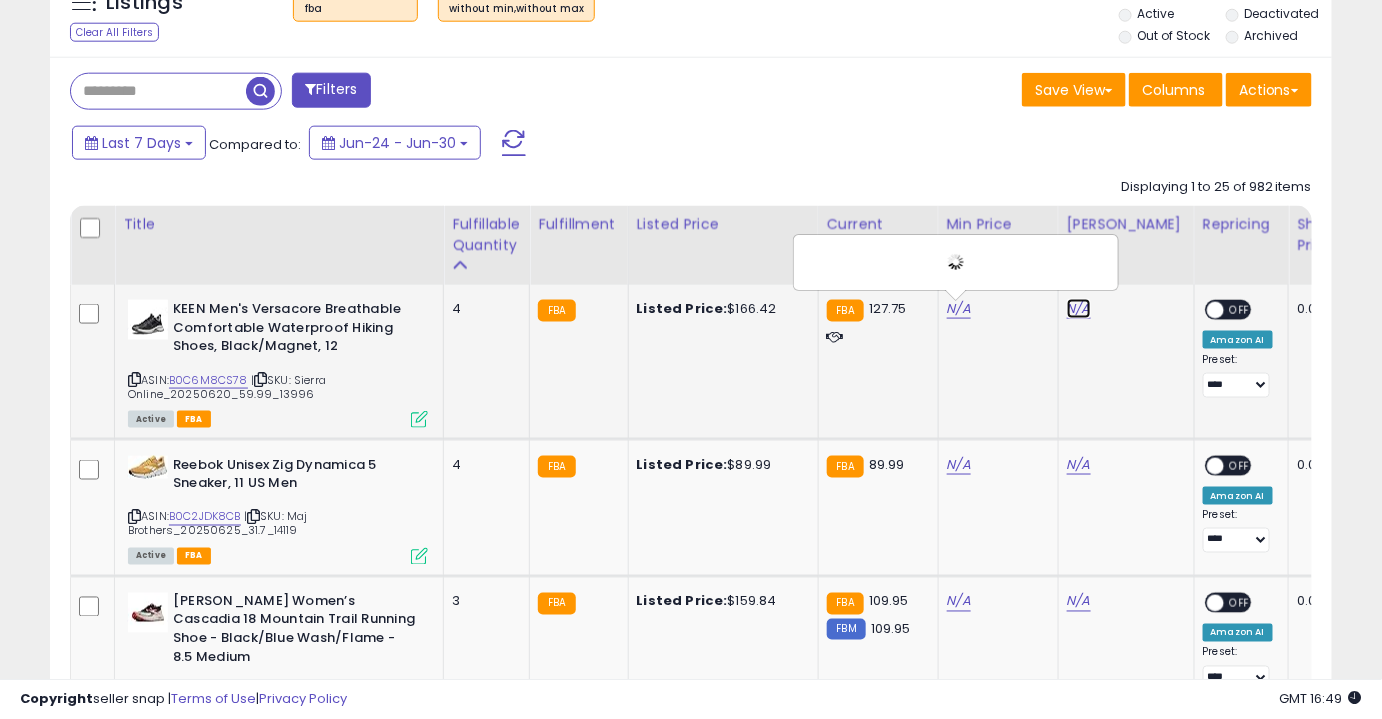 click on "N/A" at bounding box center (1079, 309) 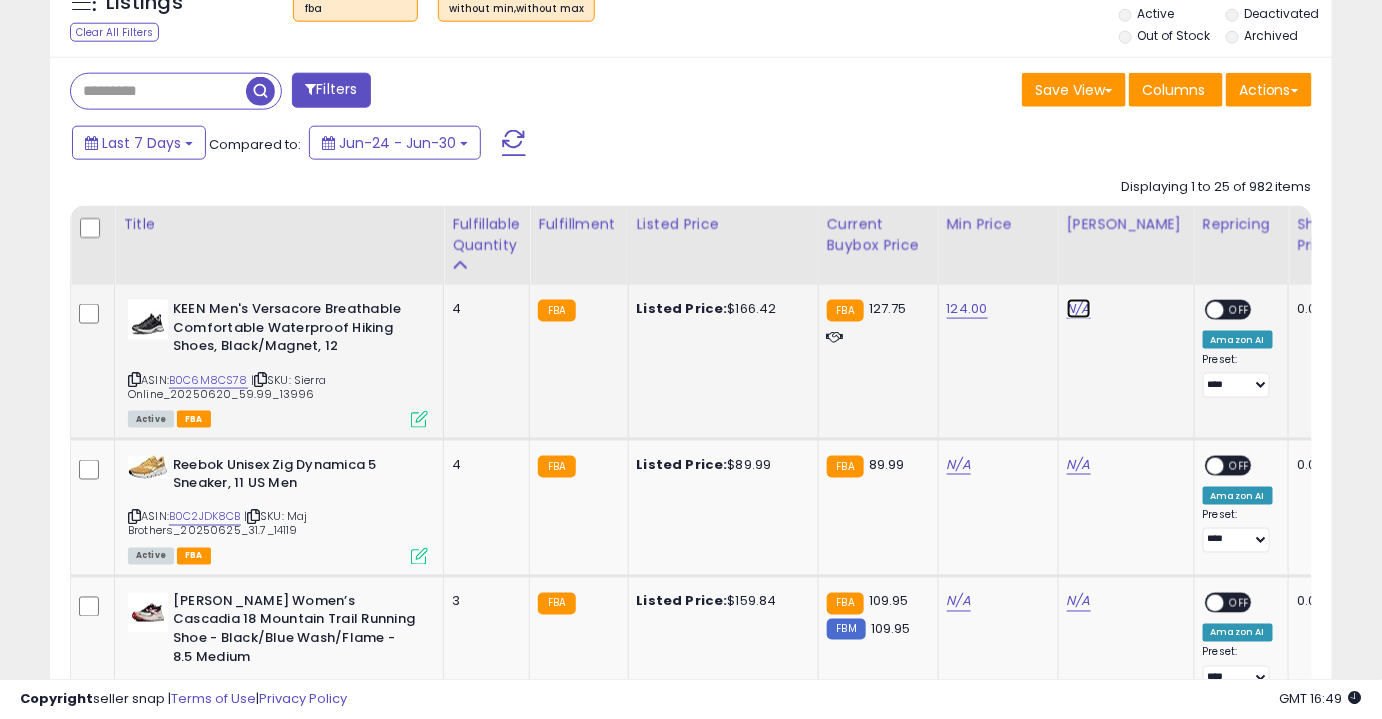 click on "N/A" at bounding box center [1079, 309] 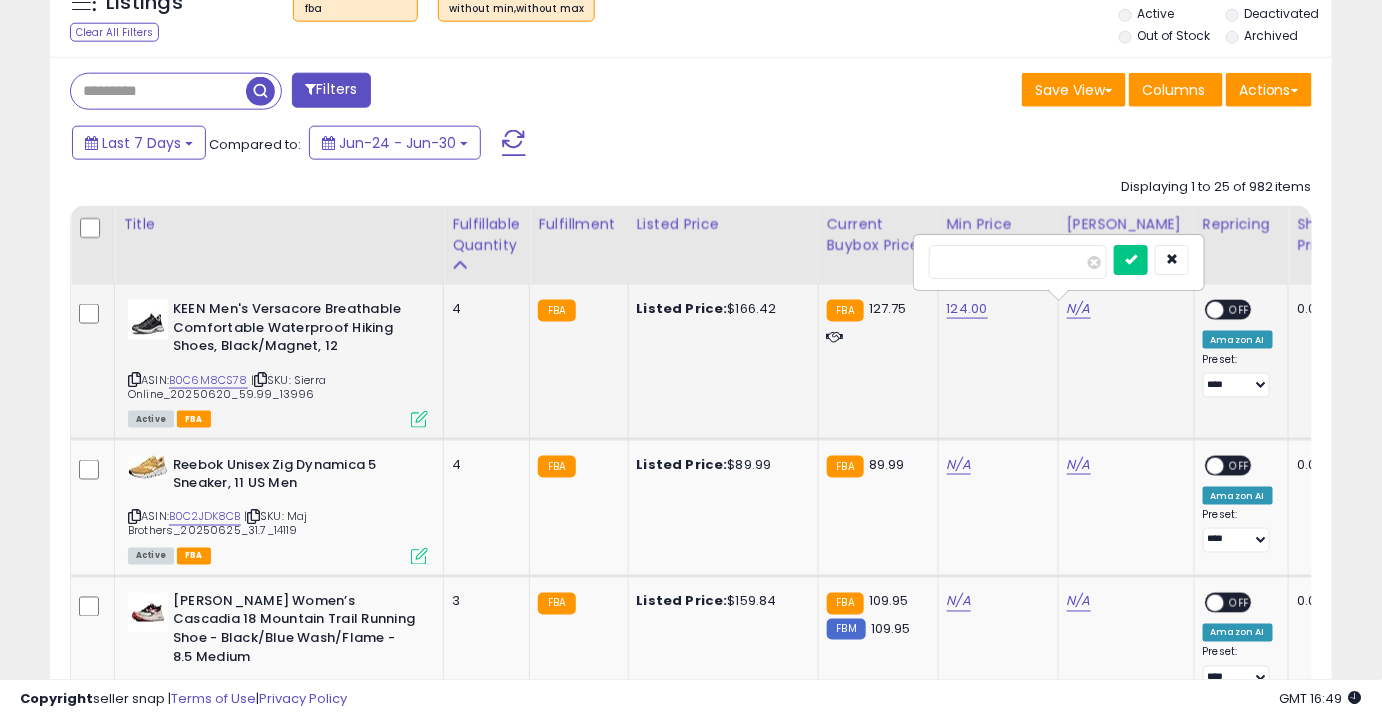 type on "***" 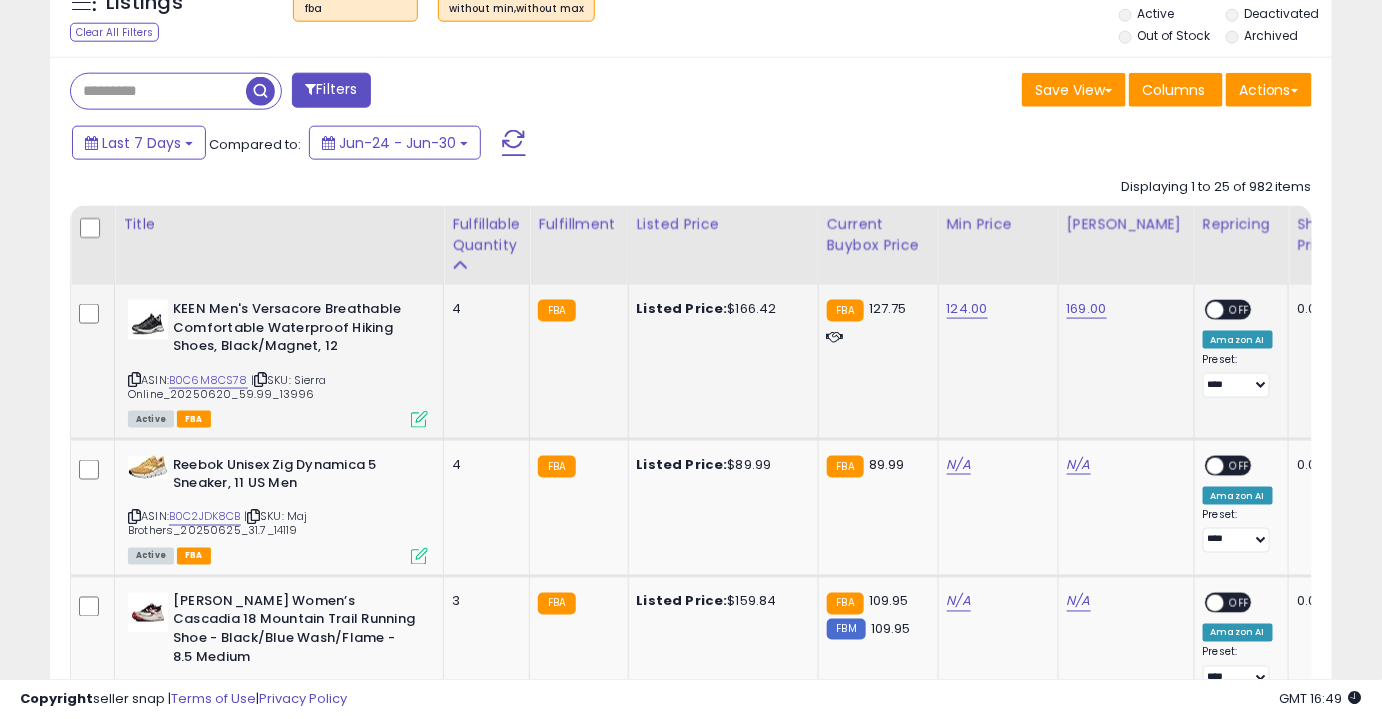 click at bounding box center (1215, 310) 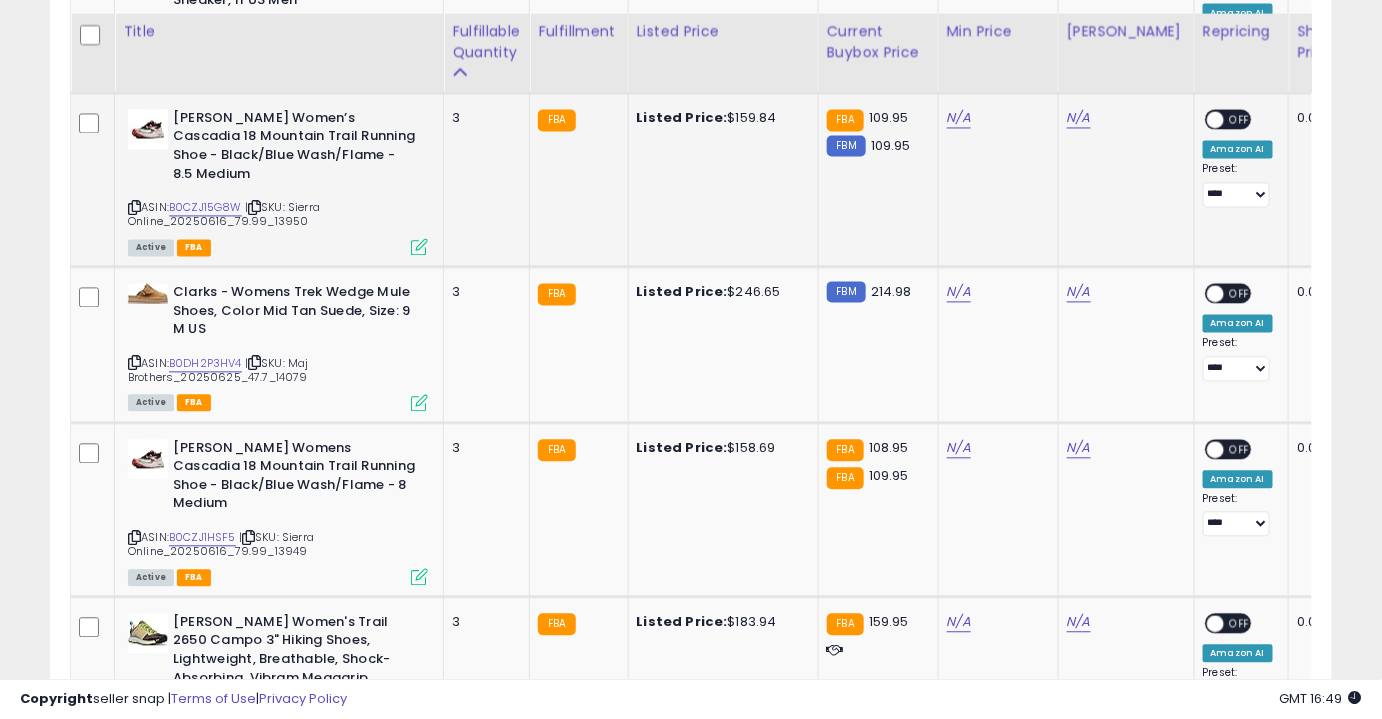 scroll, scrollTop: 1264, scrollLeft: 0, axis: vertical 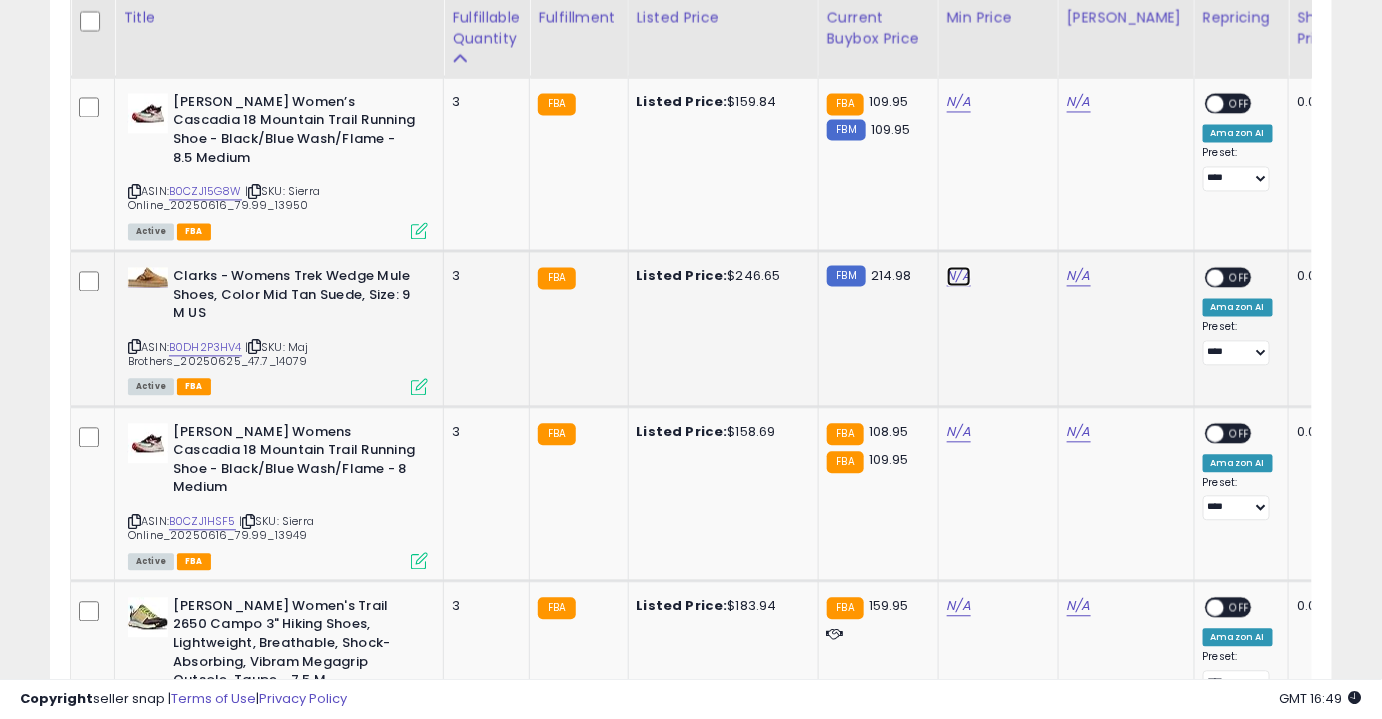 click on "N/A" at bounding box center [959, -34] 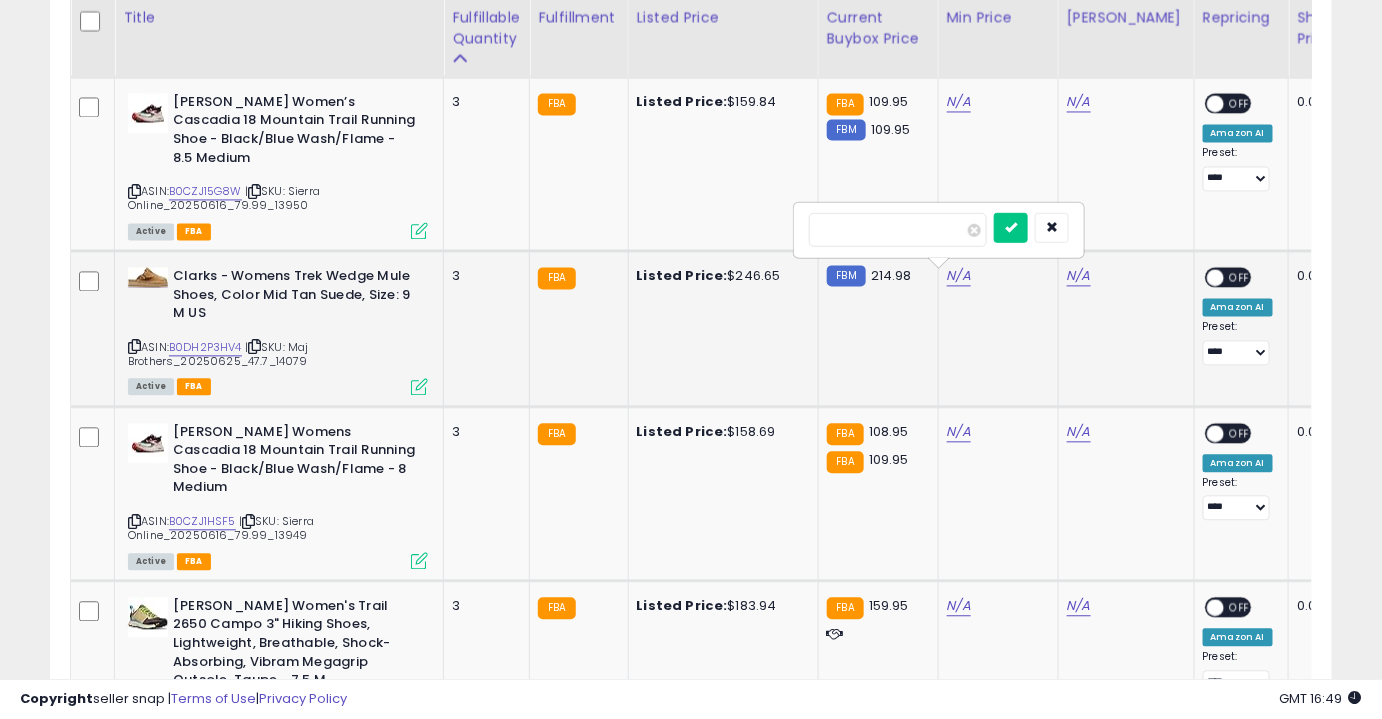 type on "*****" 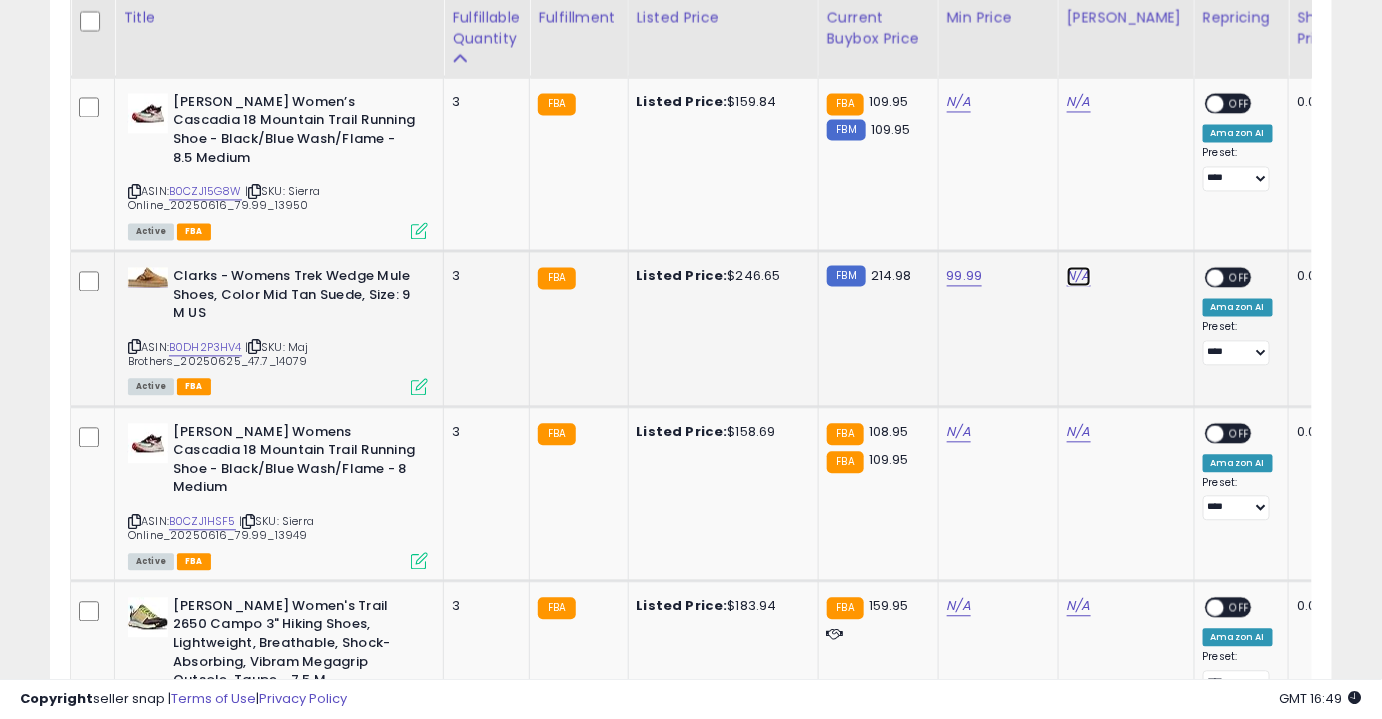click on "N/A" at bounding box center [1079, -34] 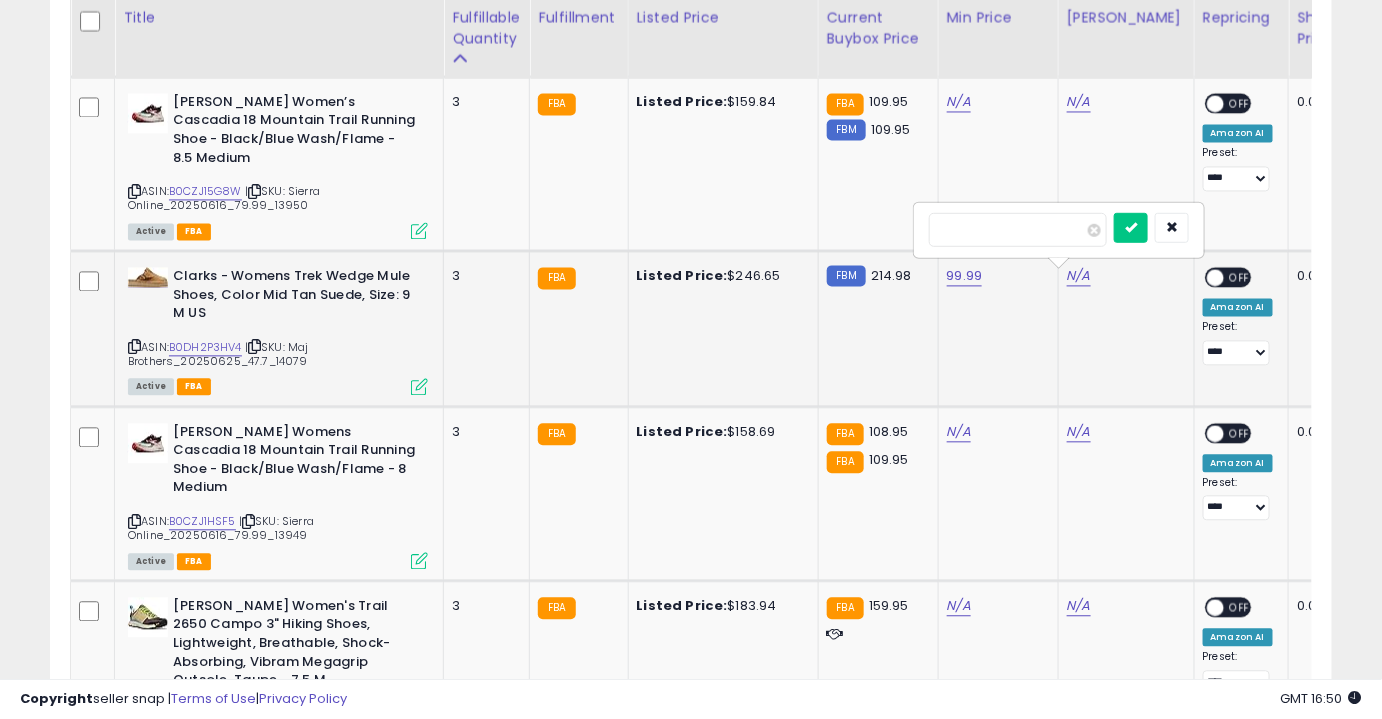 type on "******" 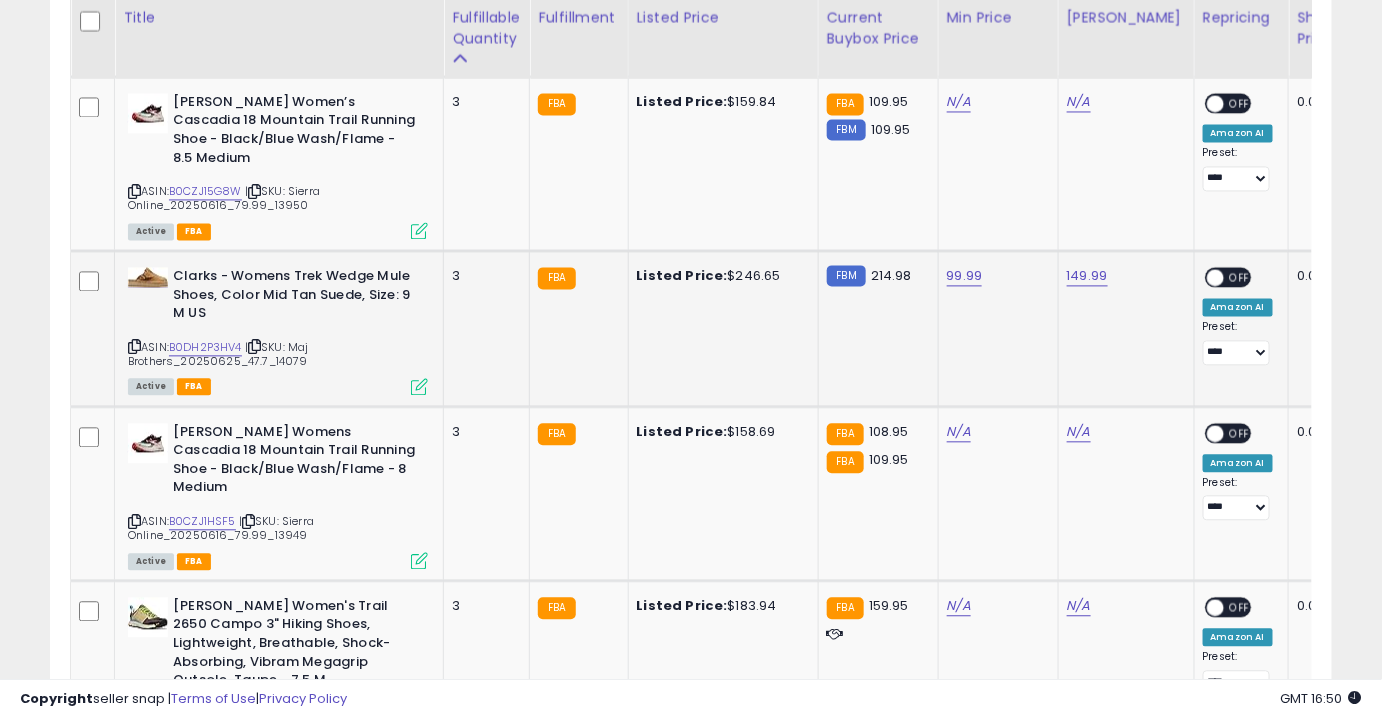 click on "OFF" at bounding box center [1240, 278] 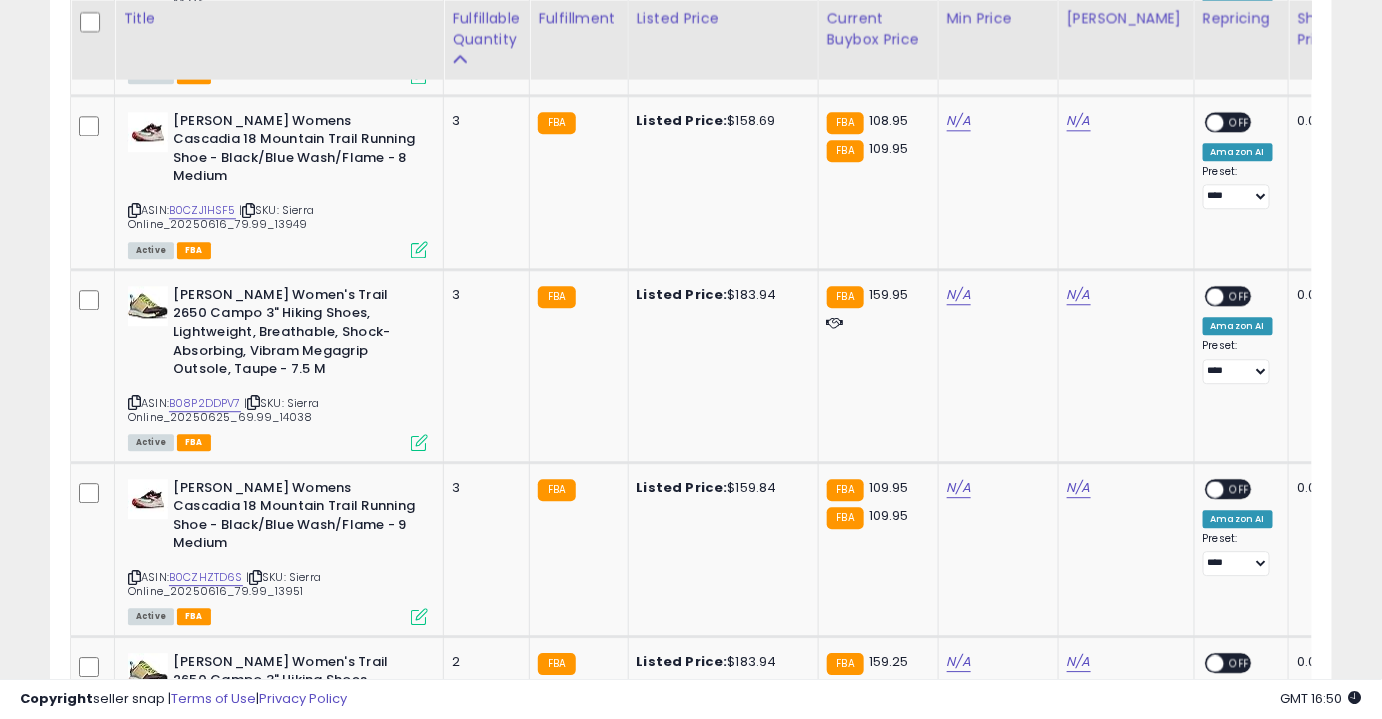 scroll, scrollTop: 1578, scrollLeft: 0, axis: vertical 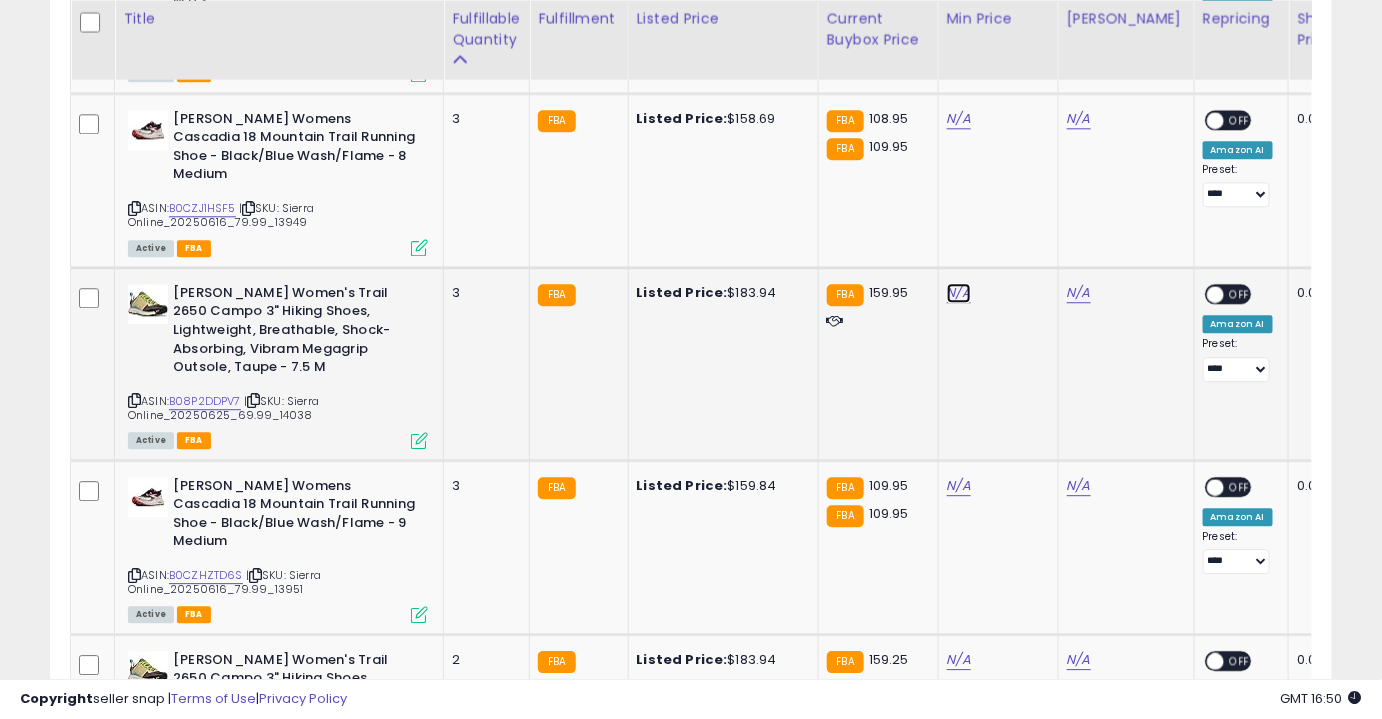 click on "N/A" at bounding box center [959, -348] 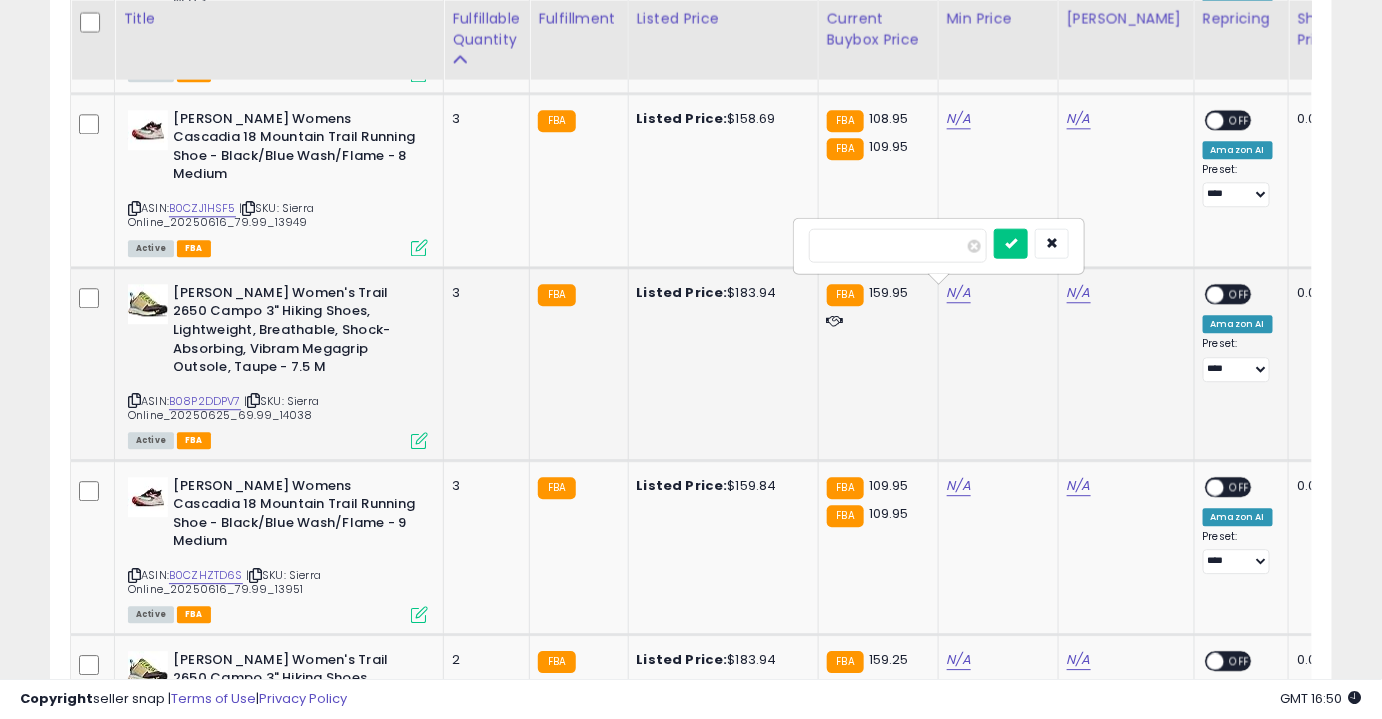 type on "***" 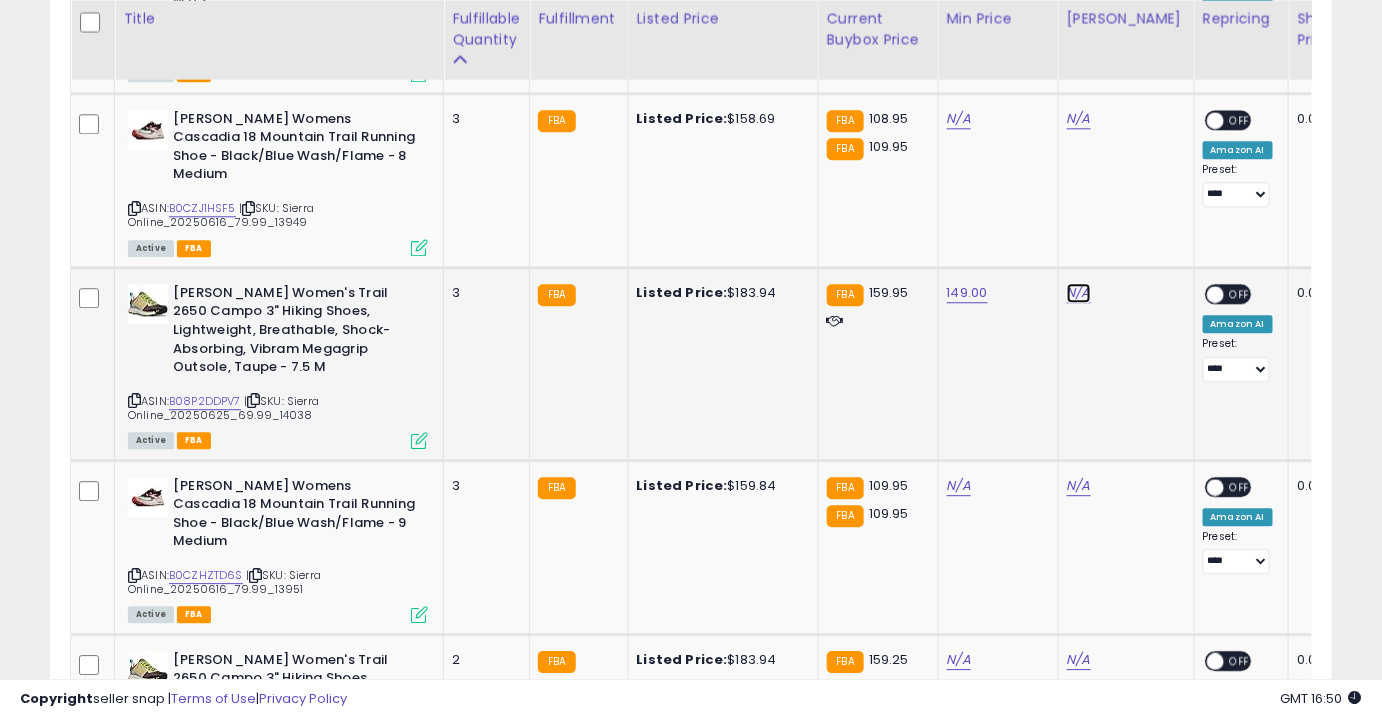 click on "N/A" at bounding box center (1079, -348) 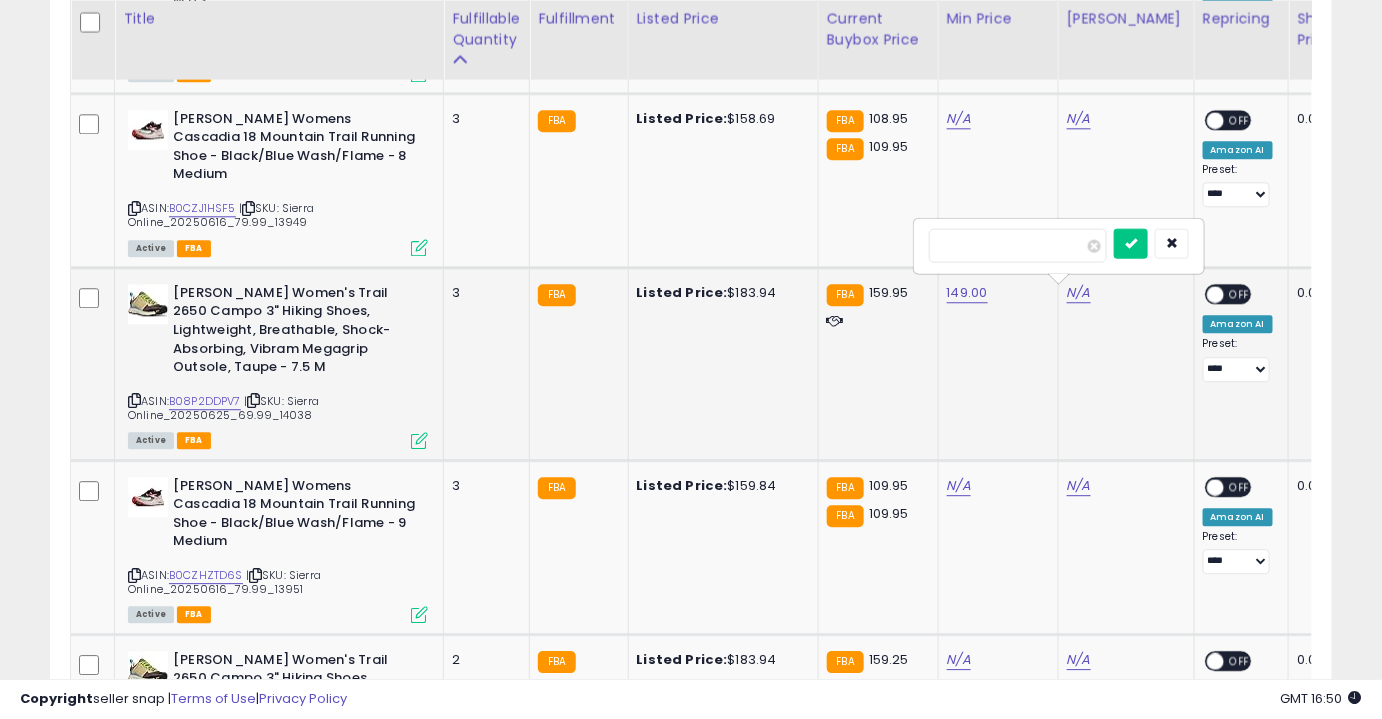 type on "***" 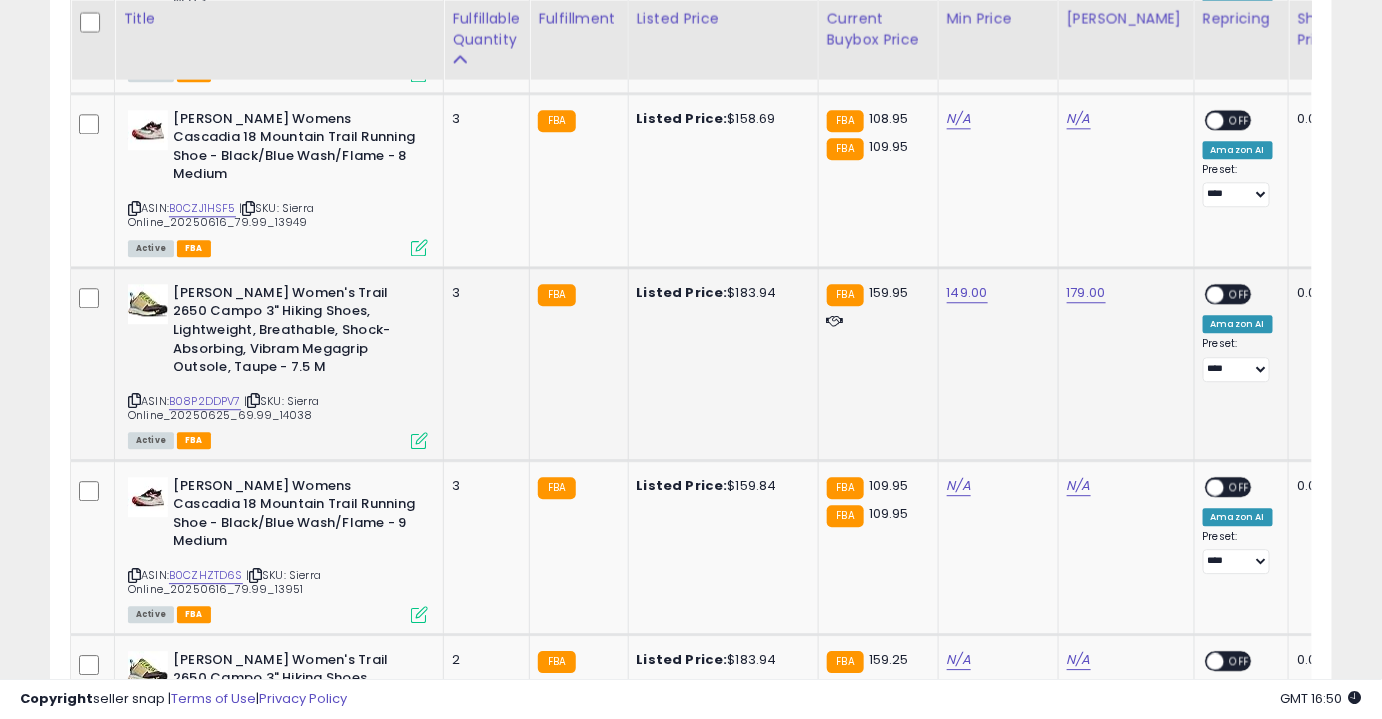 click on "OFF" at bounding box center (1240, 293) 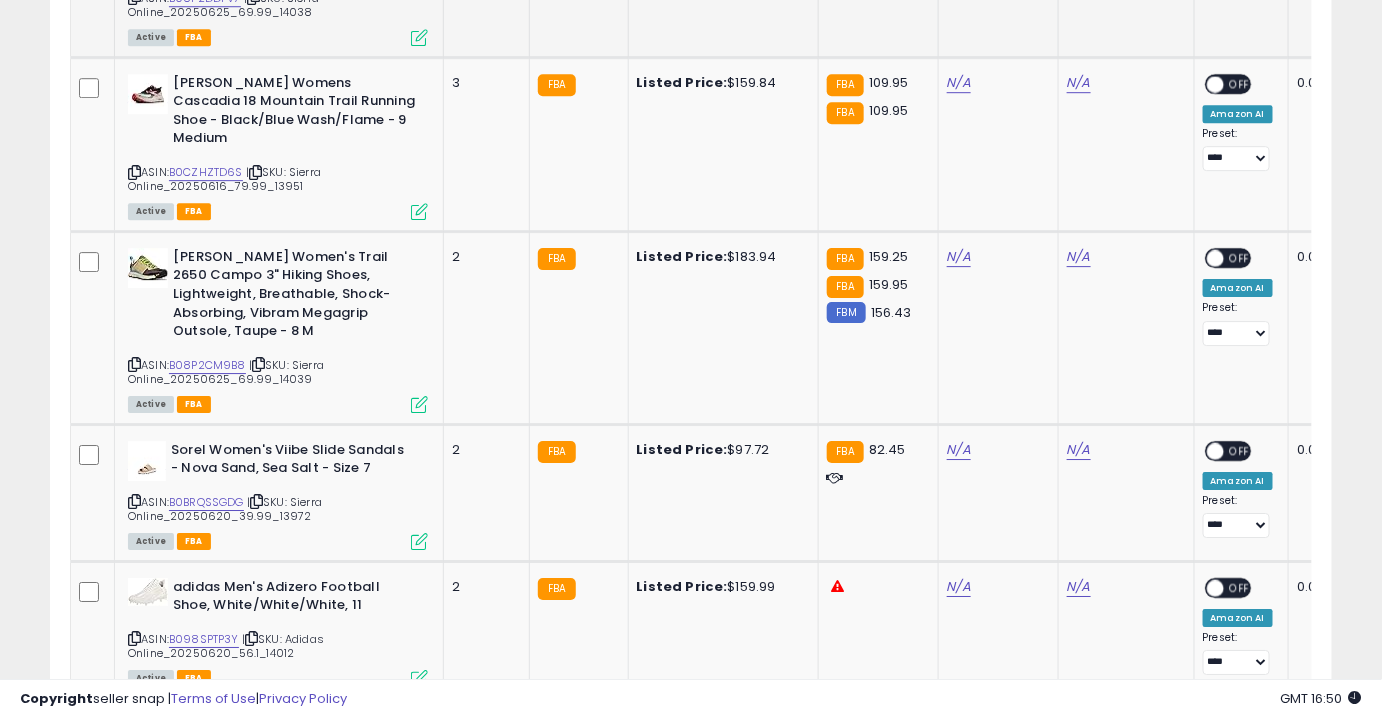 scroll, scrollTop: 1989, scrollLeft: 0, axis: vertical 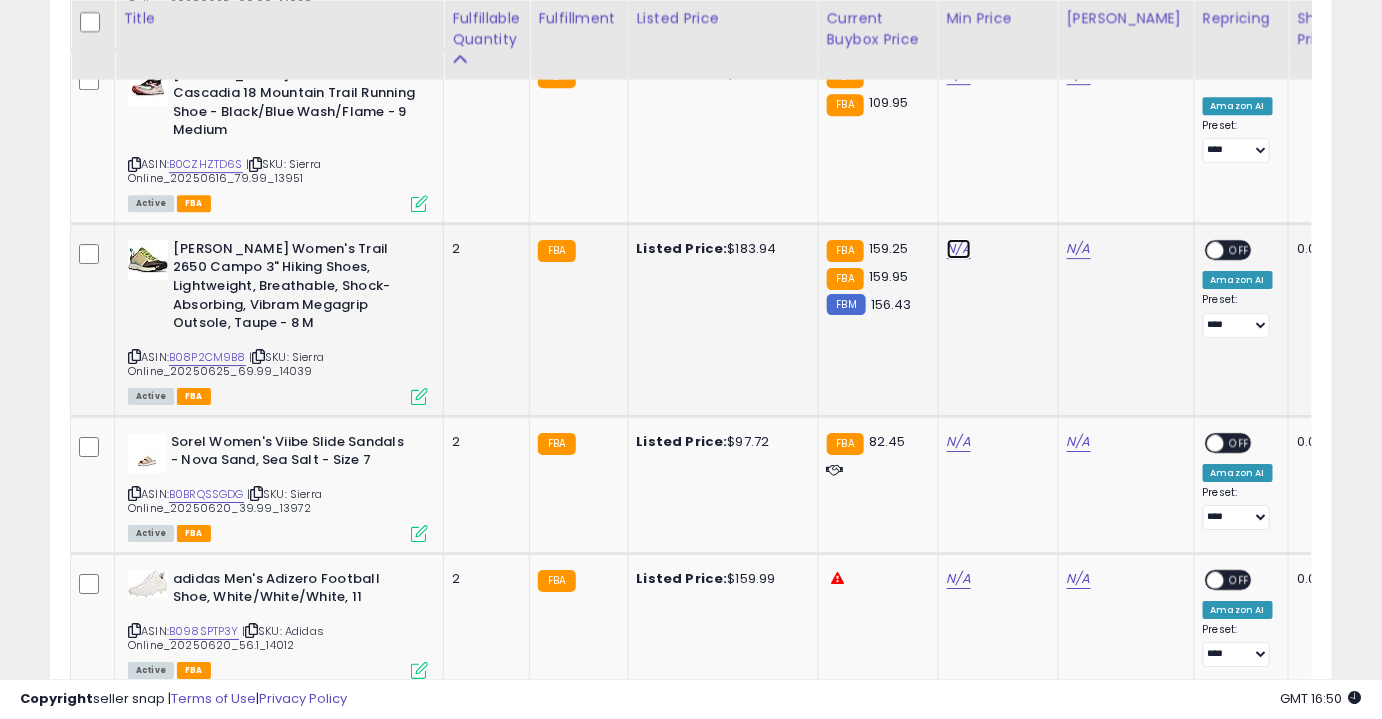 click on "N/A" at bounding box center (959, -759) 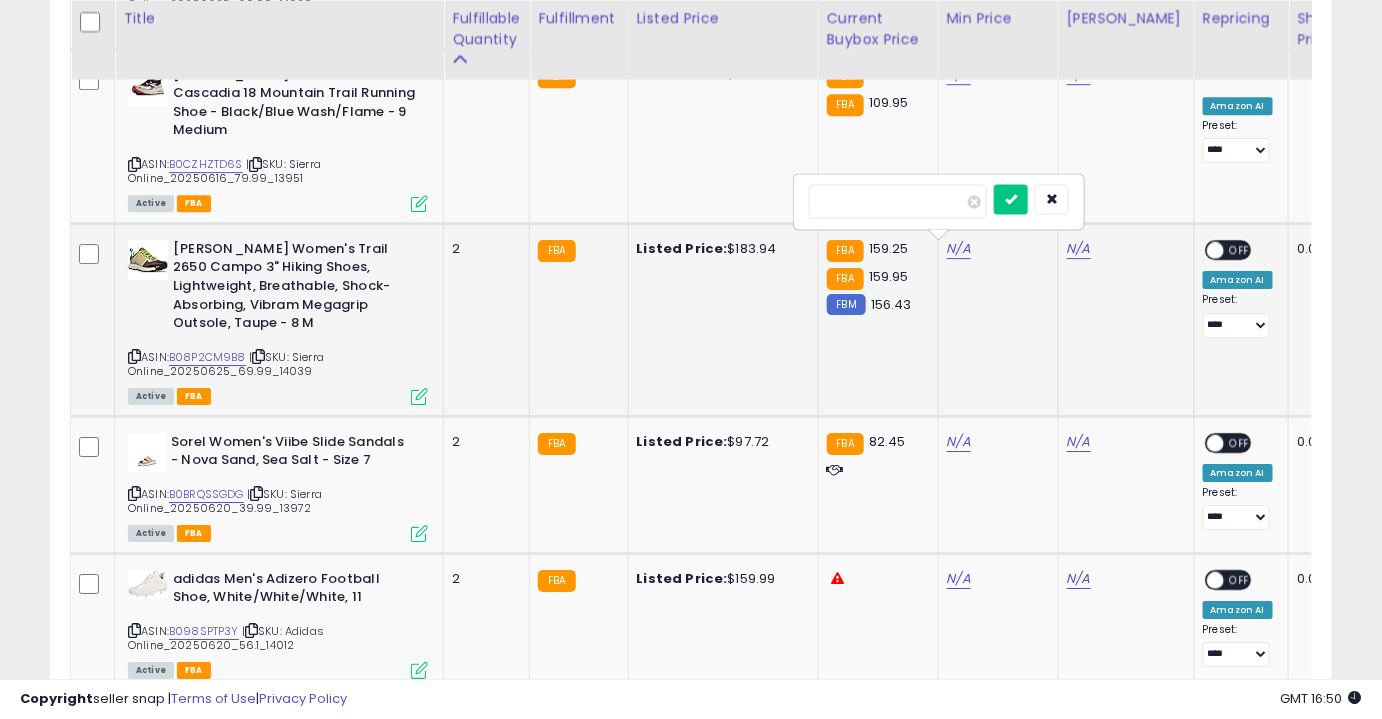 type on "***" 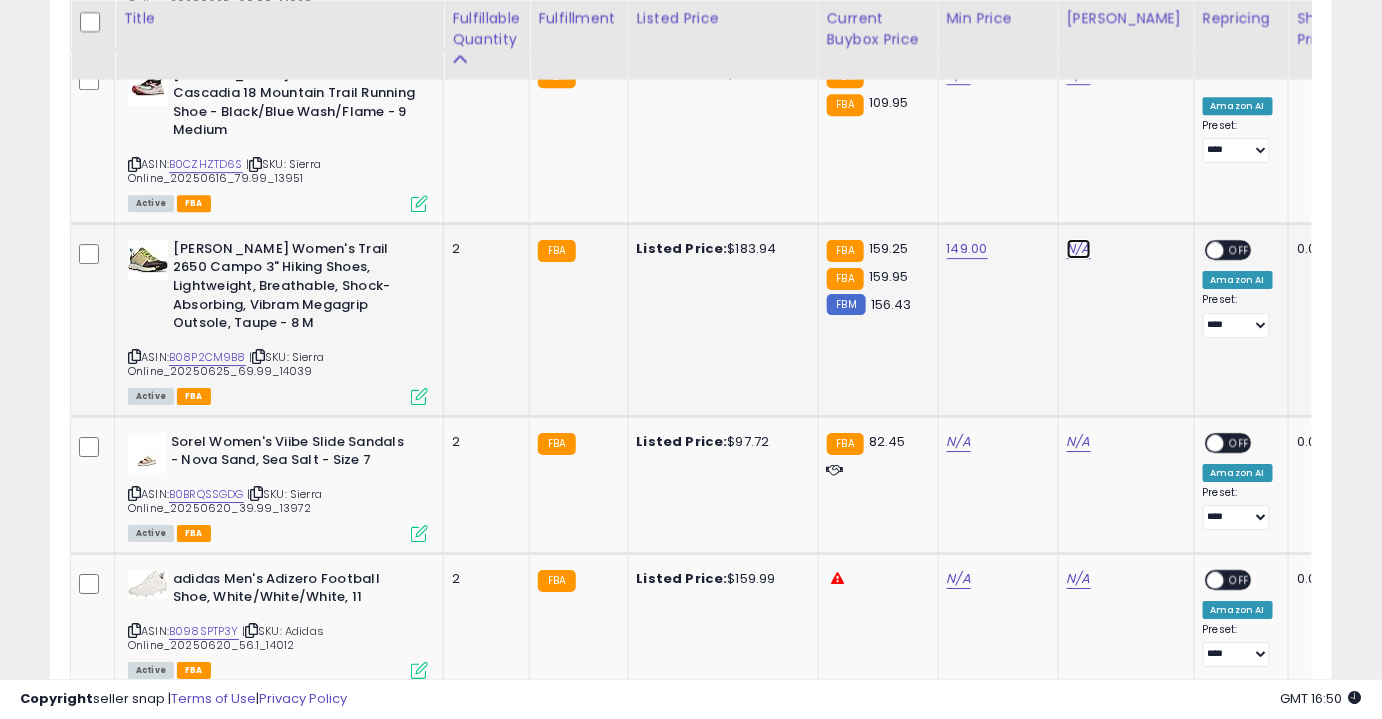 click on "N/A" at bounding box center [1079, -759] 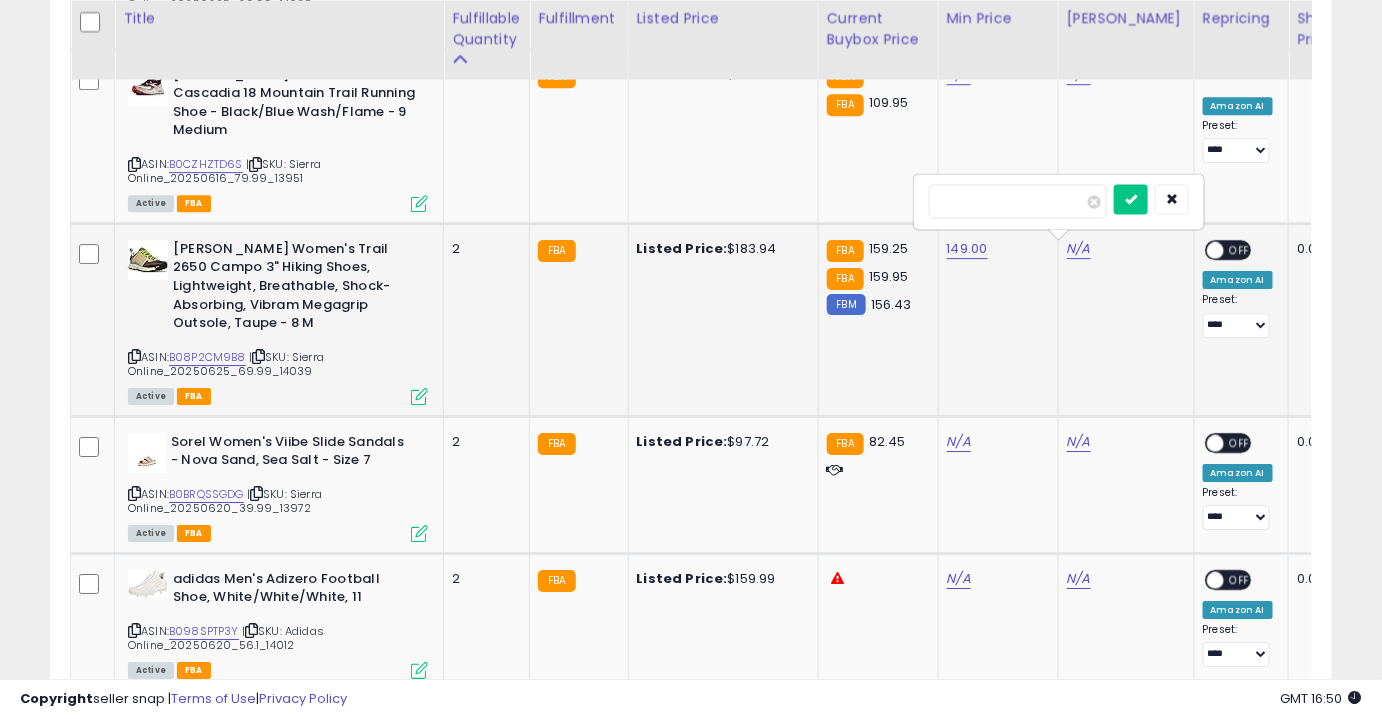 type on "***" 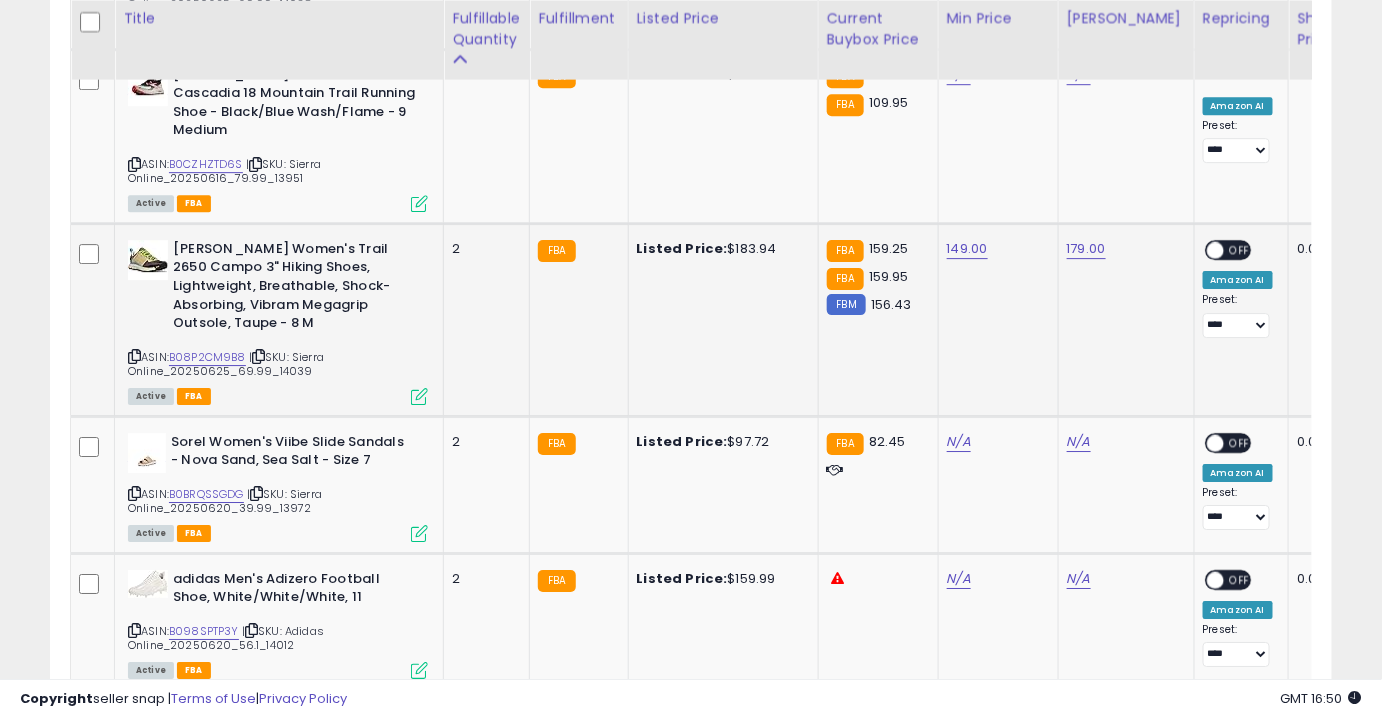 click on "OFF" at bounding box center [1240, 249] 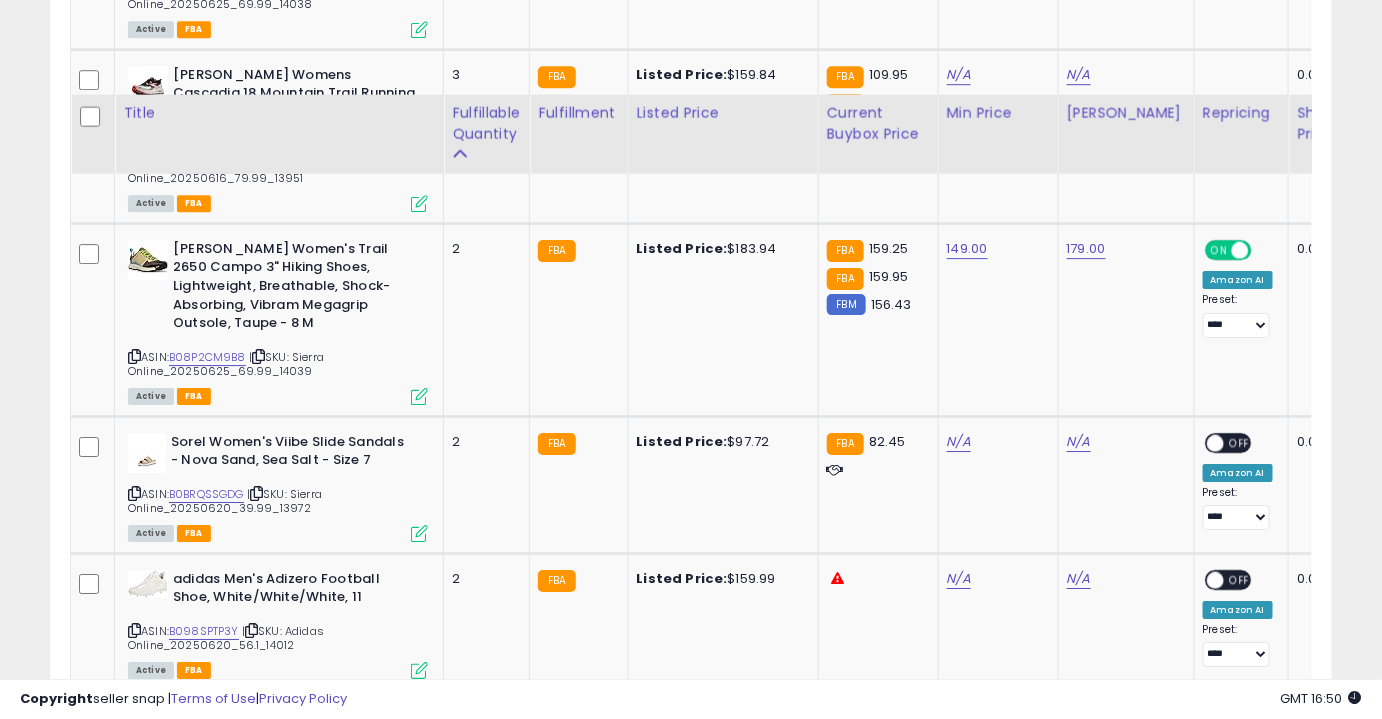 scroll, scrollTop: 2143, scrollLeft: 0, axis: vertical 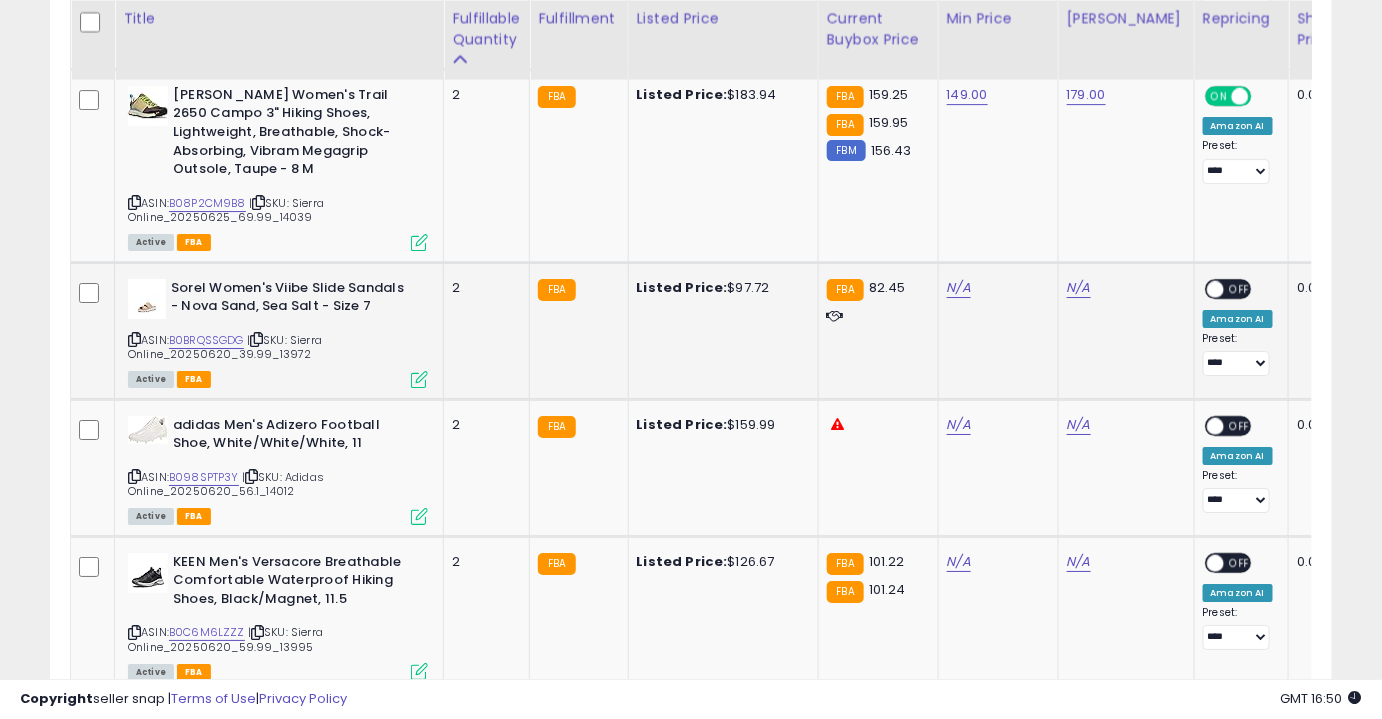 click on "N/A" at bounding box center [995, 288] 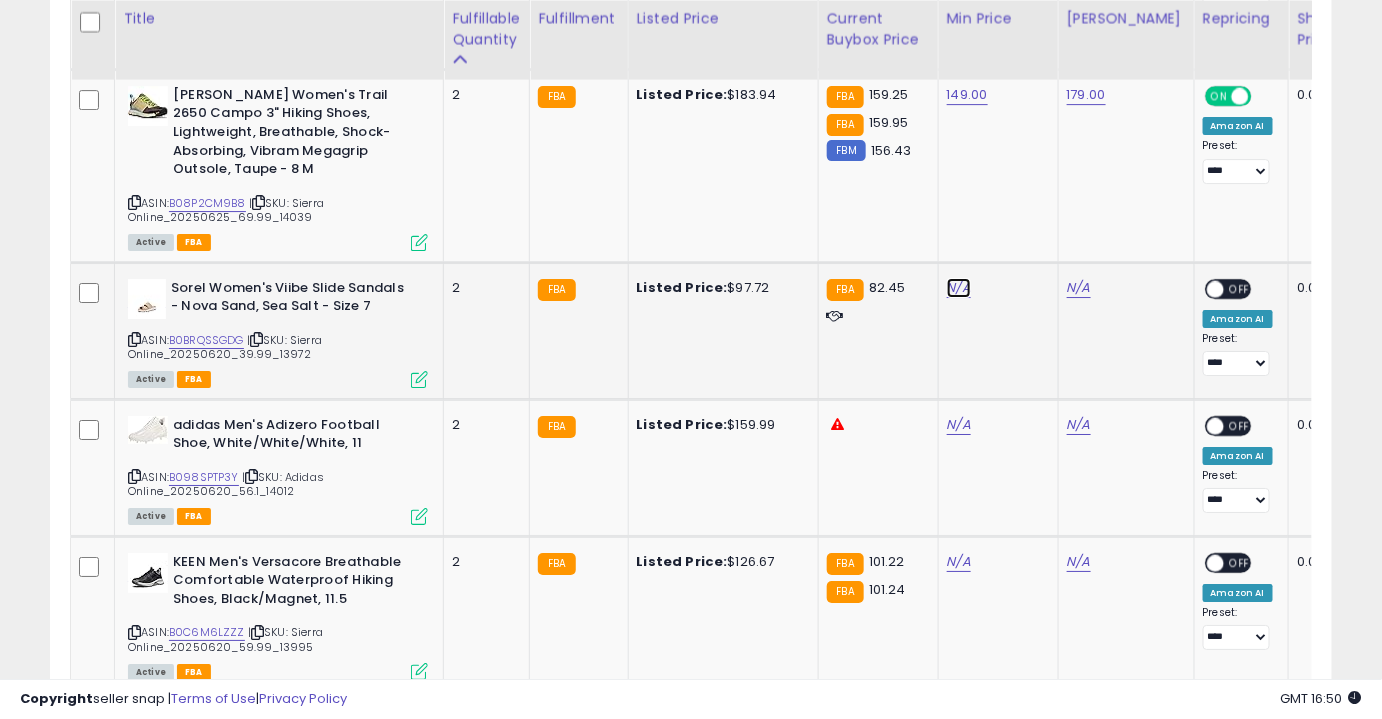 click on "N/A" at bounding box center (959, -913) 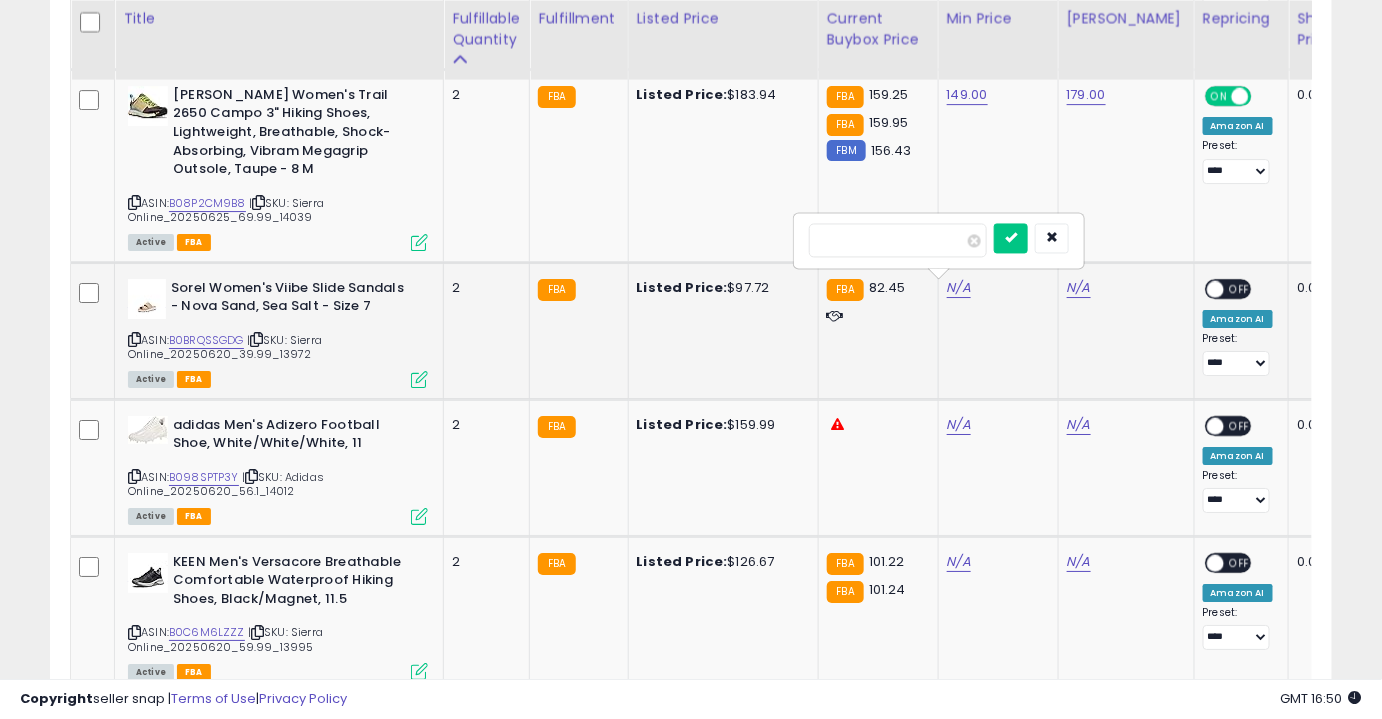 type on "**" 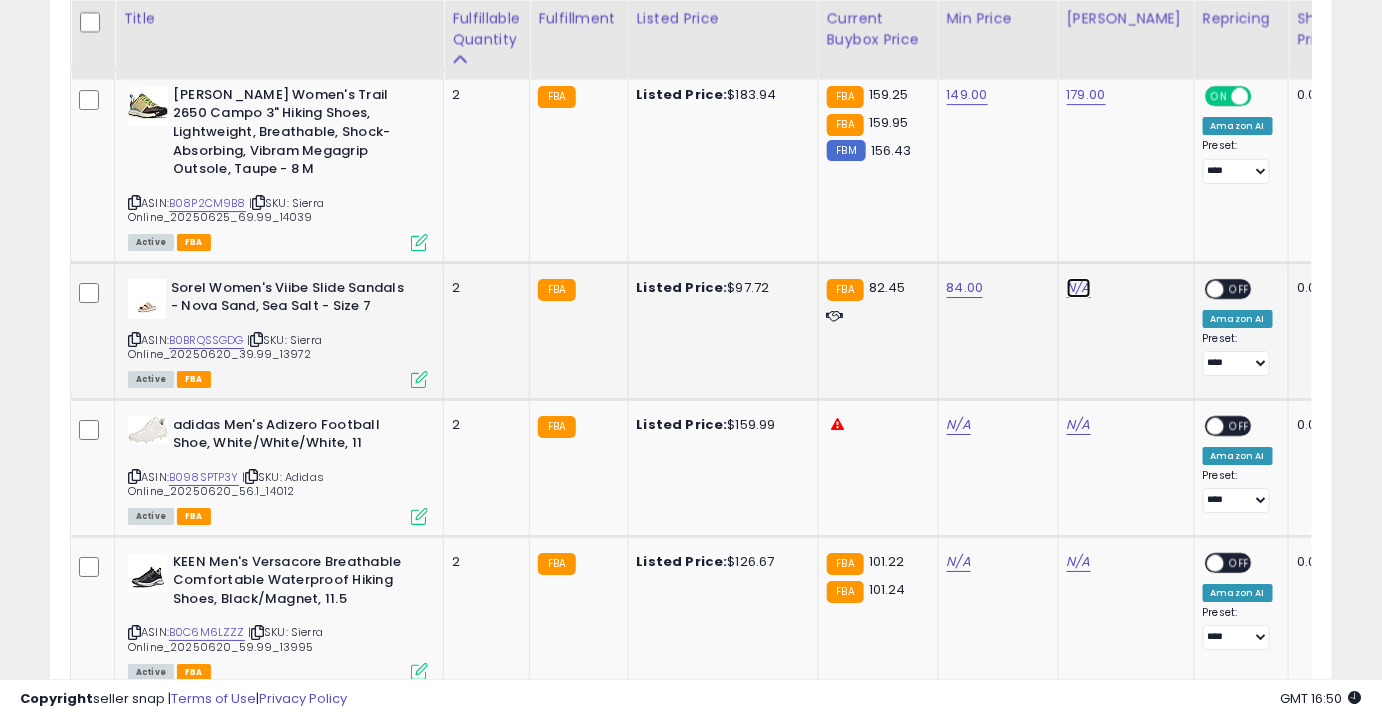 click on "N/A" at bounding box center [1079, -913] 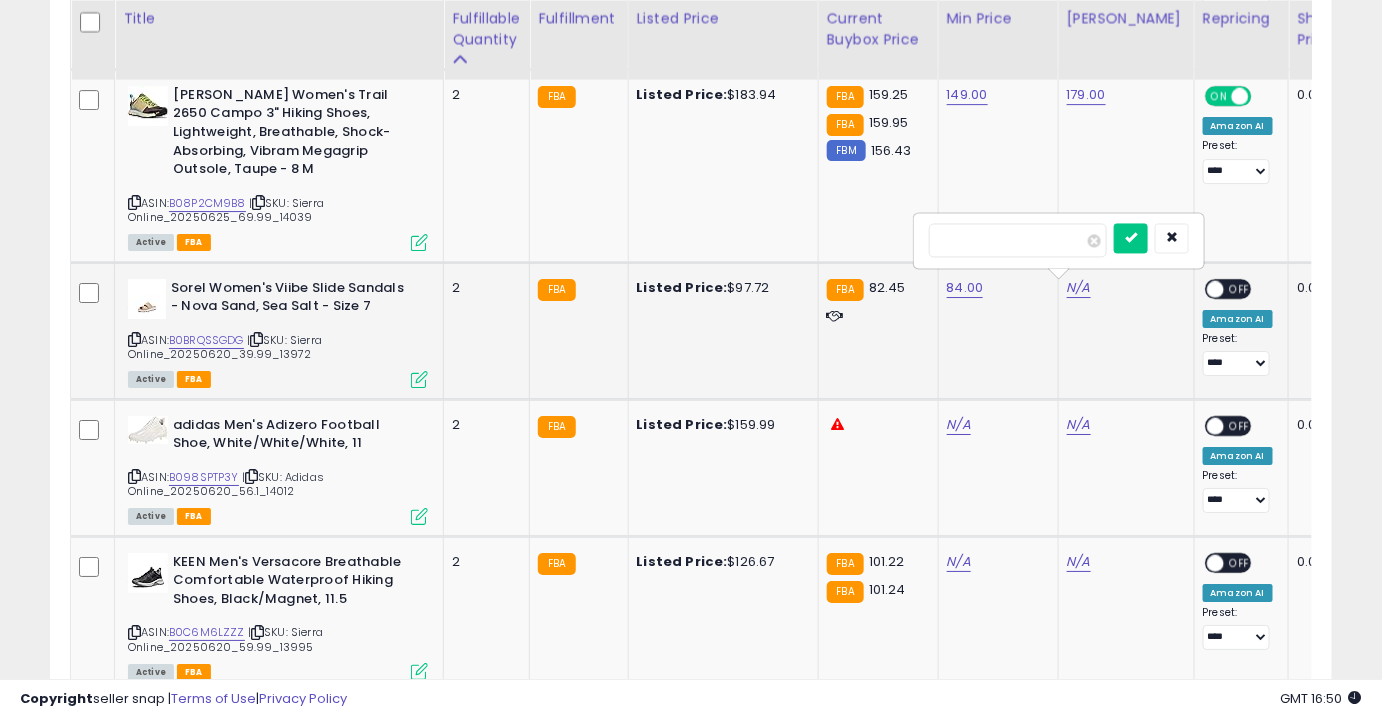 type on "***" 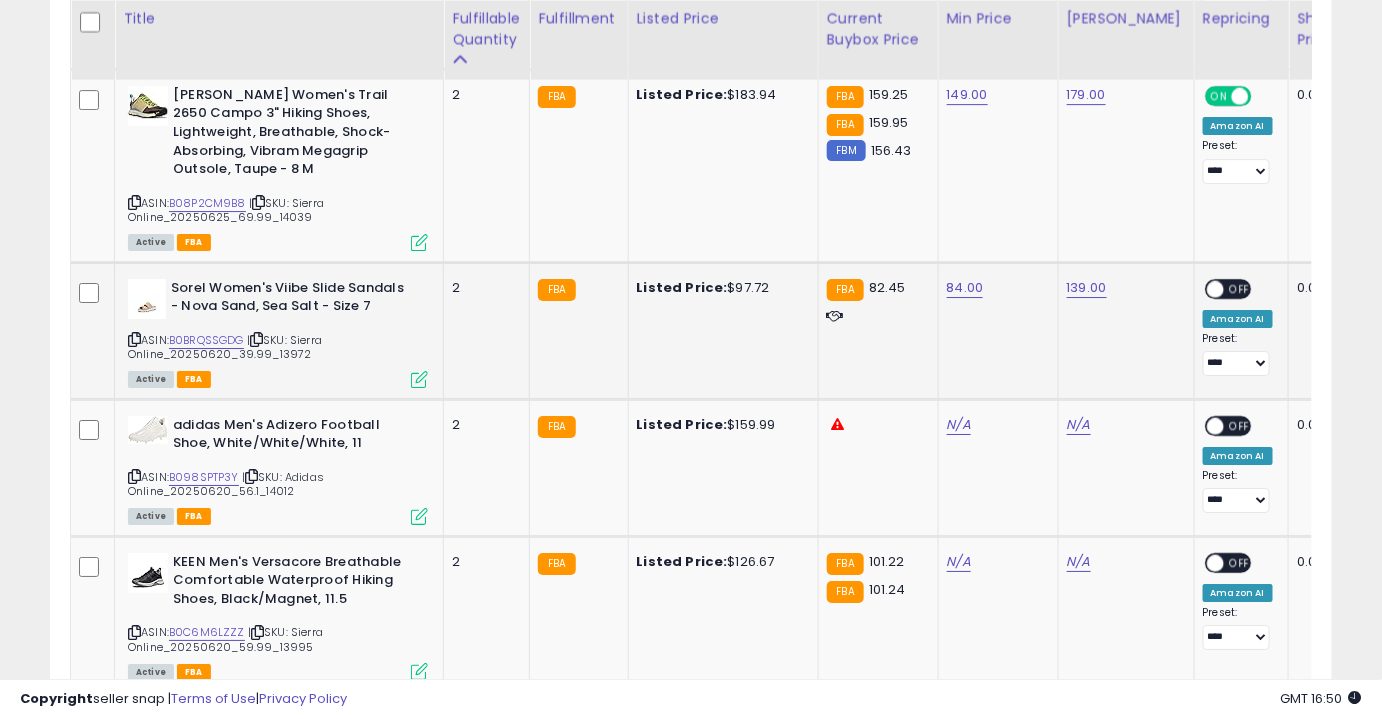 click on "OFF" at bounding box center [1240, 288] 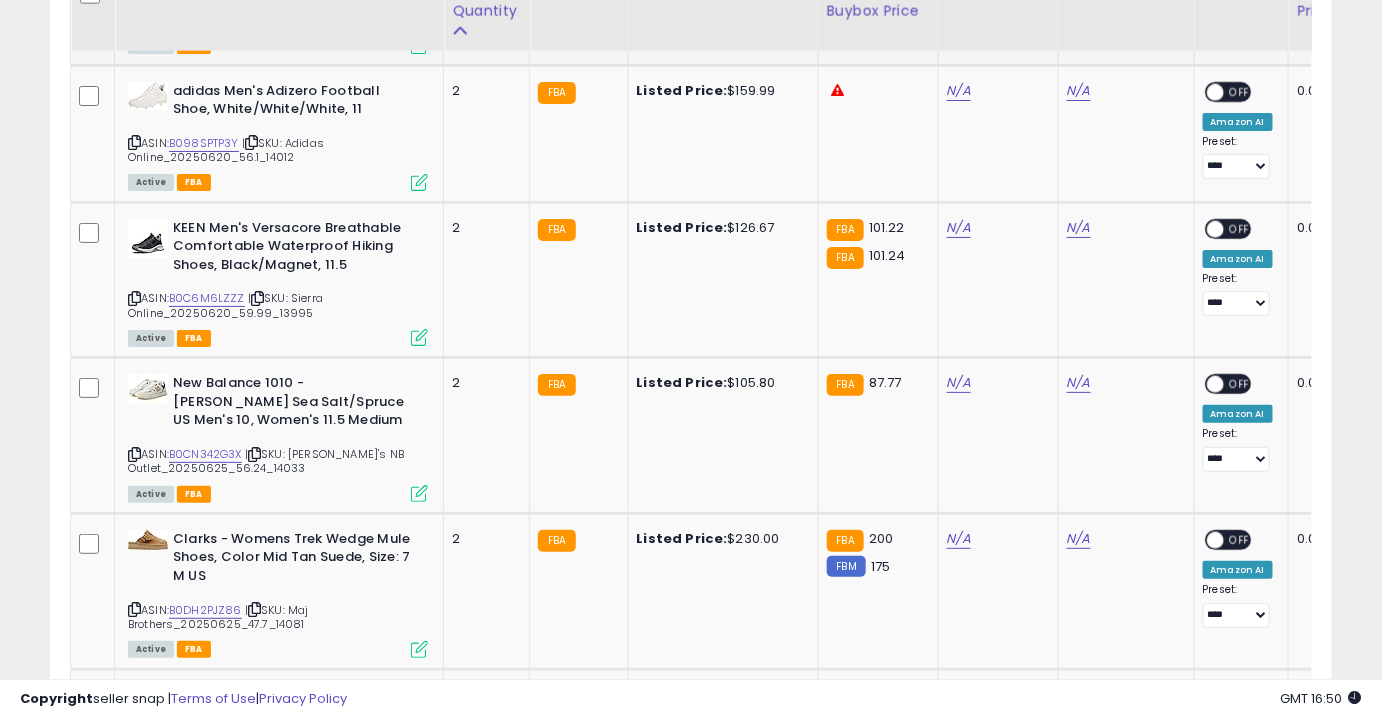 scroll, scrollTop: 2477, scrollLeft: 0, axis: vertical 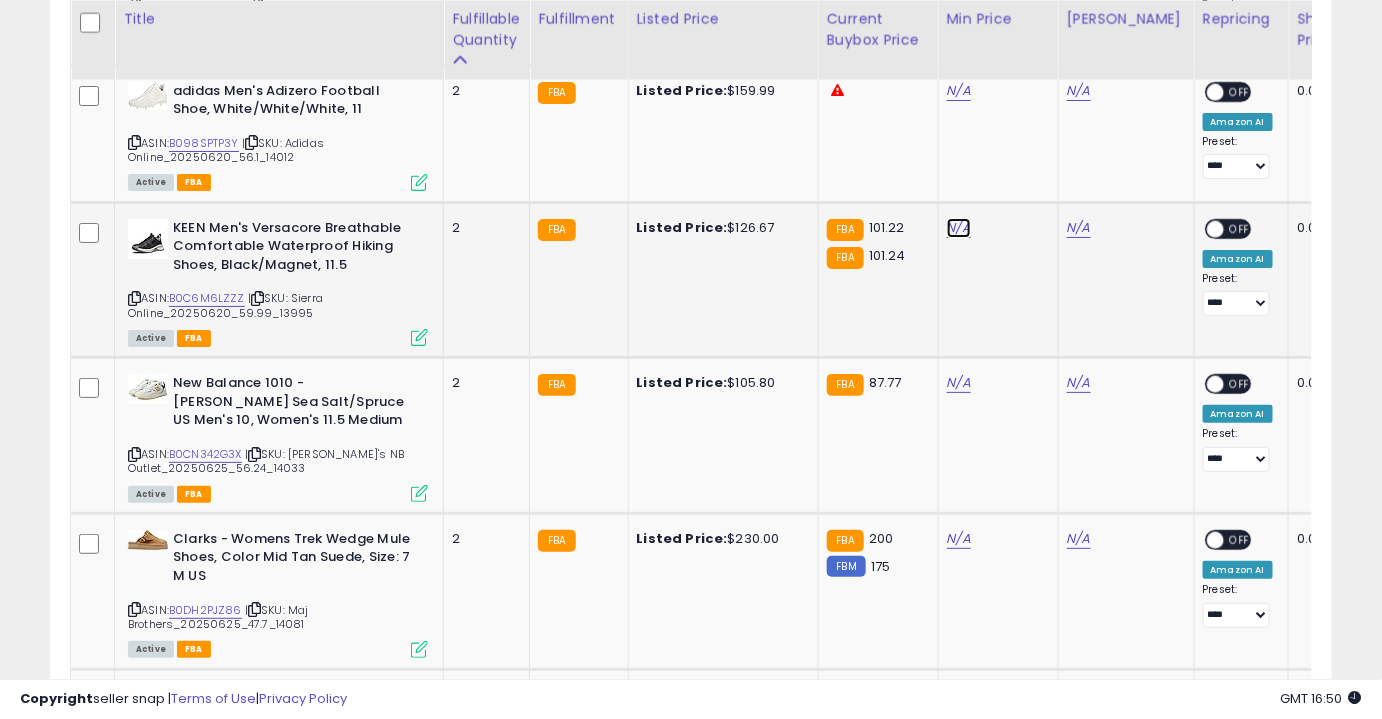 click on "N/A" at bounding box center [959, -1247] 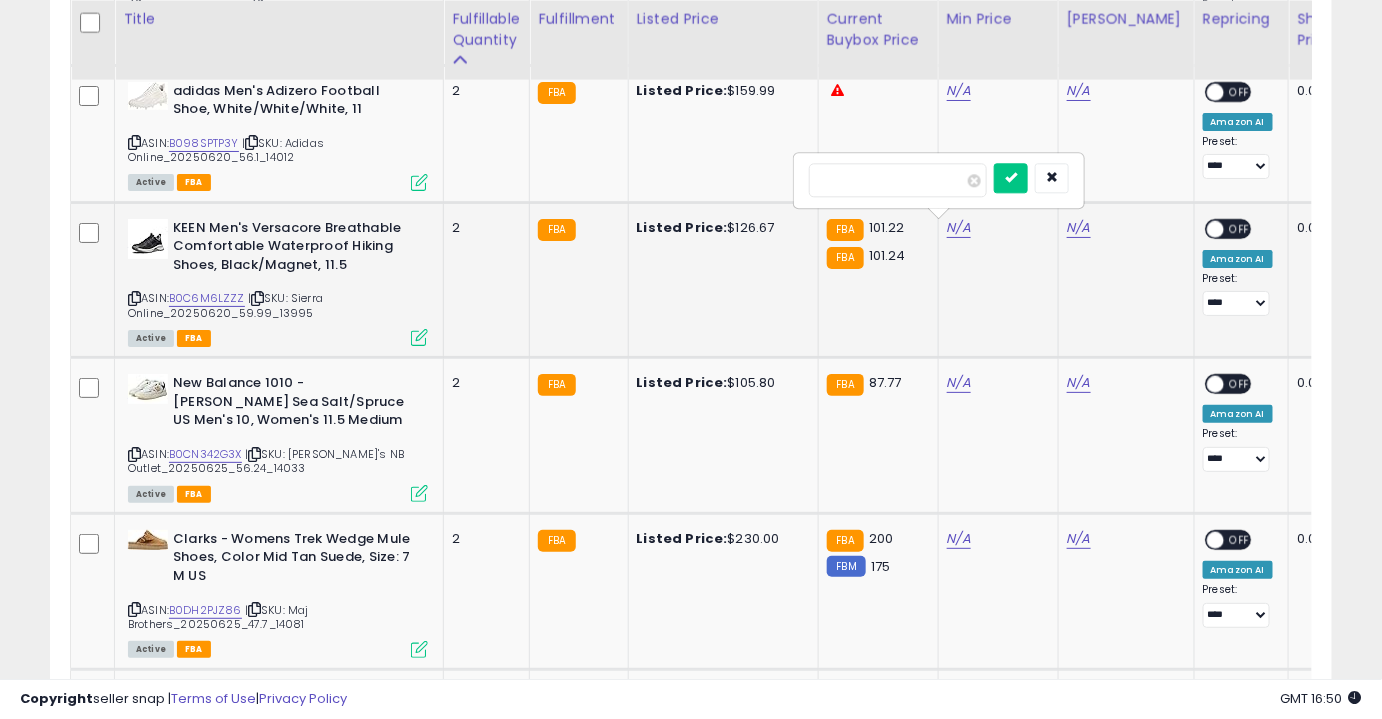 type on "***" 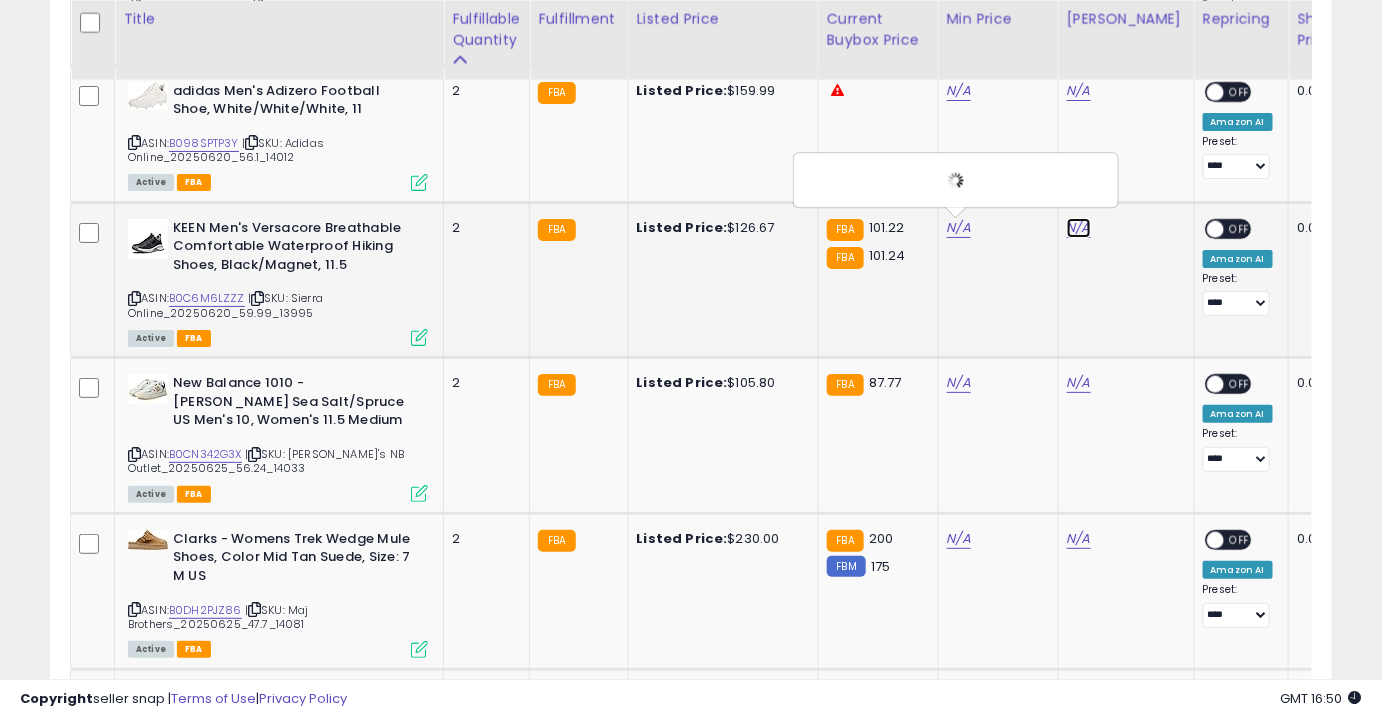 click on "N/A" at bounding box center [1079, -1247] 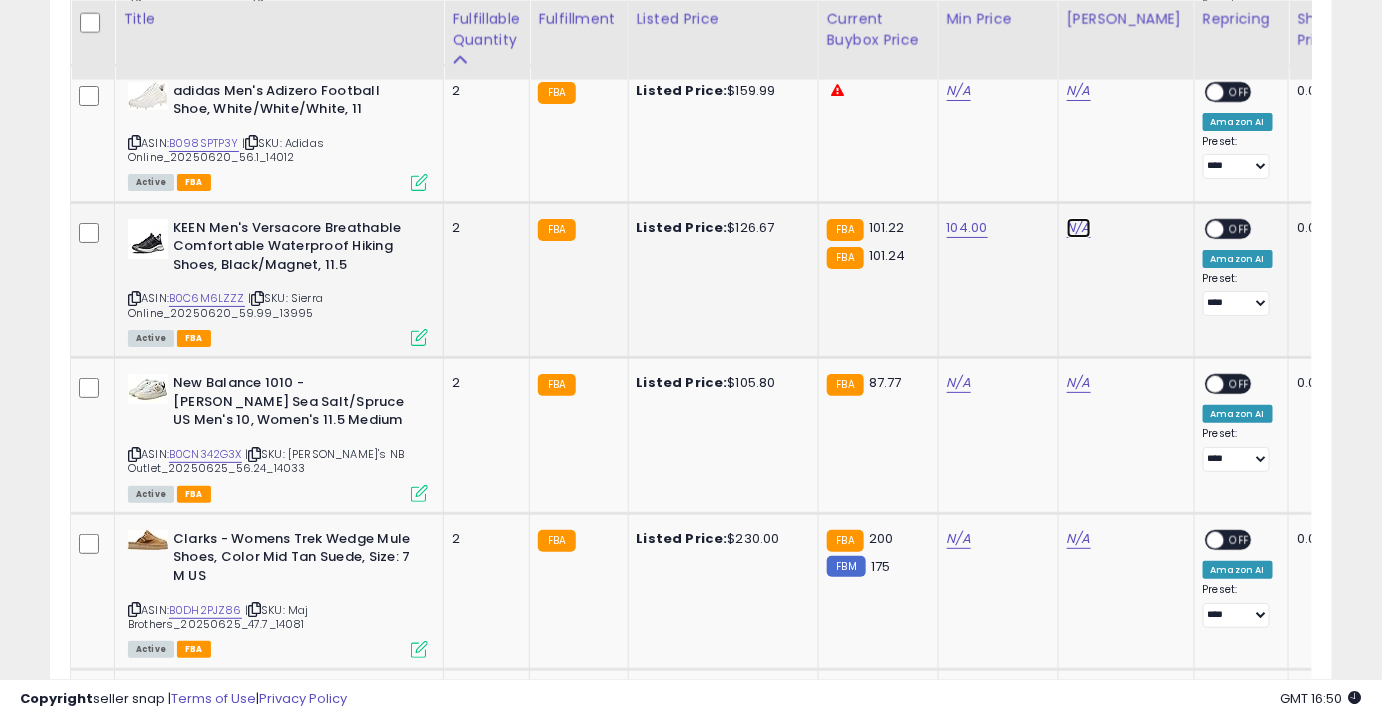 click on "N/A" at bounding box center (1079, -1247) 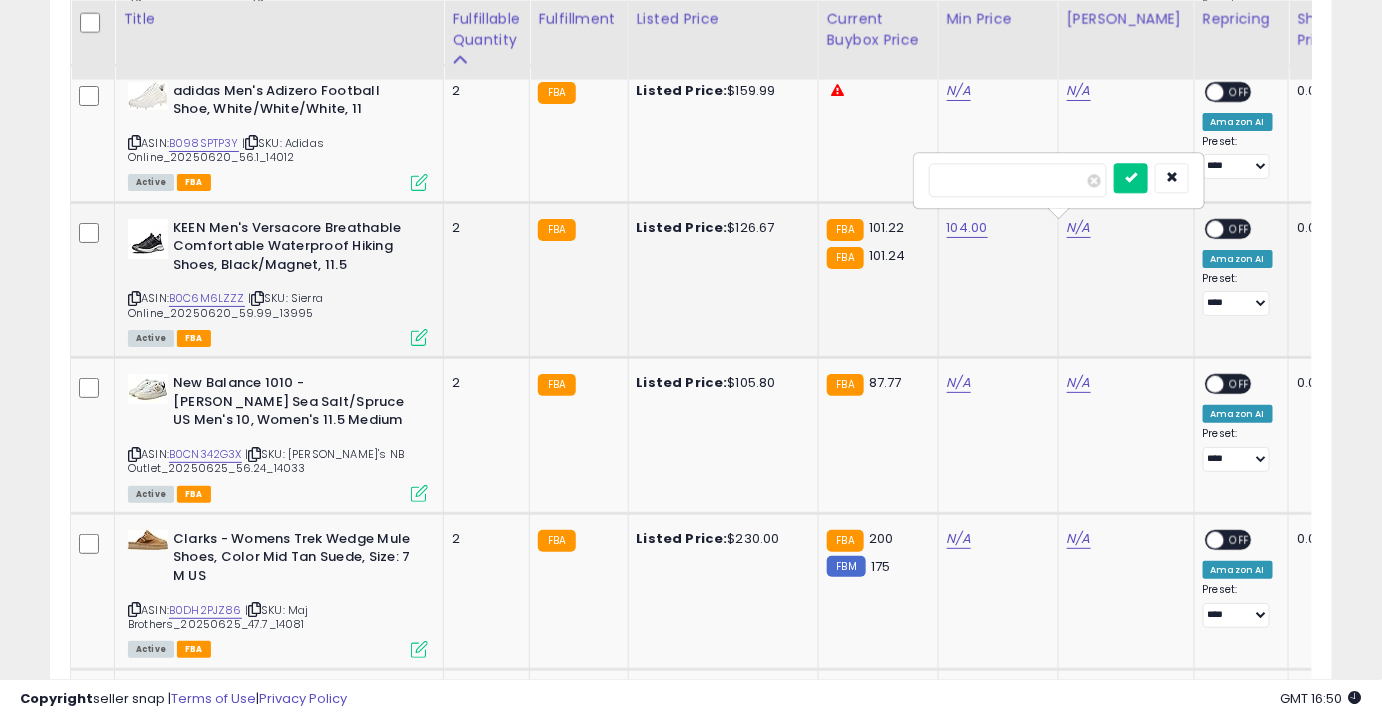 type on "***" 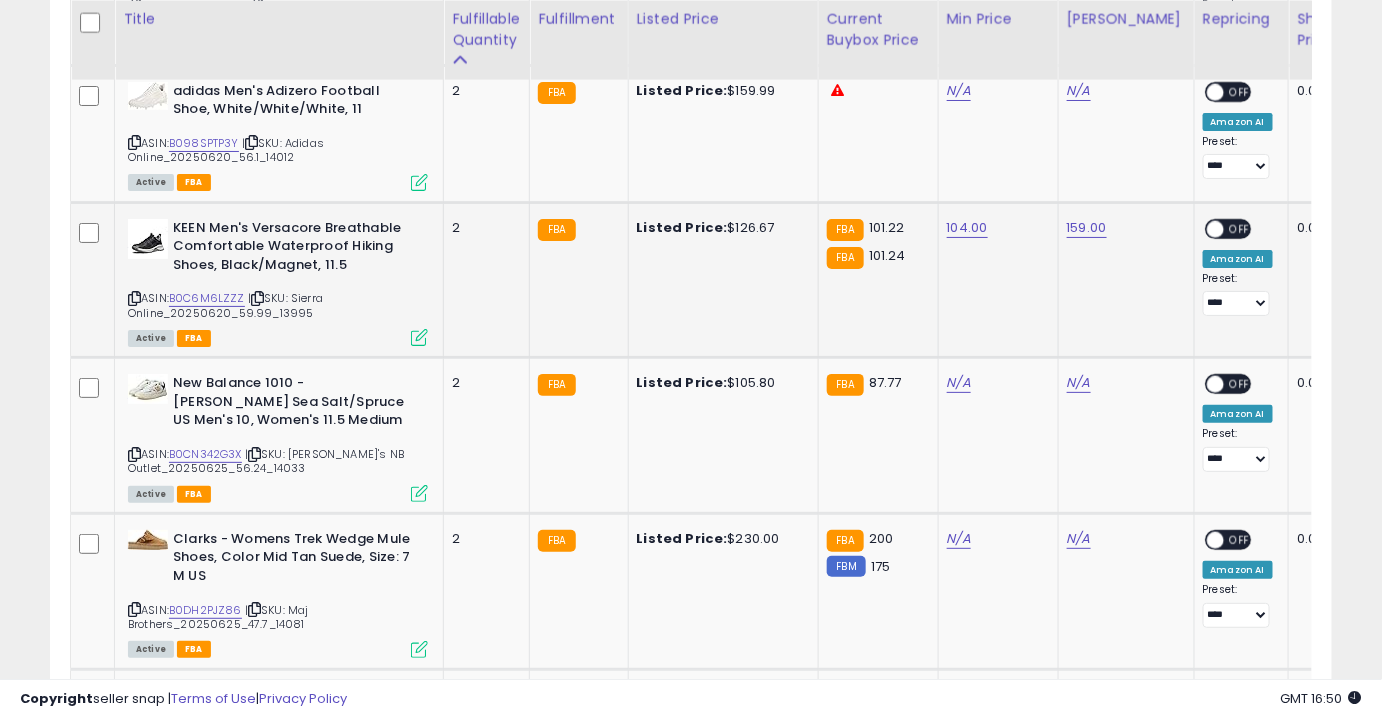 click on "OFF" at bounding box center [1240, 228] 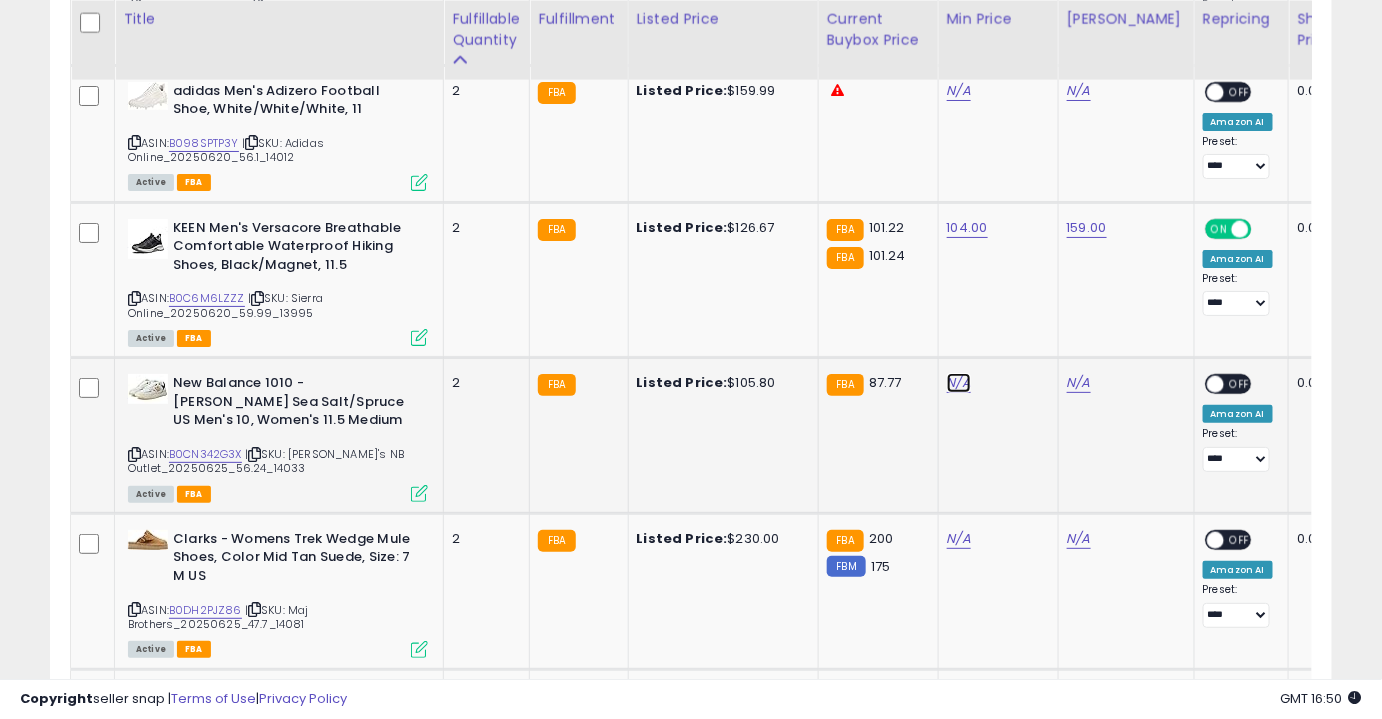 click on "N/A" at bounding box center [959, -1247] 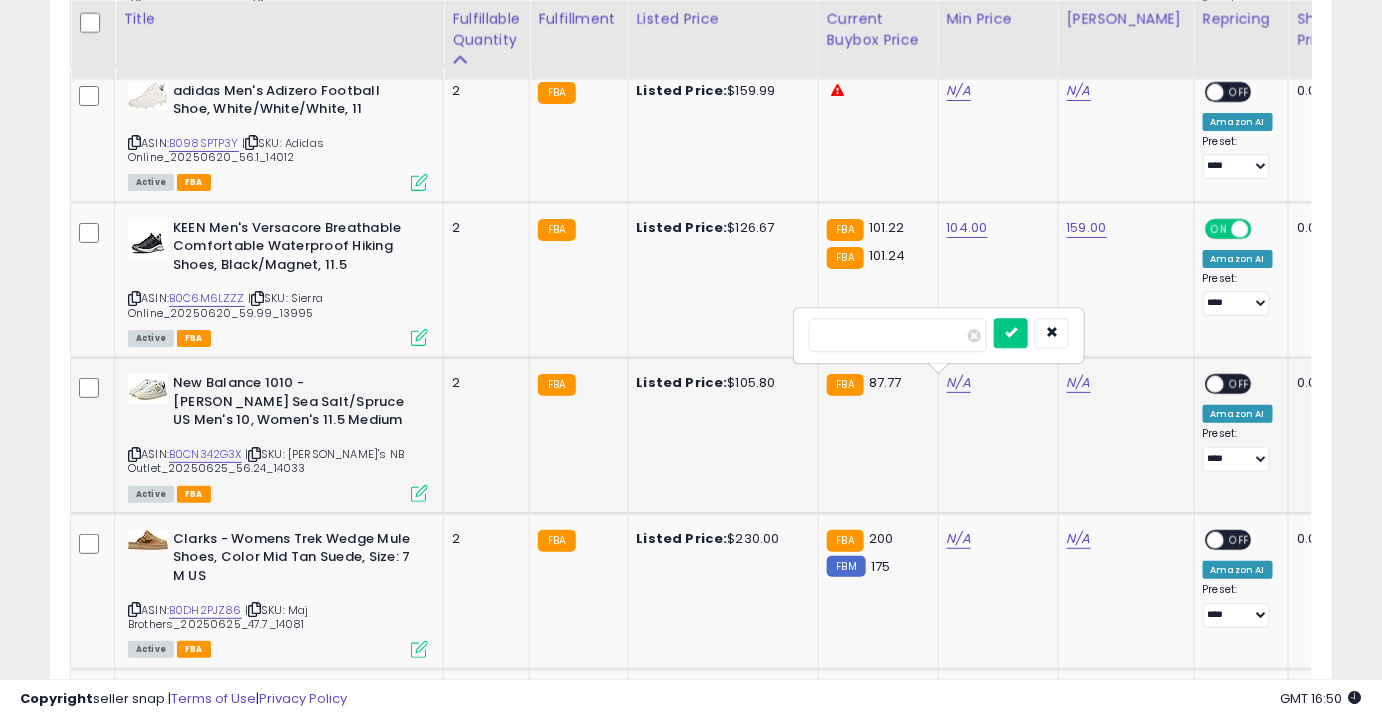 type on "**" 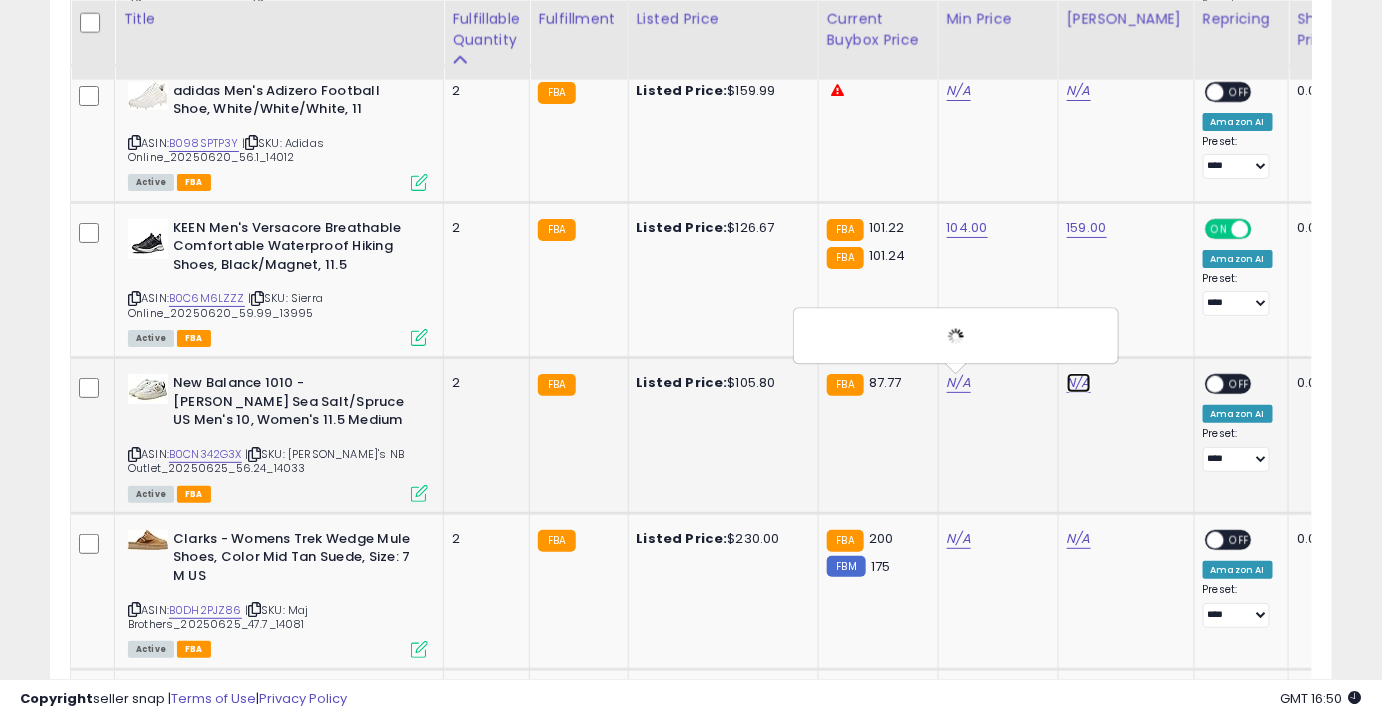 click on "N/A" at bounding box center (1079, -1247) 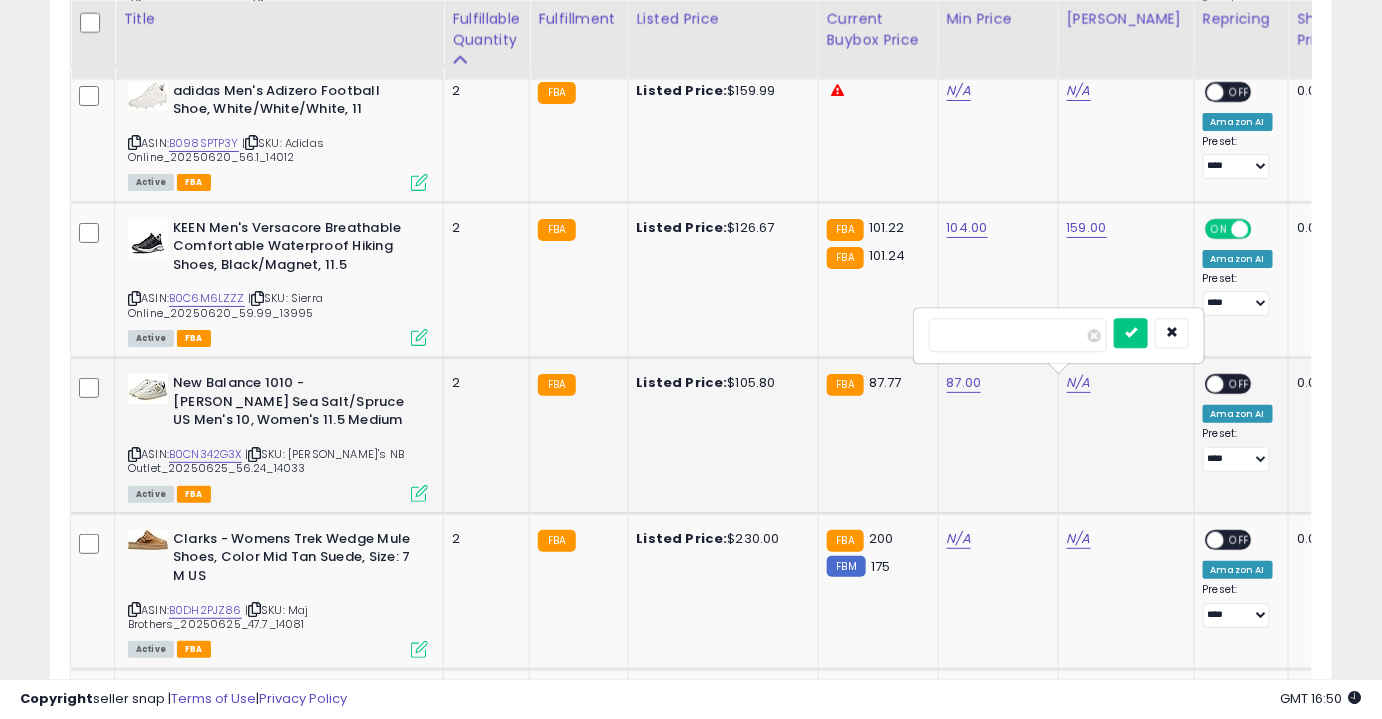 type on "***" 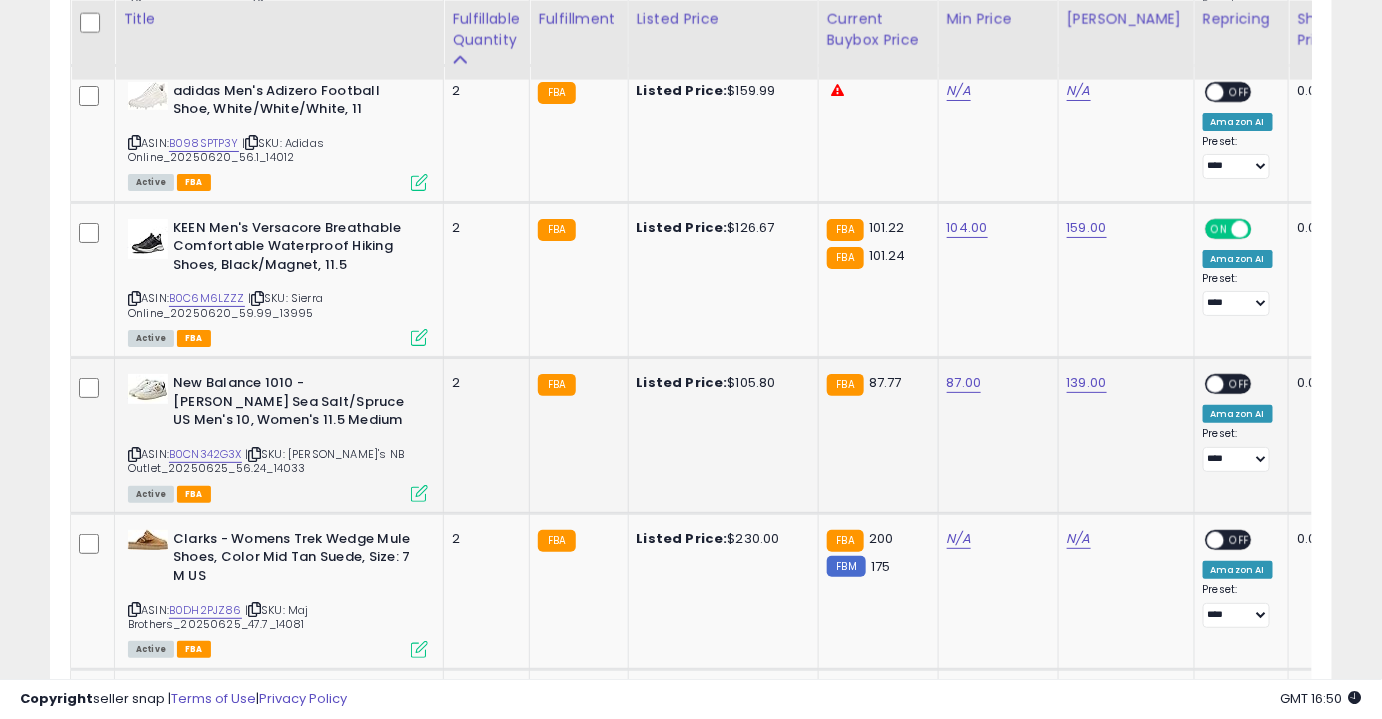 click on "OFF" at bounding box center (1240, 384) 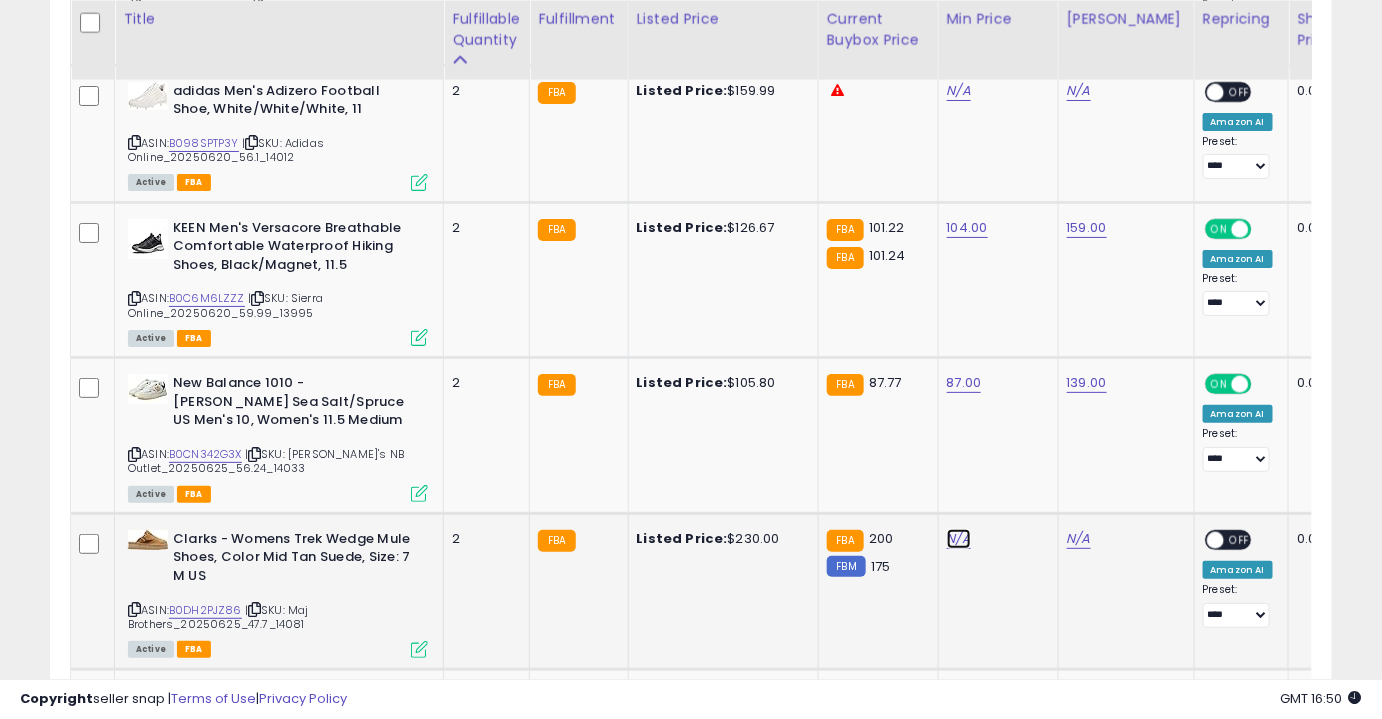 click on "N/A" at bounding box center [959, -1247] 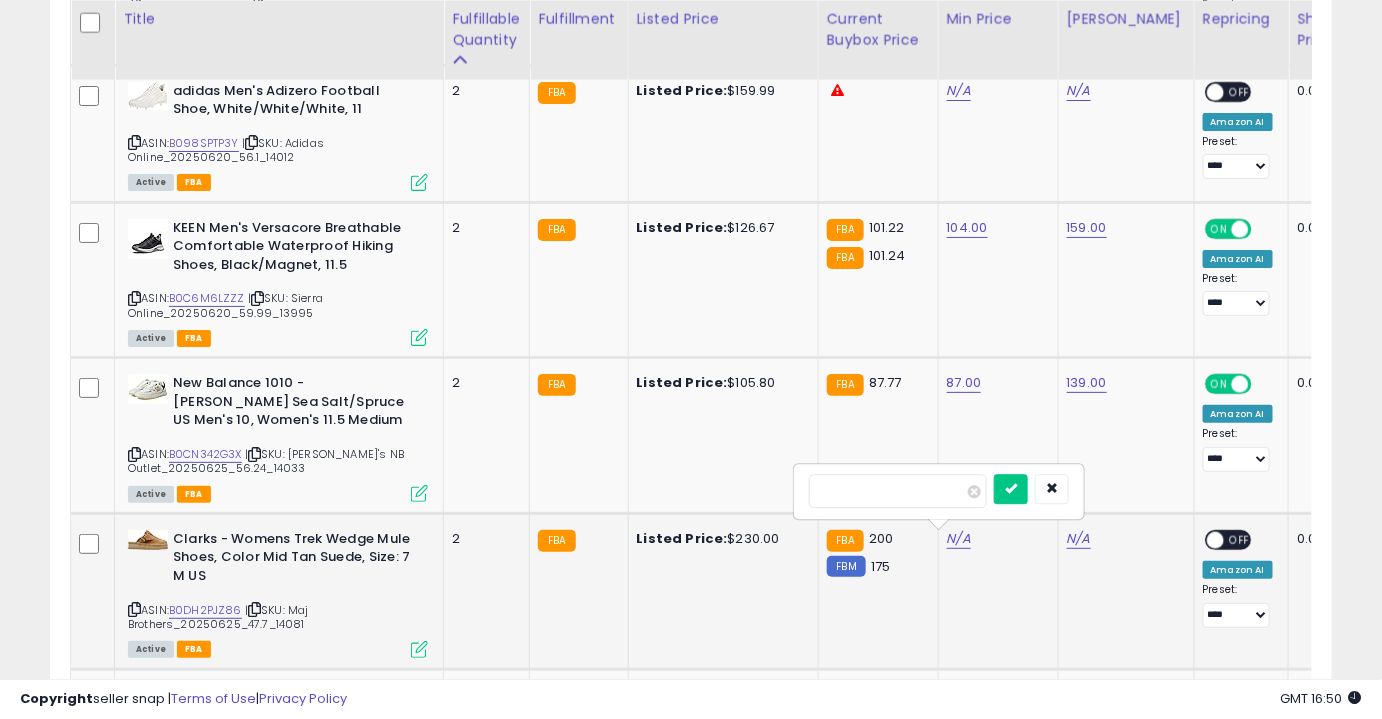 type on "**" 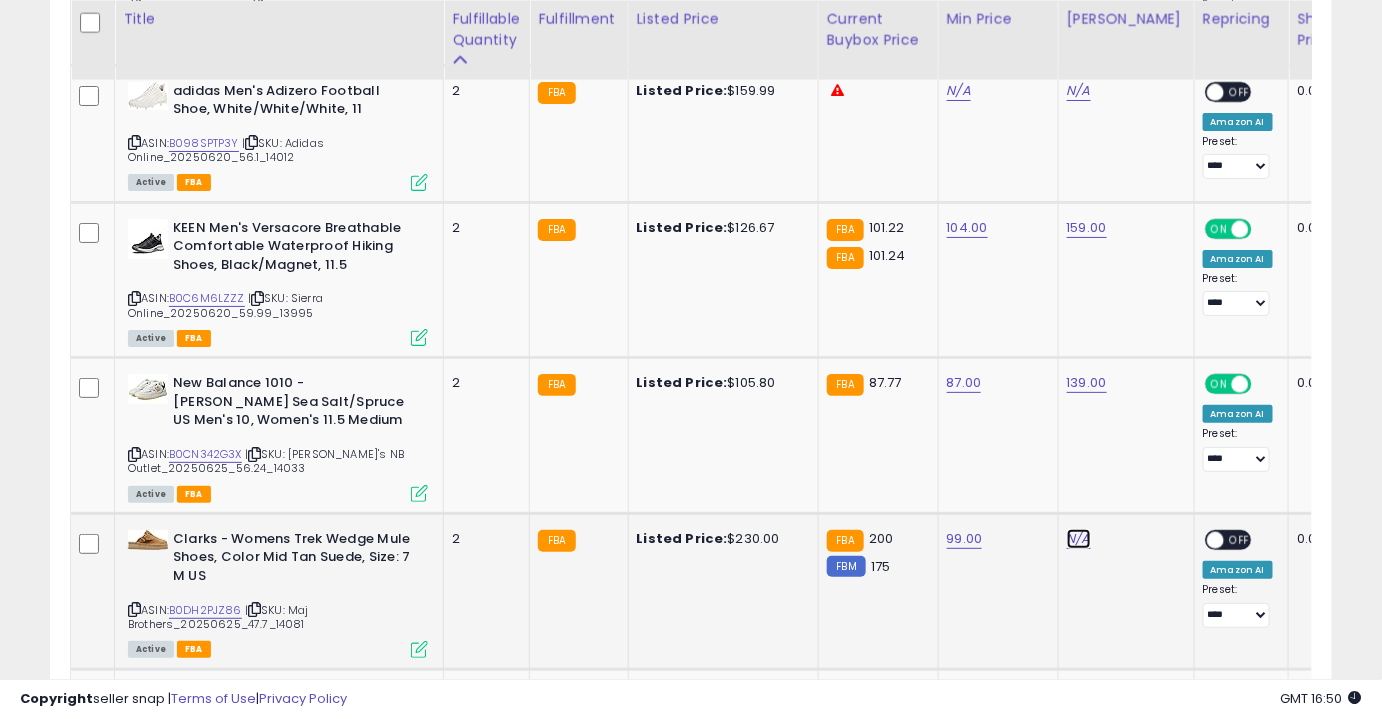 click on "N/A" at bounding box center (1079, -1247) 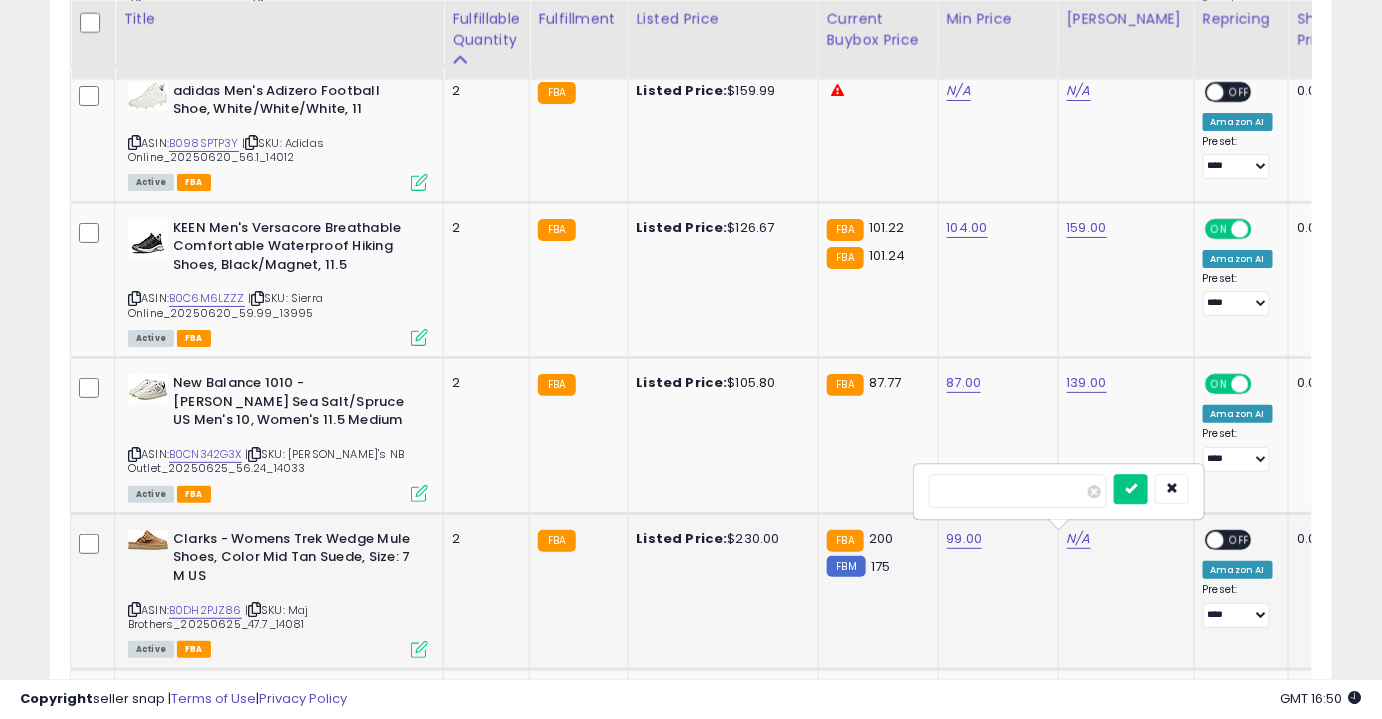 type on "******" 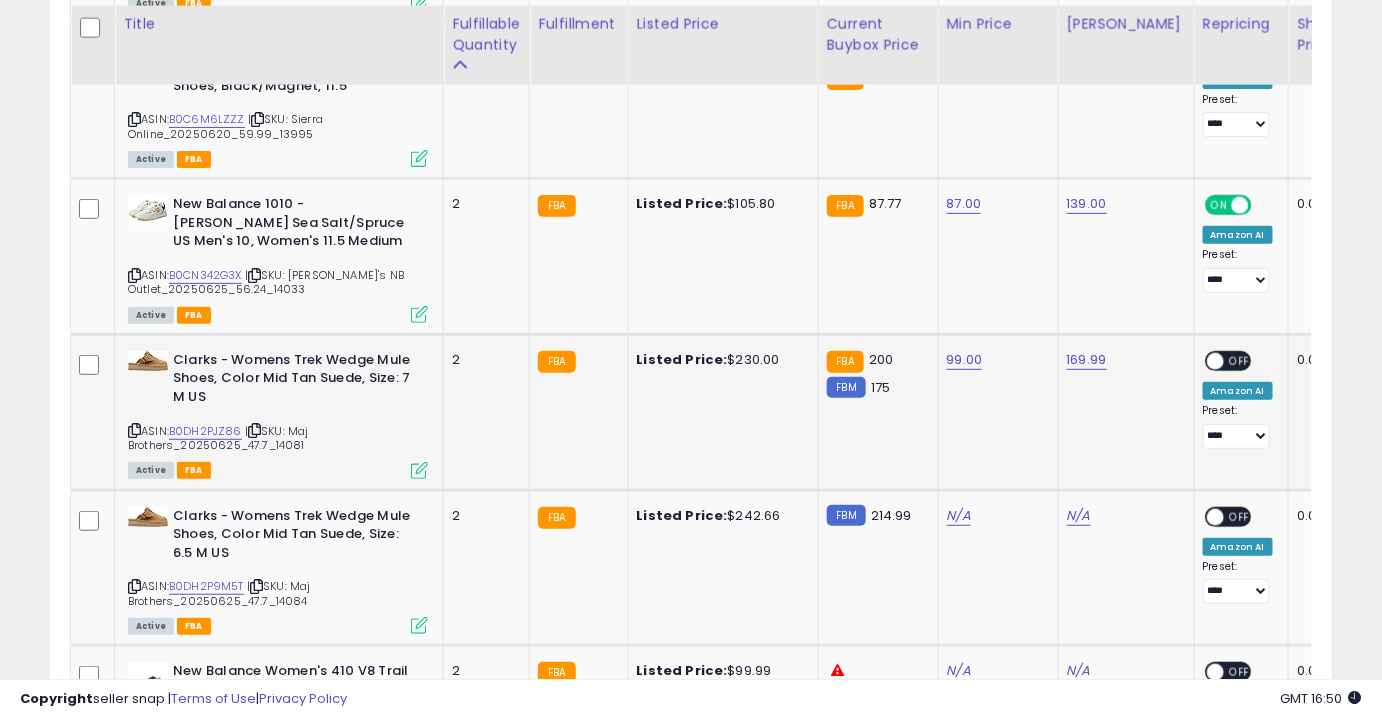 scroll, scrollTop: 2662, scrollLeft: 0, axis: vertical 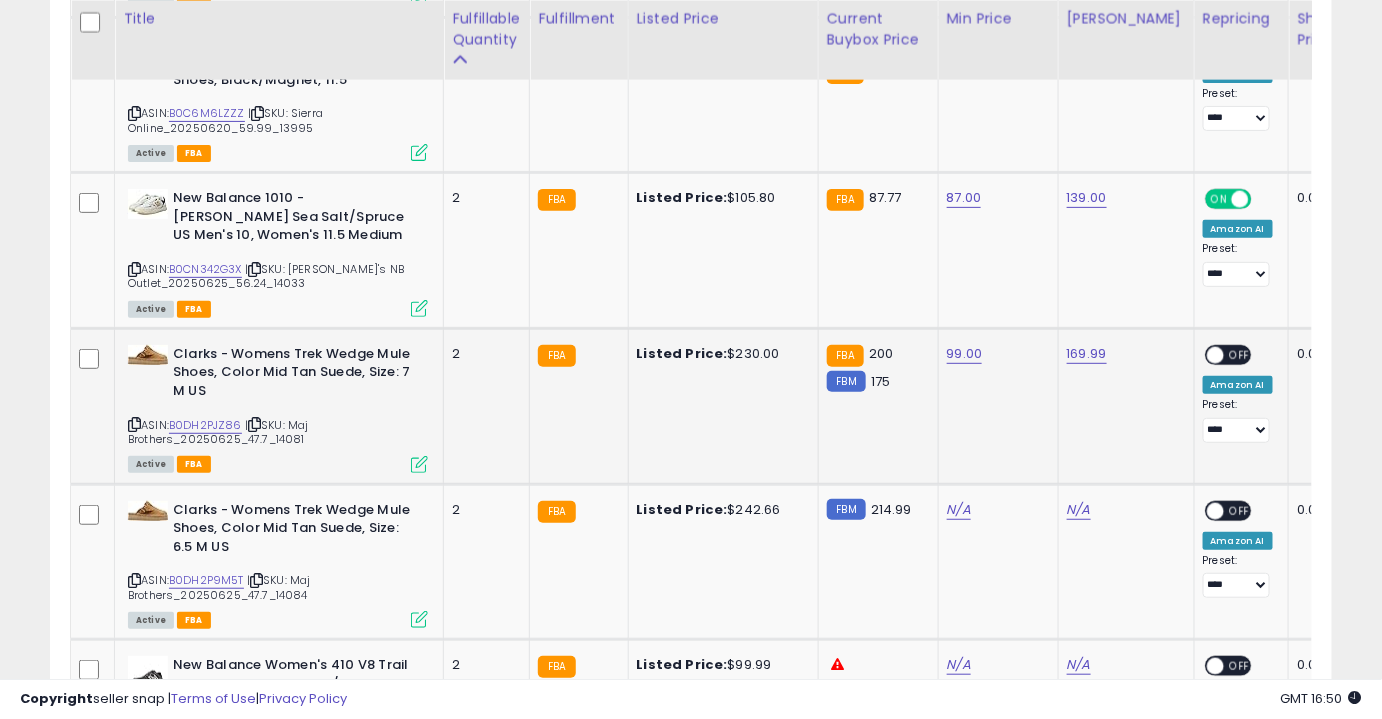 click on "OFF" at bounding box center (1240, 355) 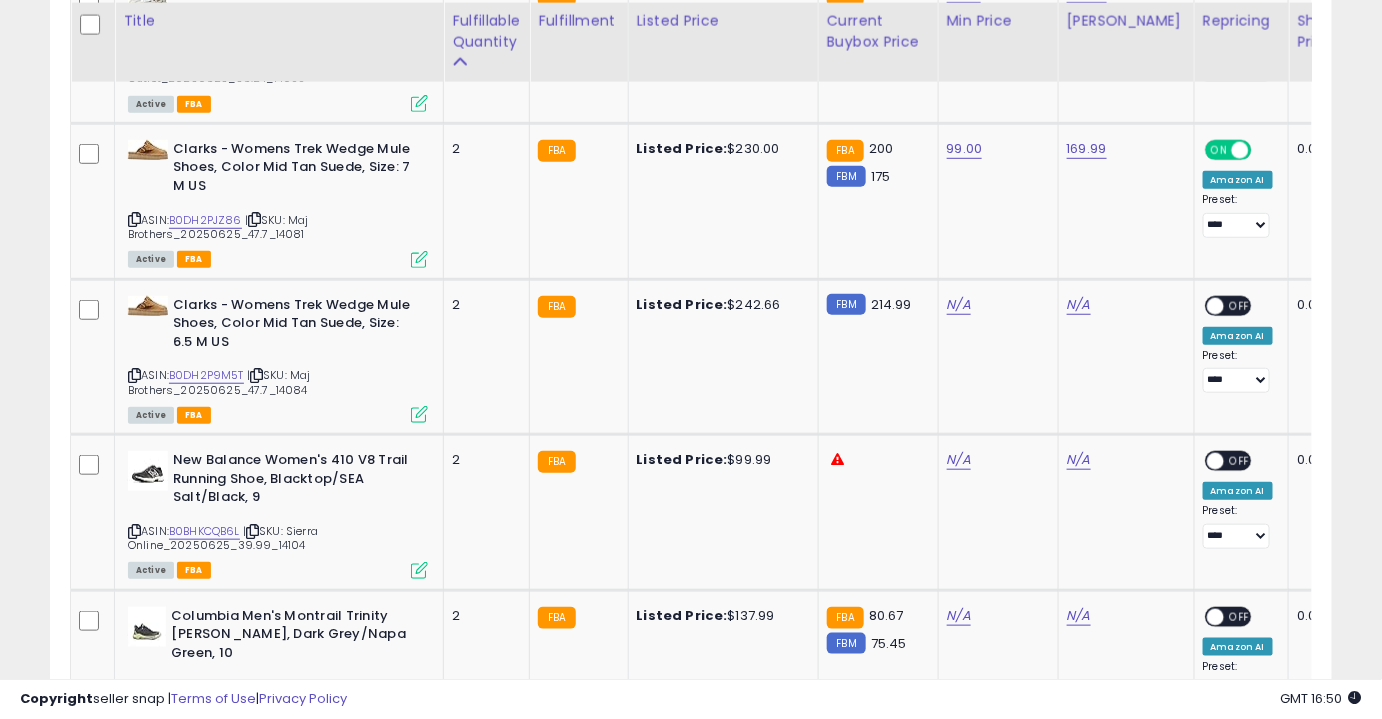 scroll, scrollTop: 2869, scrollLeft: 0, axis: vertical 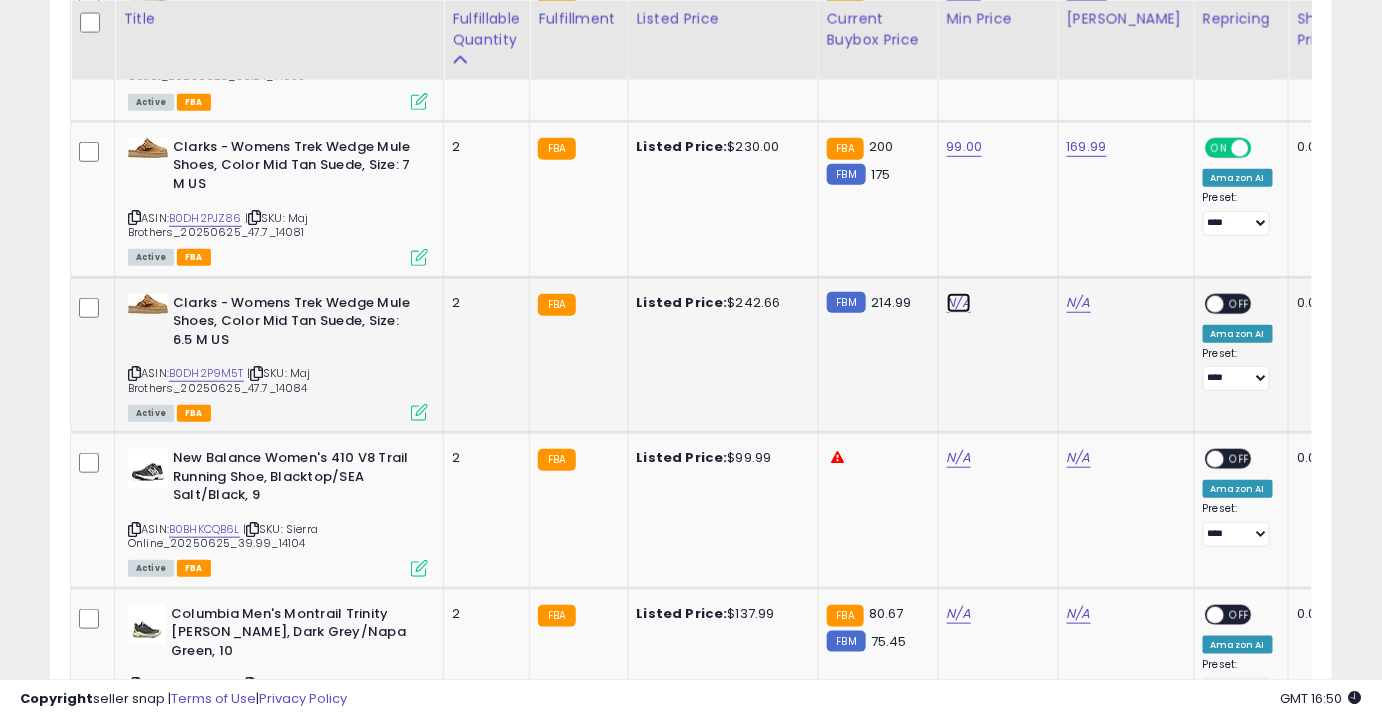 click on "N/A" at bounding box center [959, -1639] 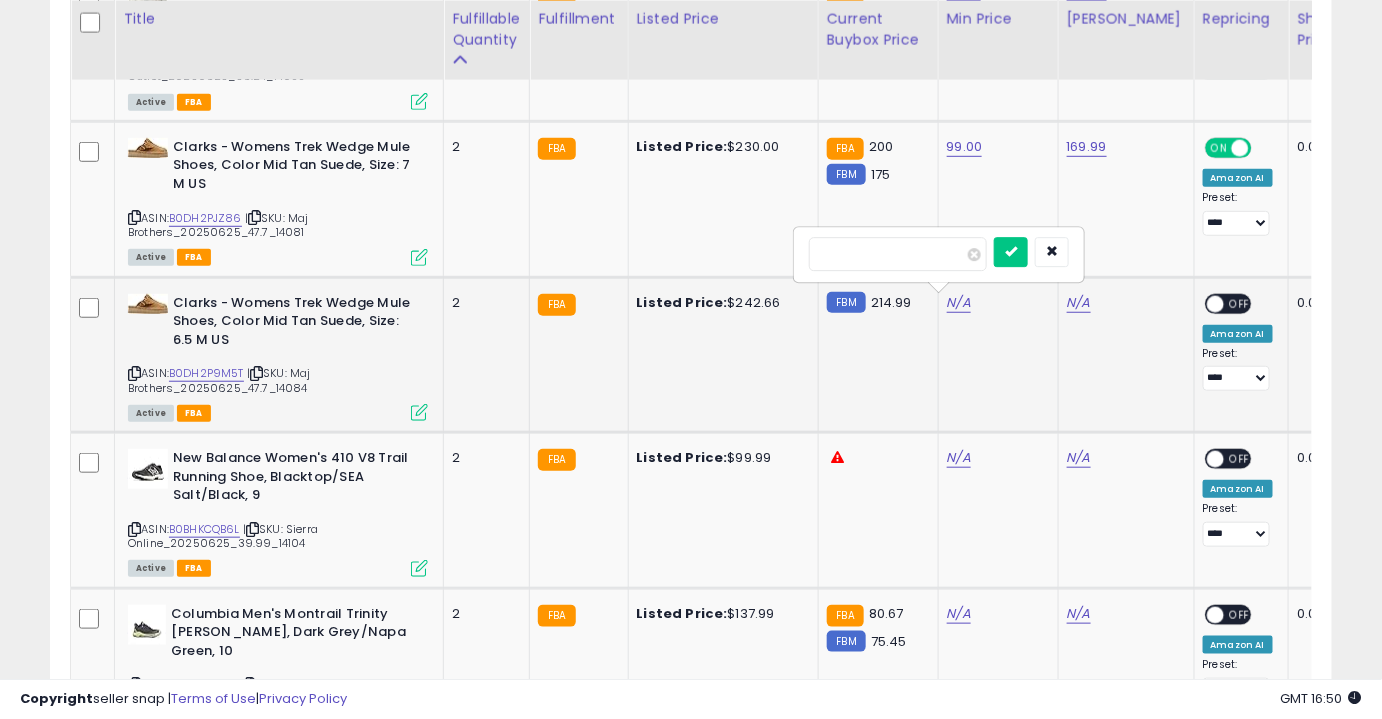 type on "**" 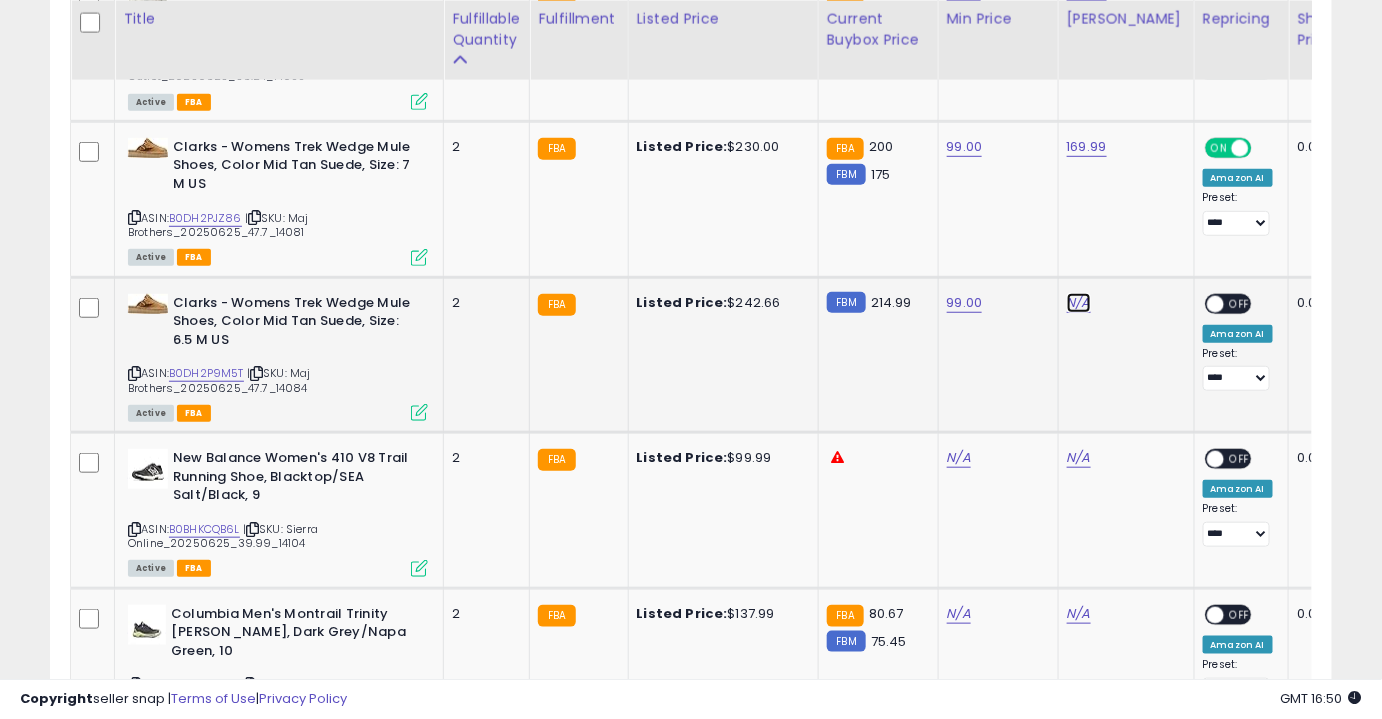 click on "N/A" at bounding box center (1079, -1639) 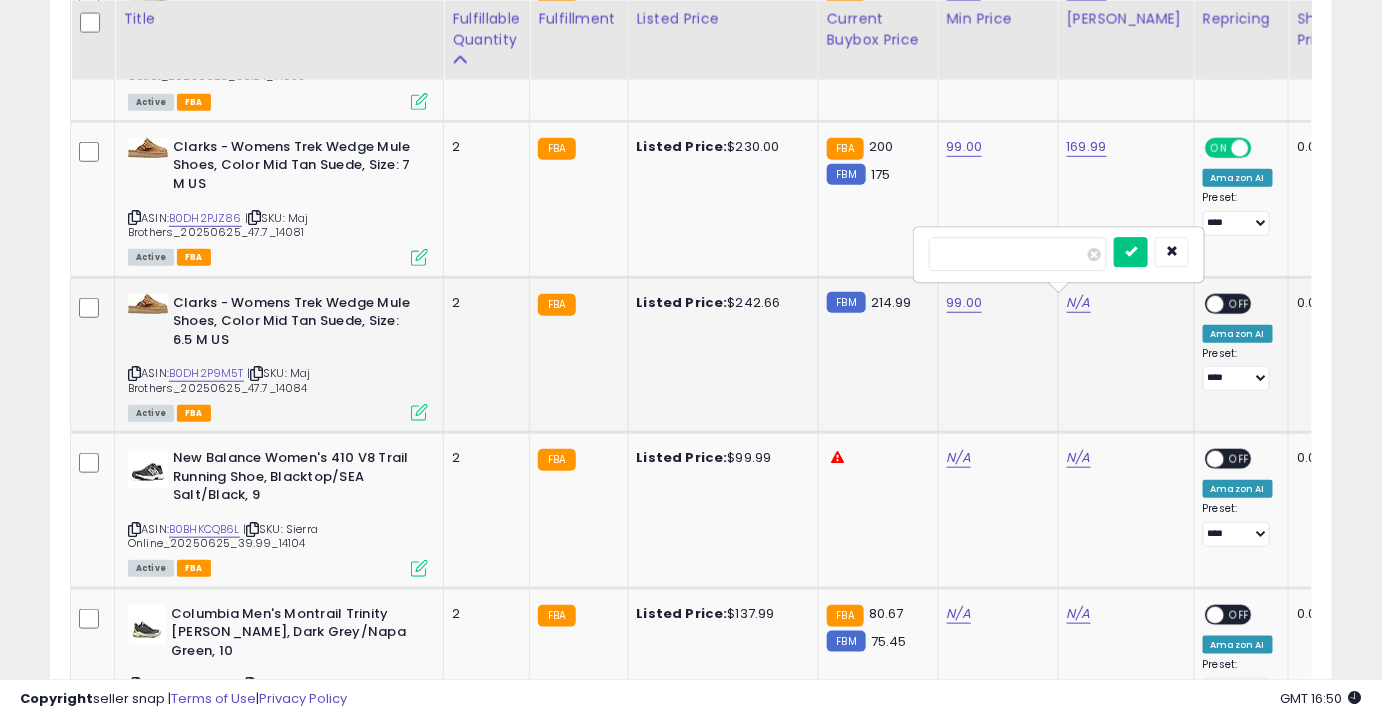 type on "******" 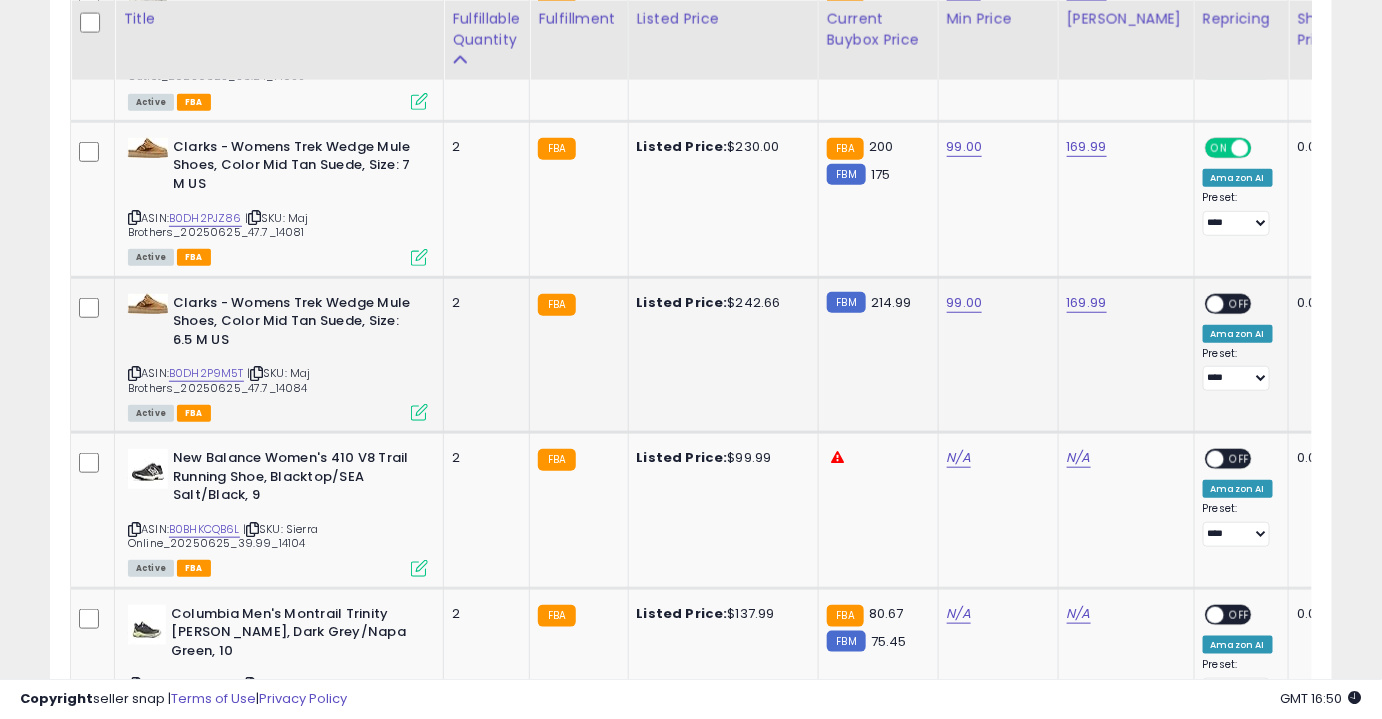 click on "OFF" at bounding box center (1240, 303) 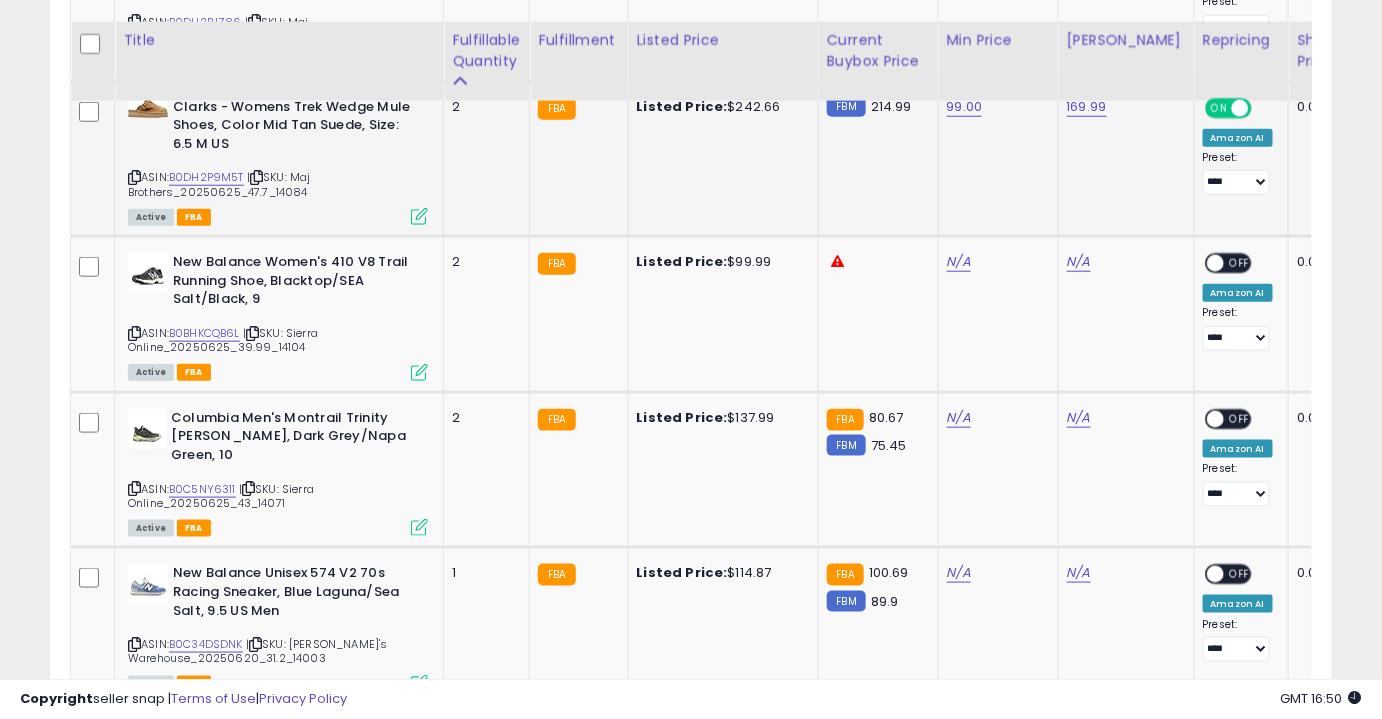 scroll, scrollTop: 3092, scrollLeft: 0, axis: vertical 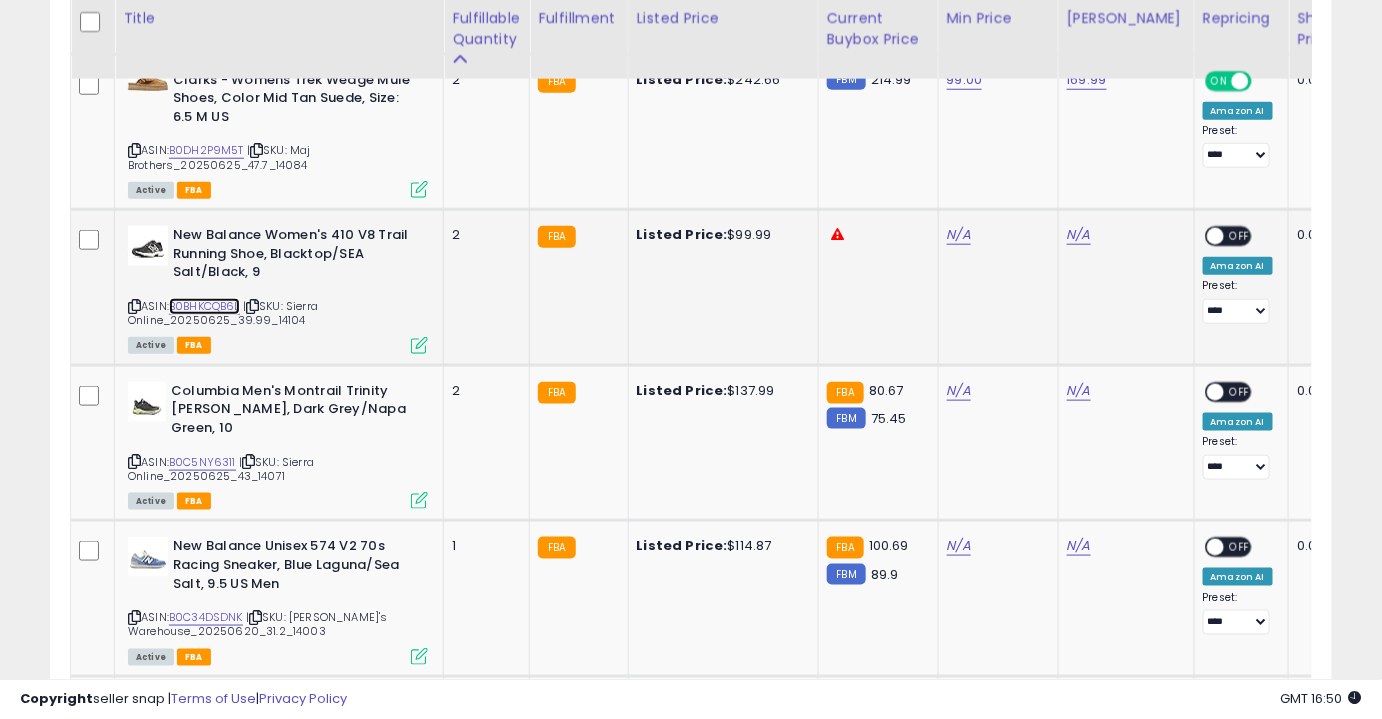 click on "B0BHKCQB6L" at bounding box center (204, 306) 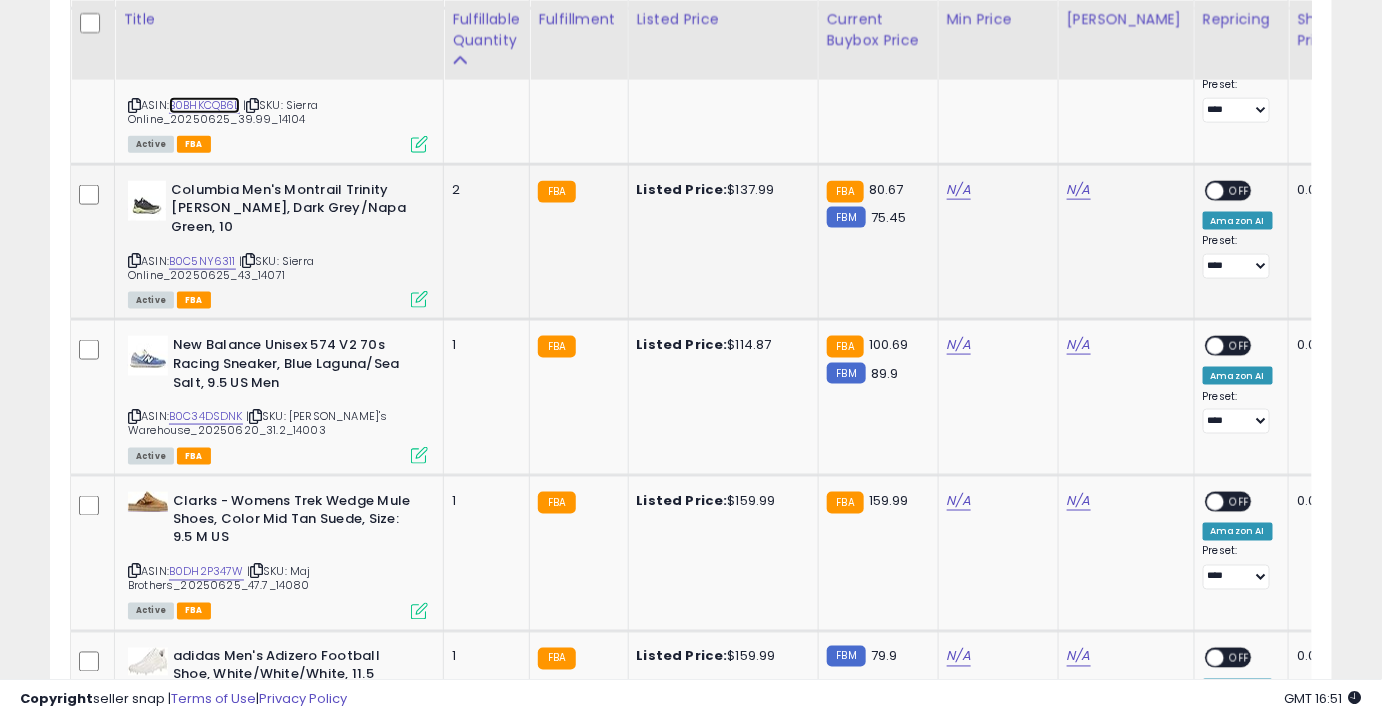 scroll, scrollTop: 3294, scrollLeft: 0, axis: vertical 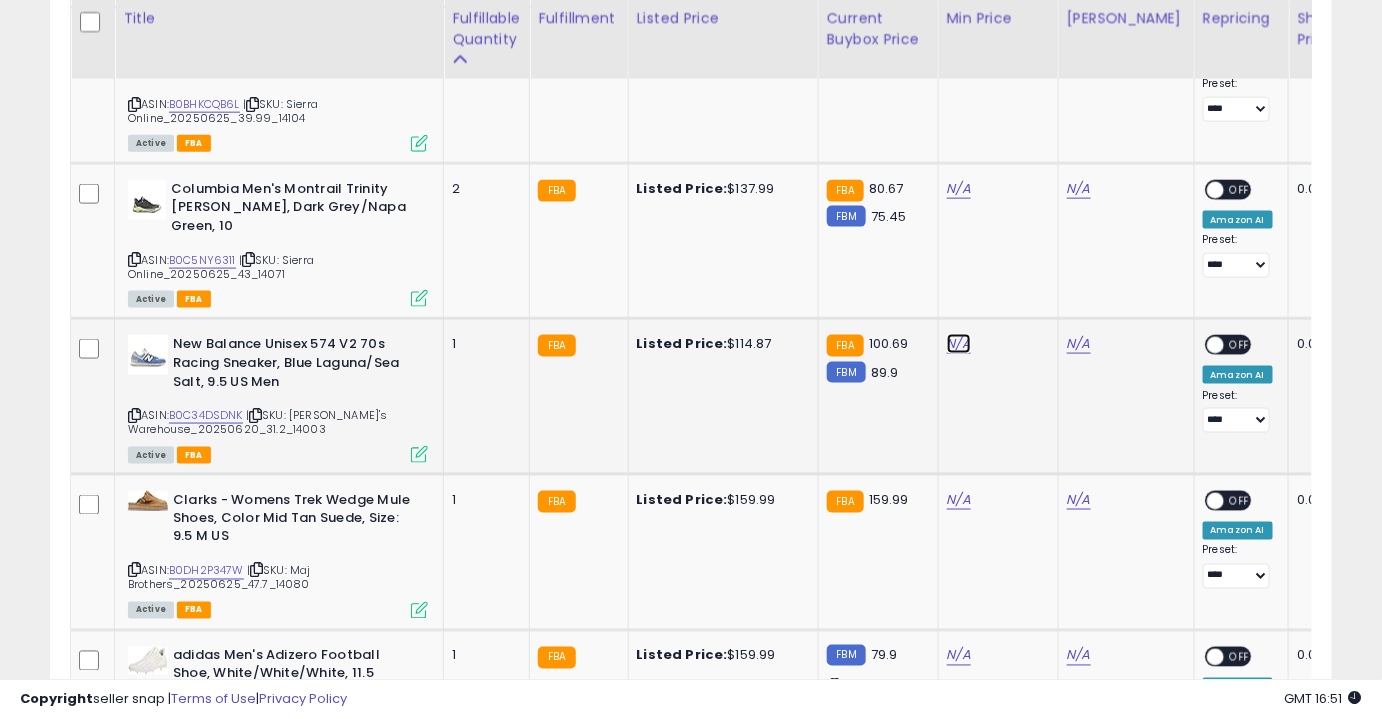 click on "N/A" at bounding box center [959, -2064] 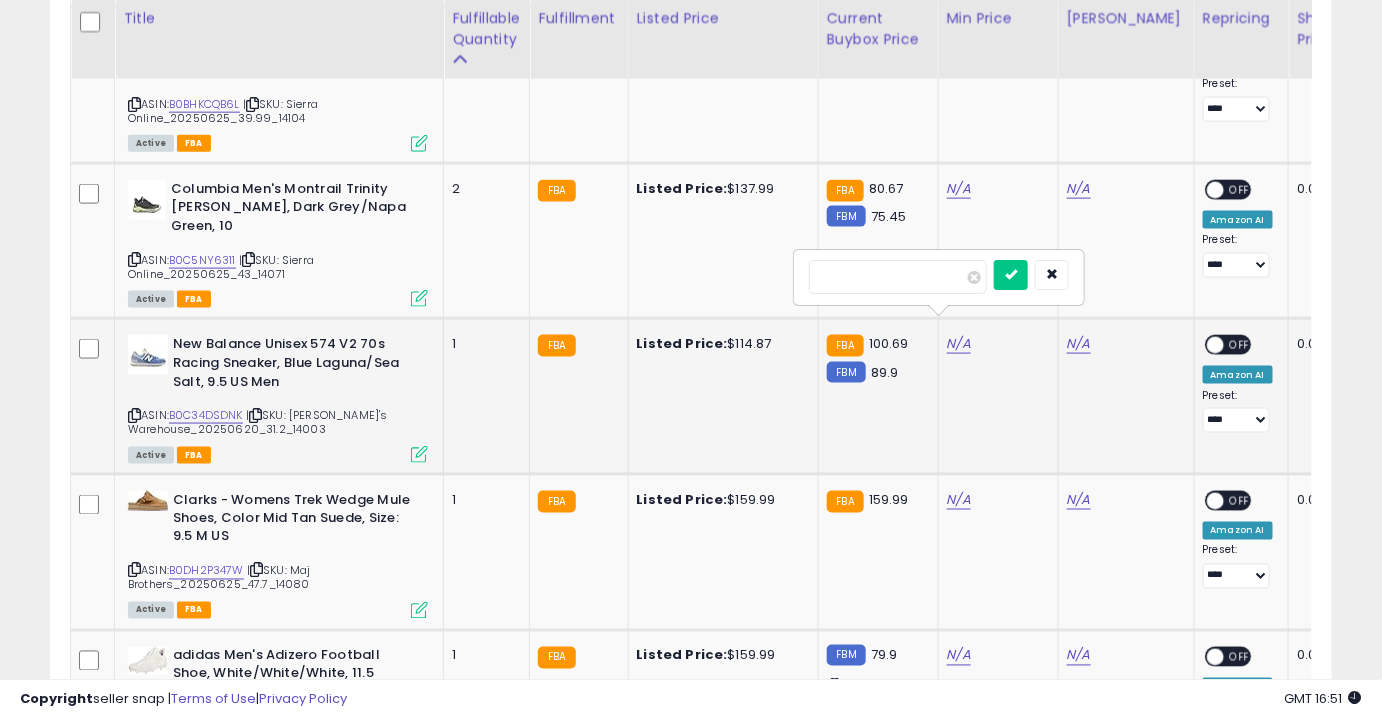 type on "*" 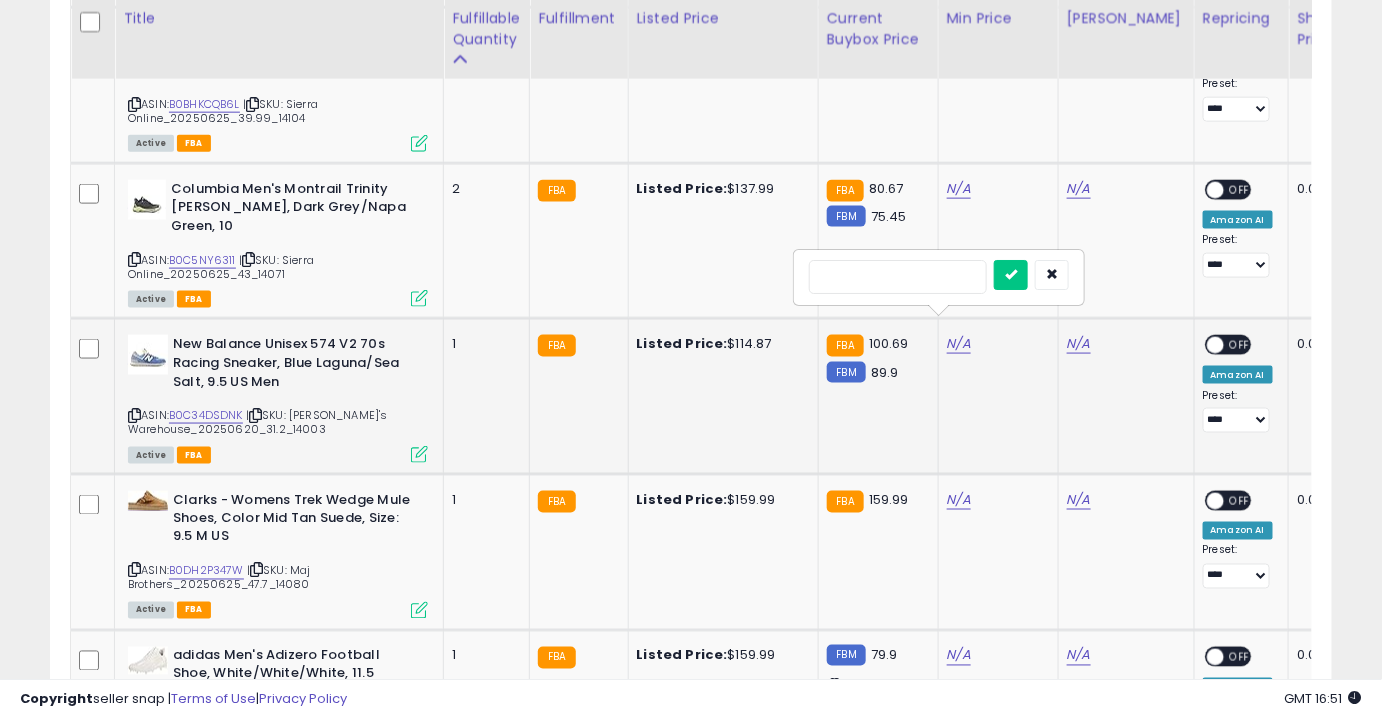 type on "**" 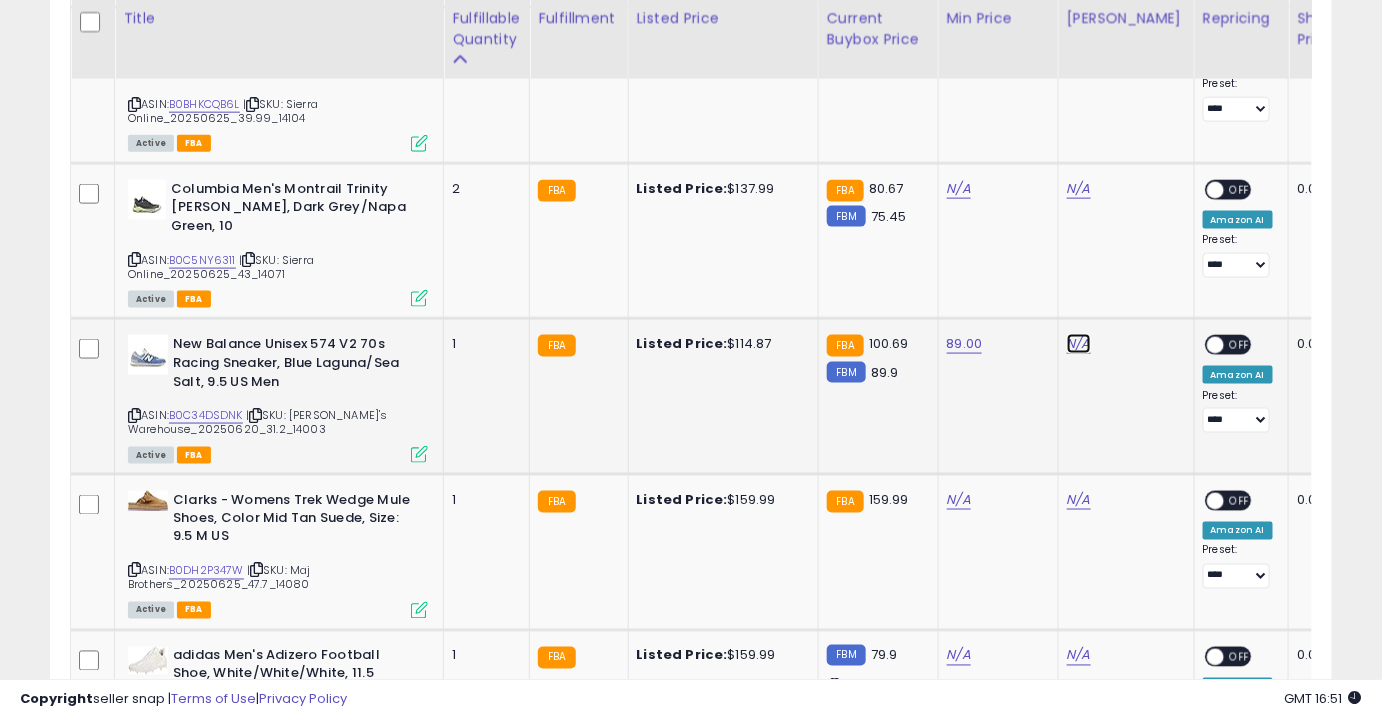 click on "N/A" at bounding box center (1079, -2064) 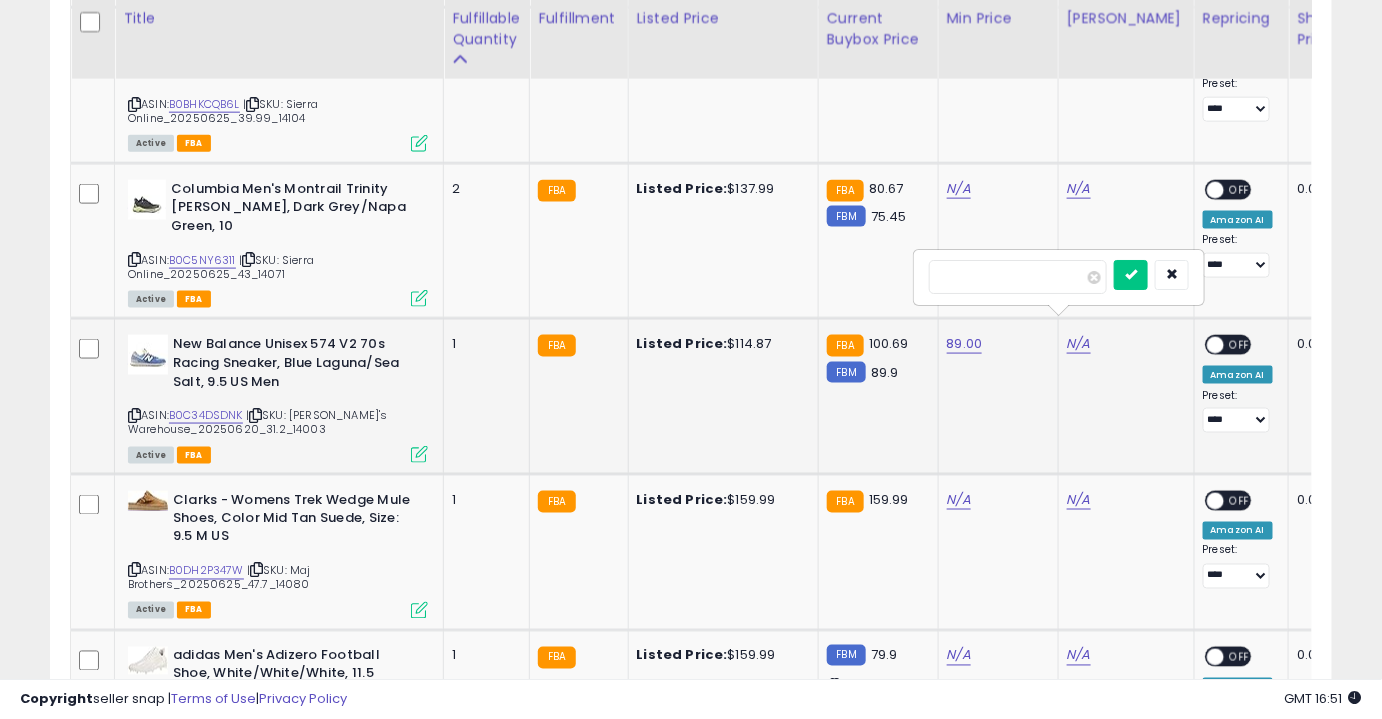 type on "***" 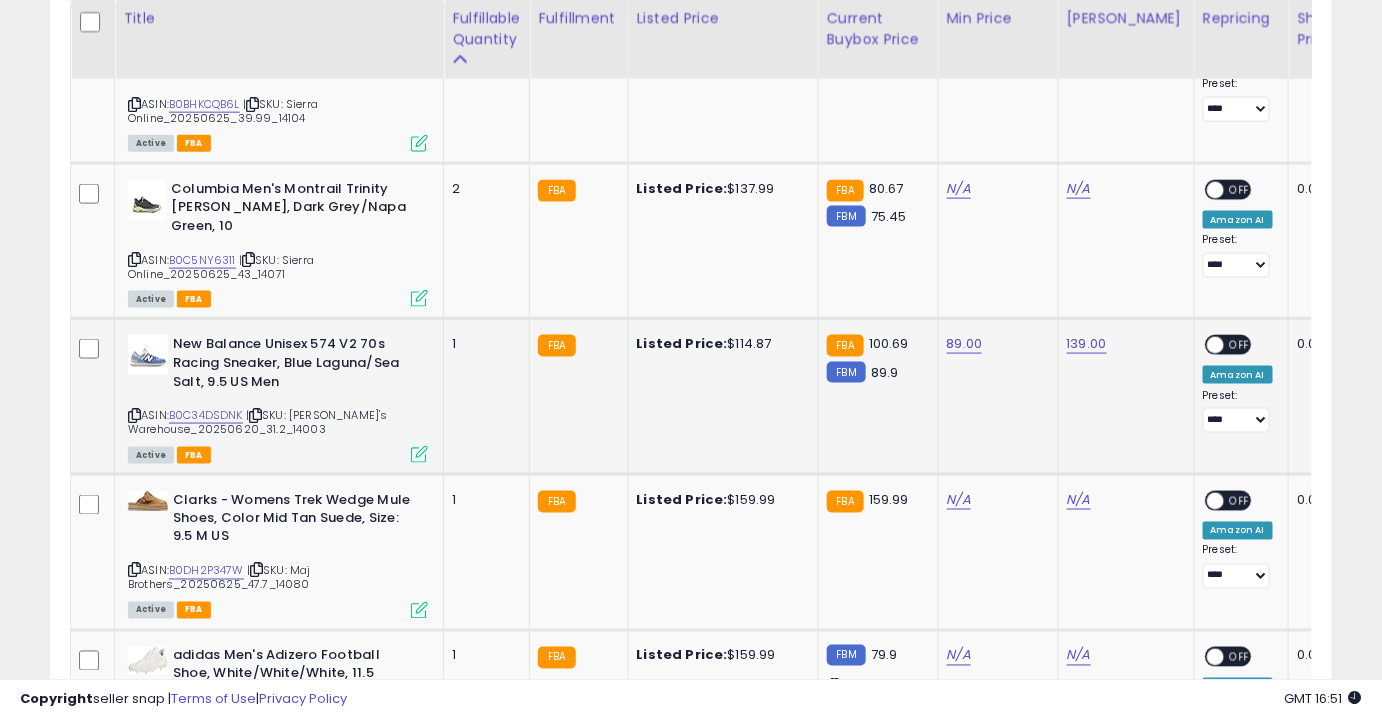 click on "OFF" at bounding box center [1240, 345] 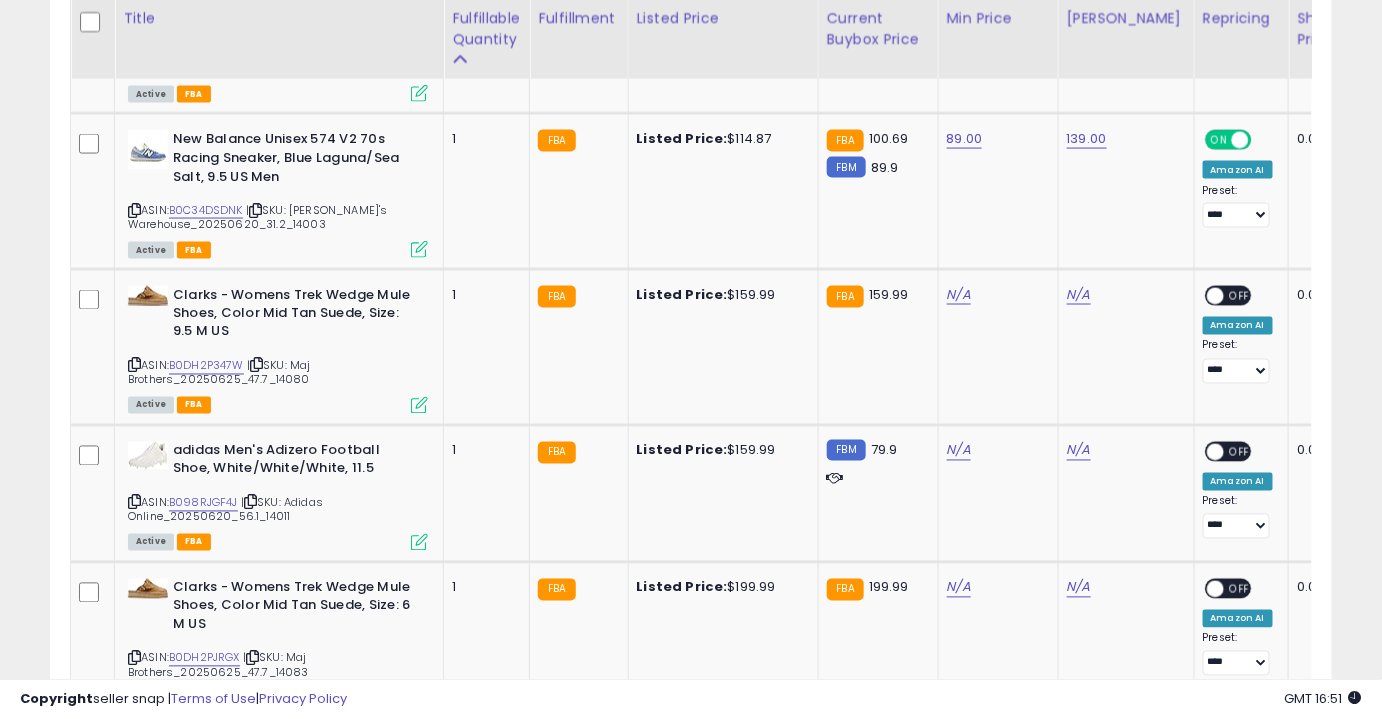 scroll, scrollTop: 3501, scrollLeft: 0, axis: vertical 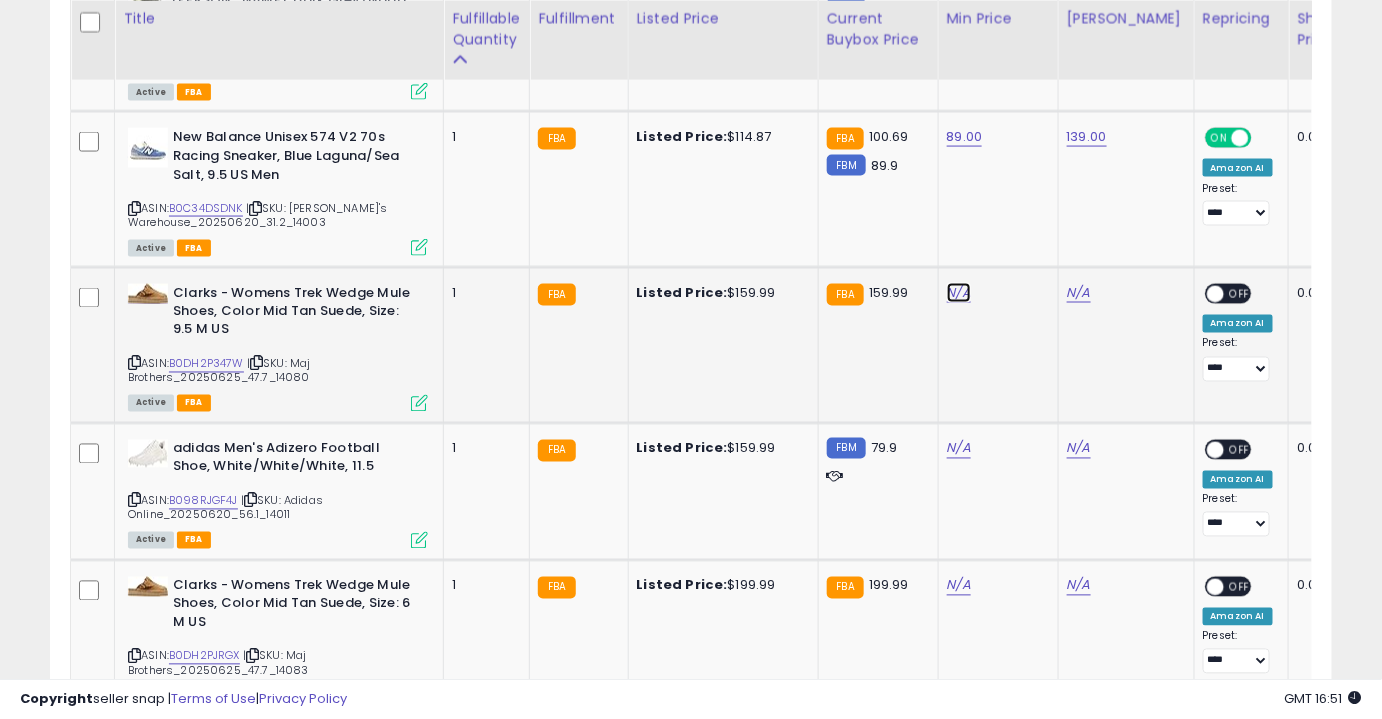 click on "N/A" at bounding box center [959, -2271] 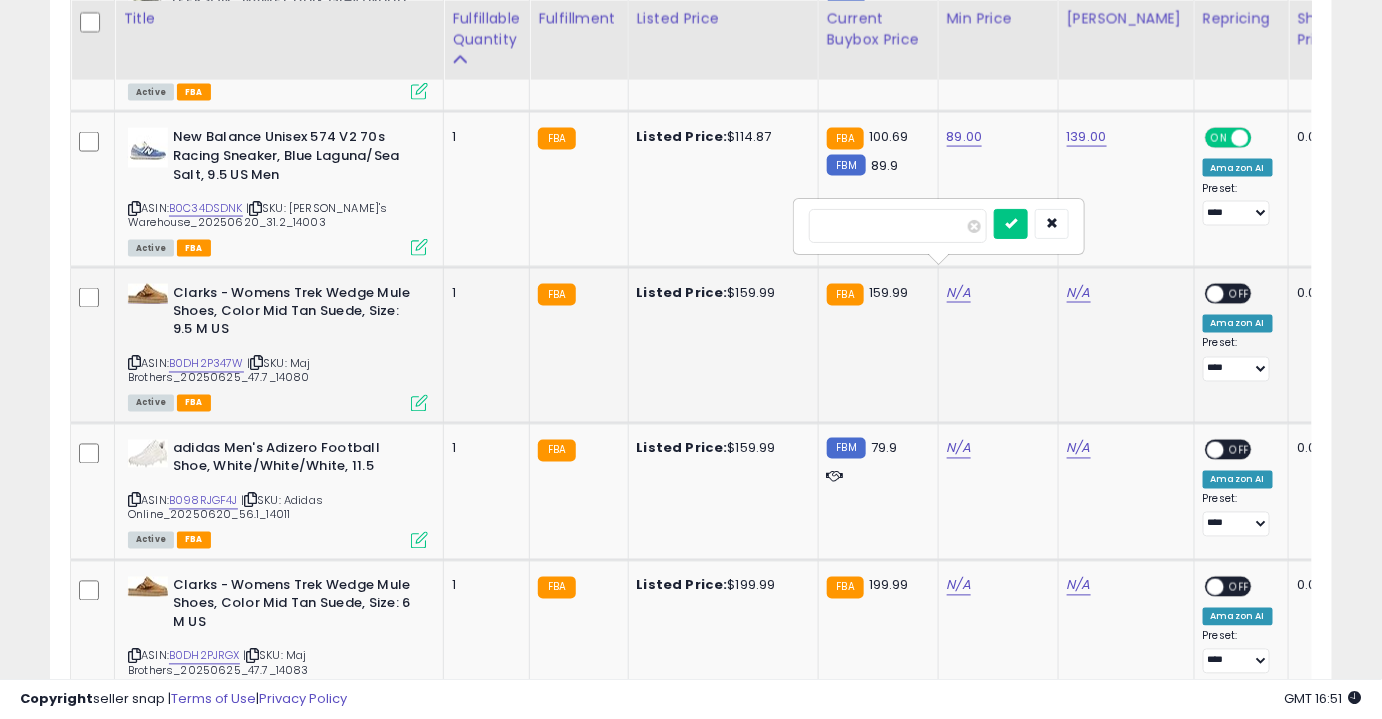 type on "**" 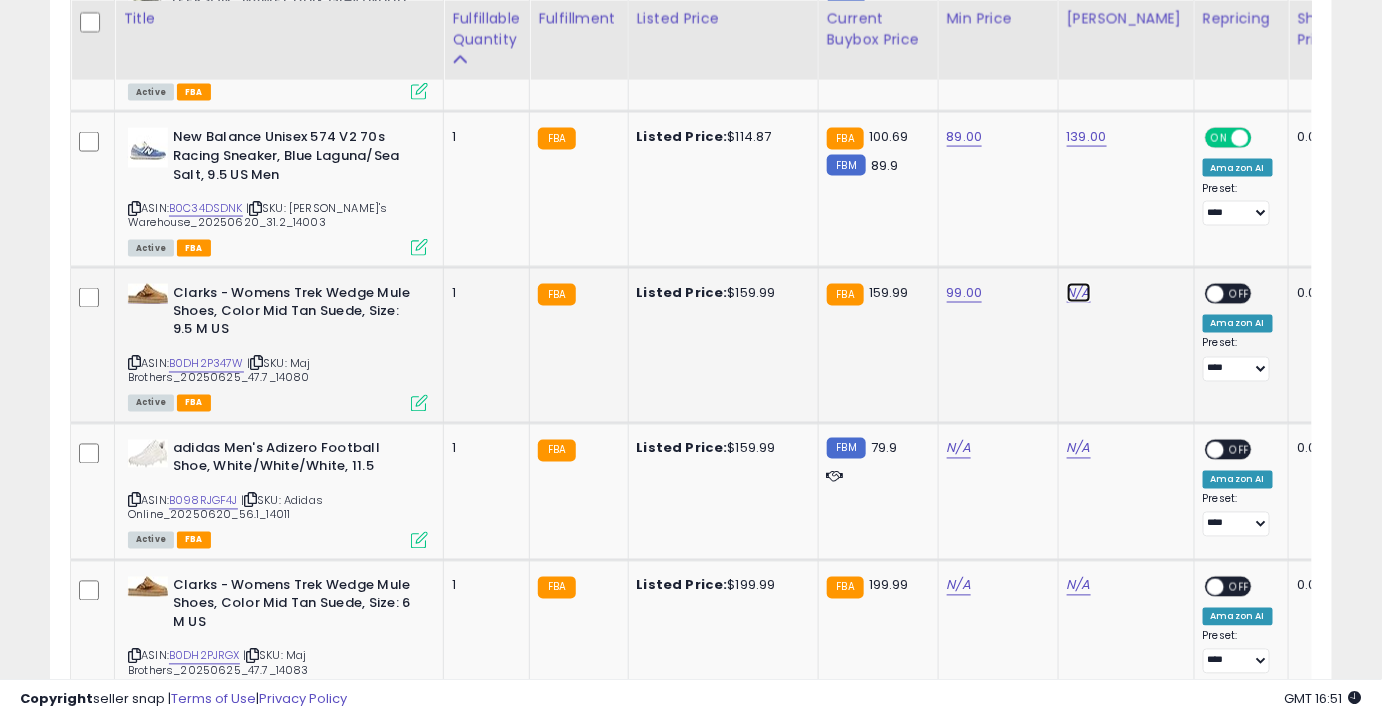 click on "N/A" at bounding box center [1079, -2271] 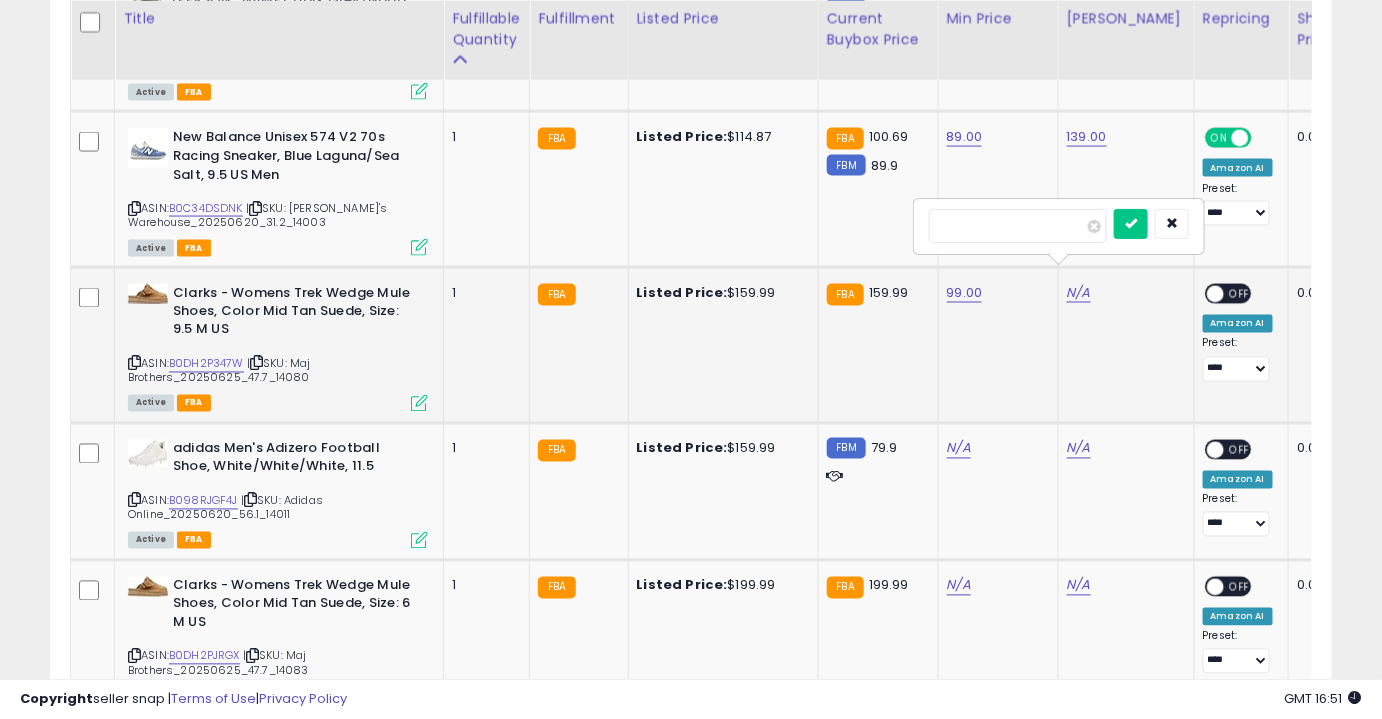 type on "******" 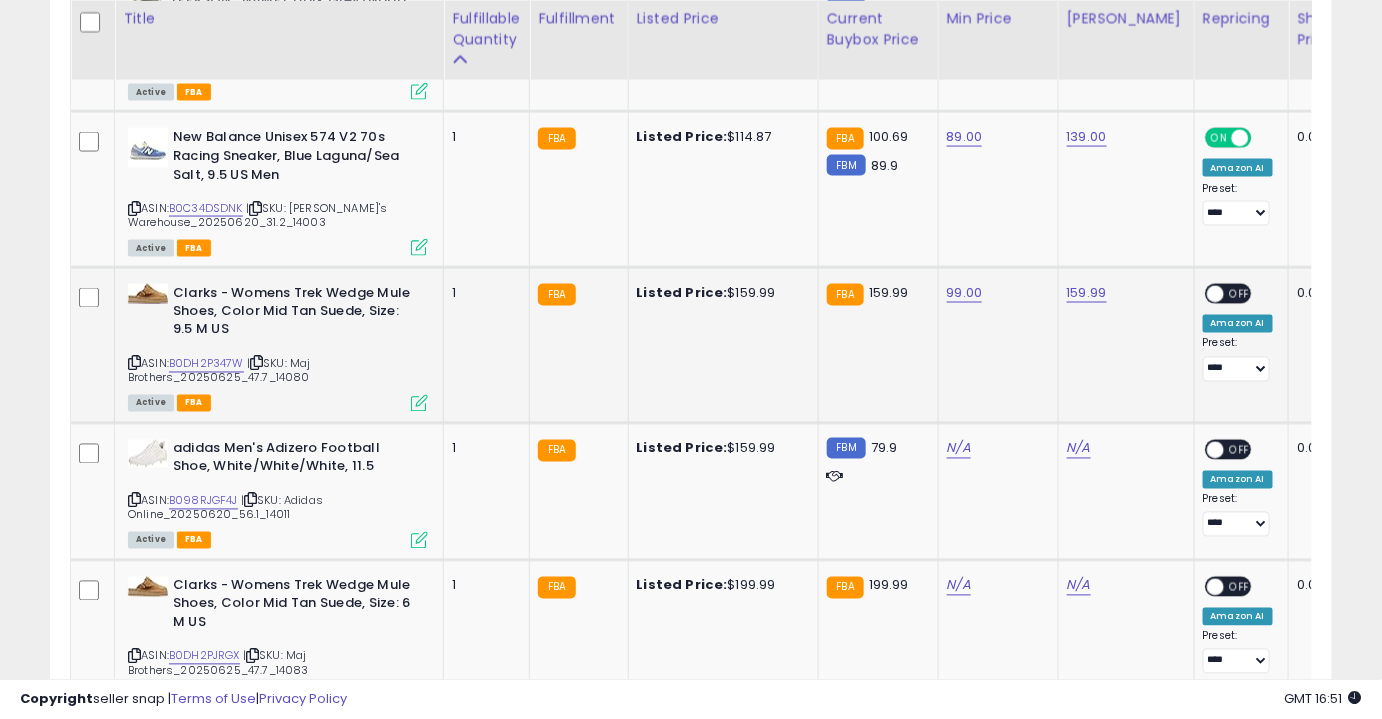 click on "OFF" at bounding box center [1240, 294] 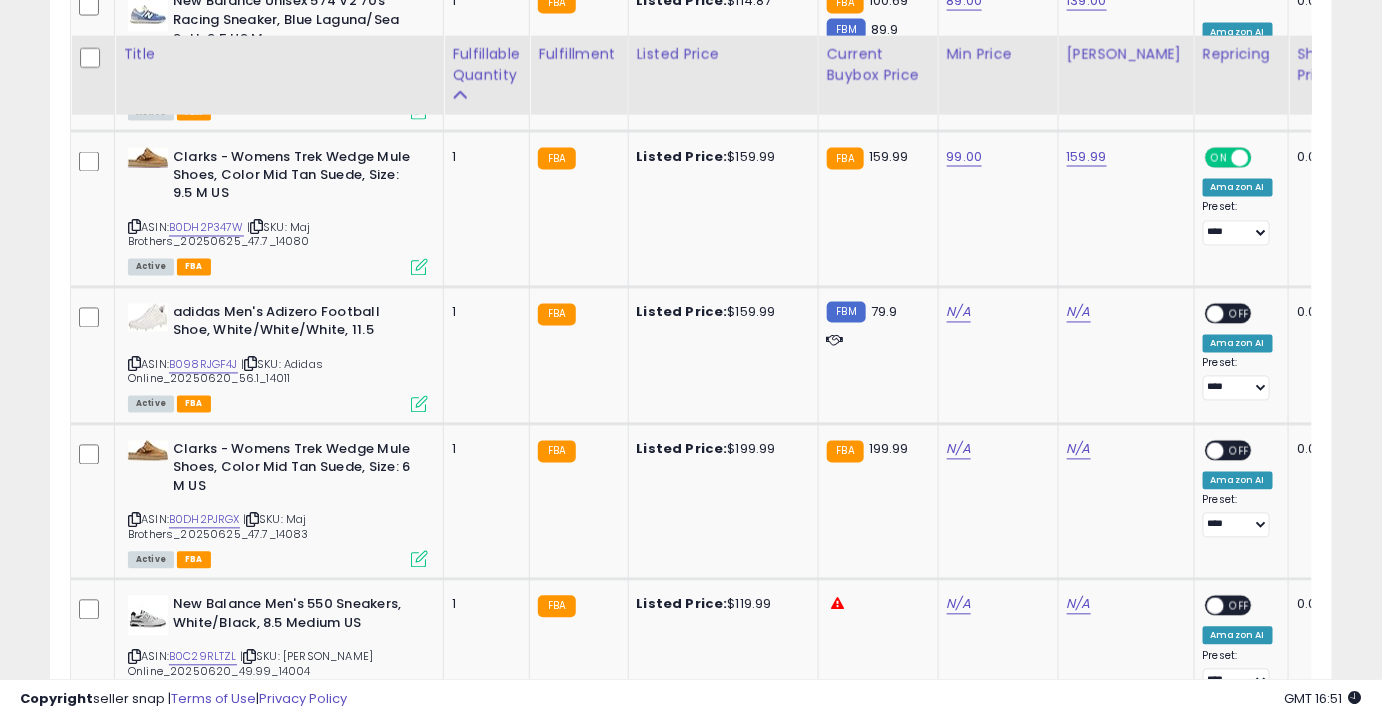 scroll, scrollTop: 3684, scrollLeft: 0, axis: vertical 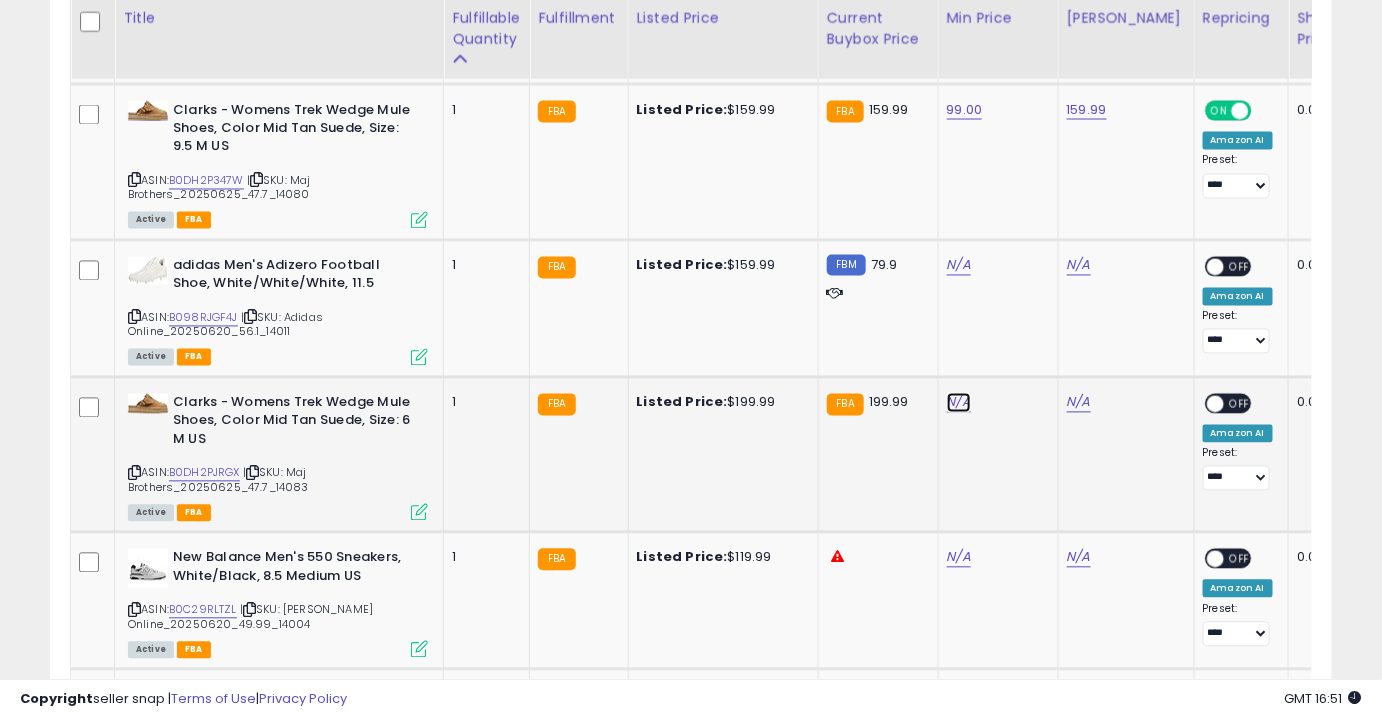 click on "N/A" at bounding box center (959, -2454) 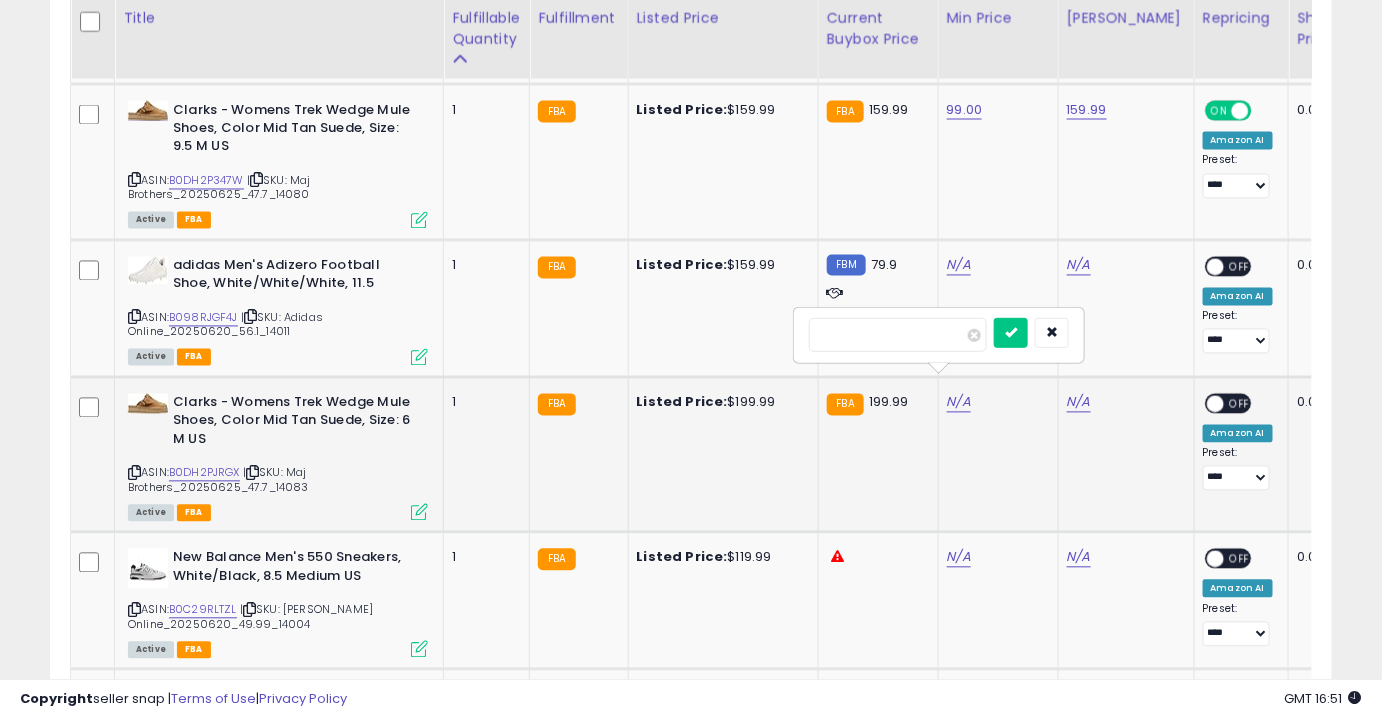 type on "**" 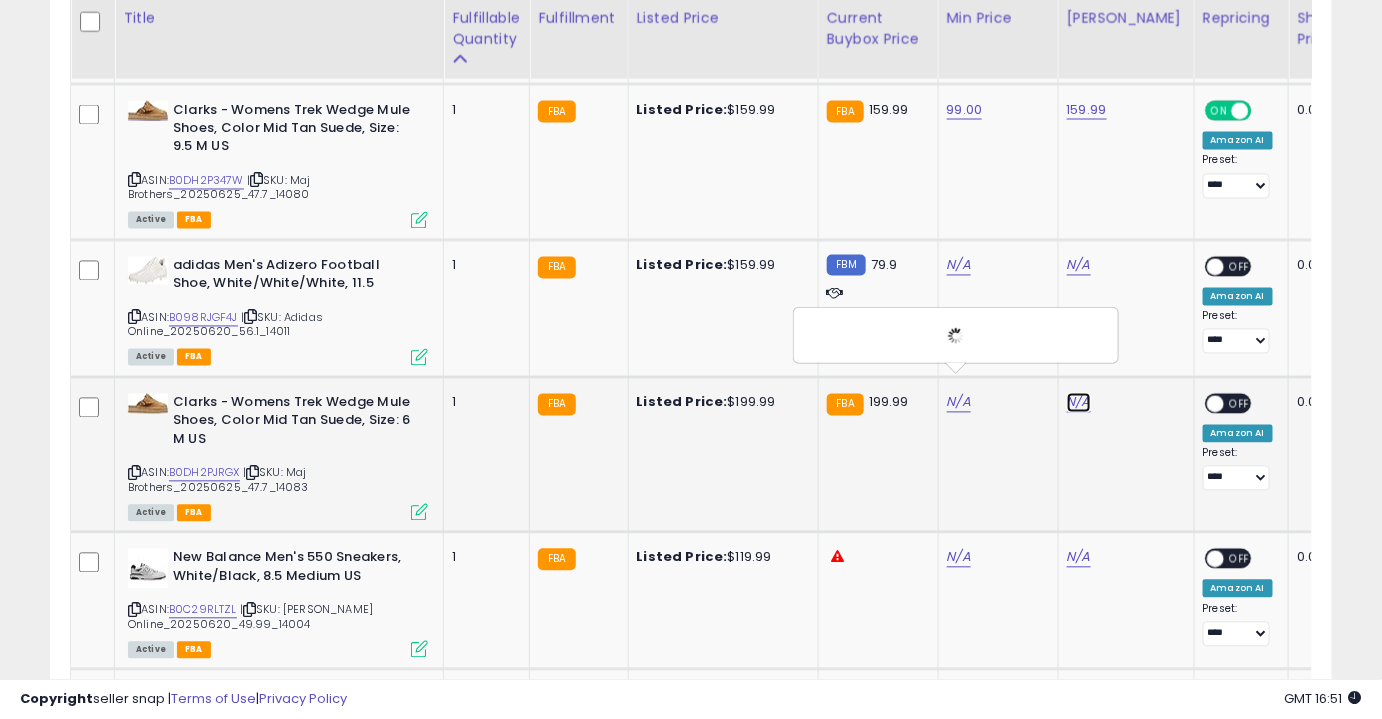 click on "N/A" at bounding box center [1079, -2454] 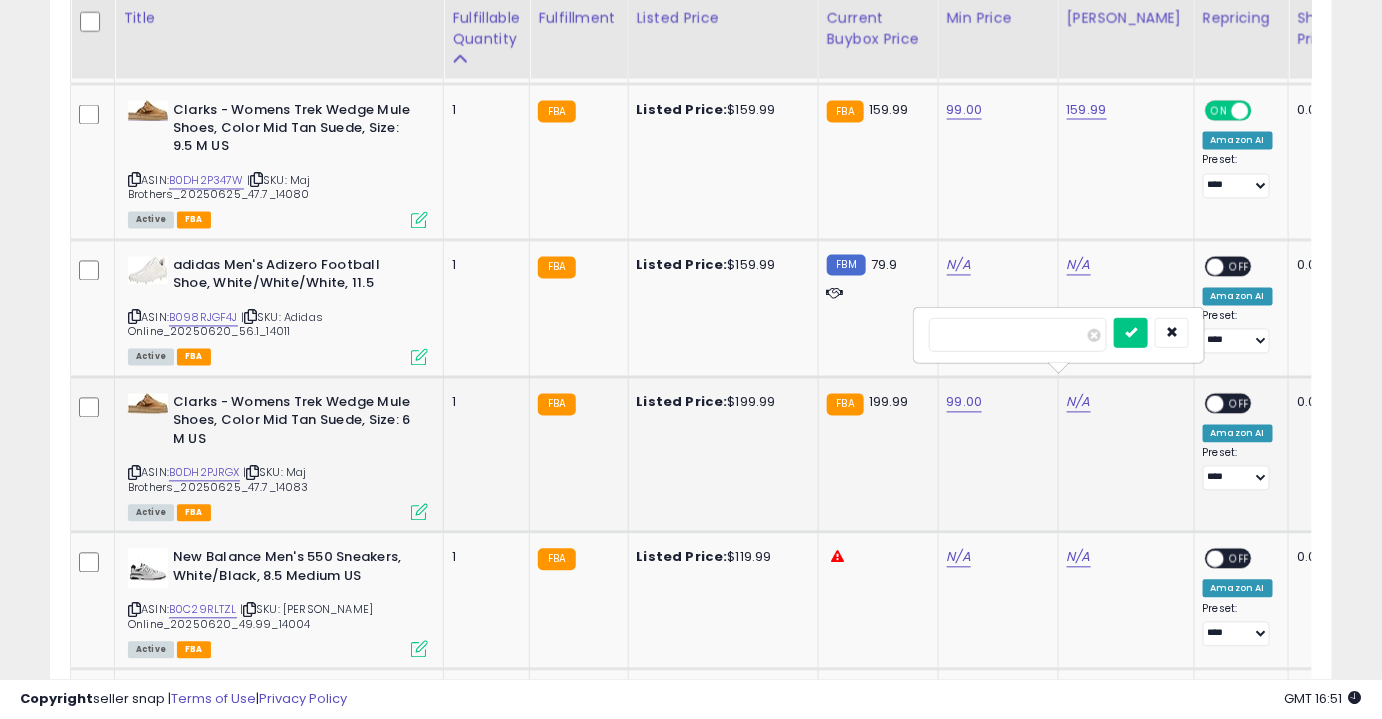 type on "******" 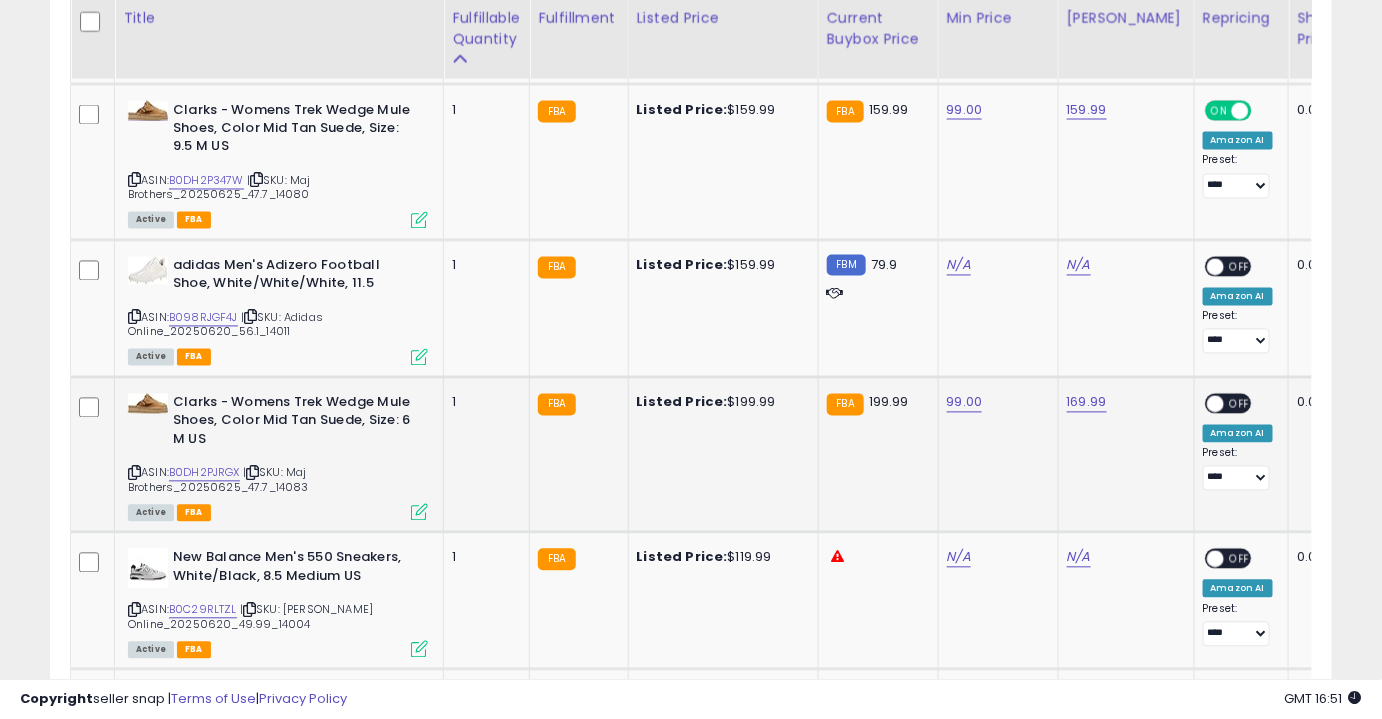 click on "ON   OFF" at bounding box center (1205, 403) 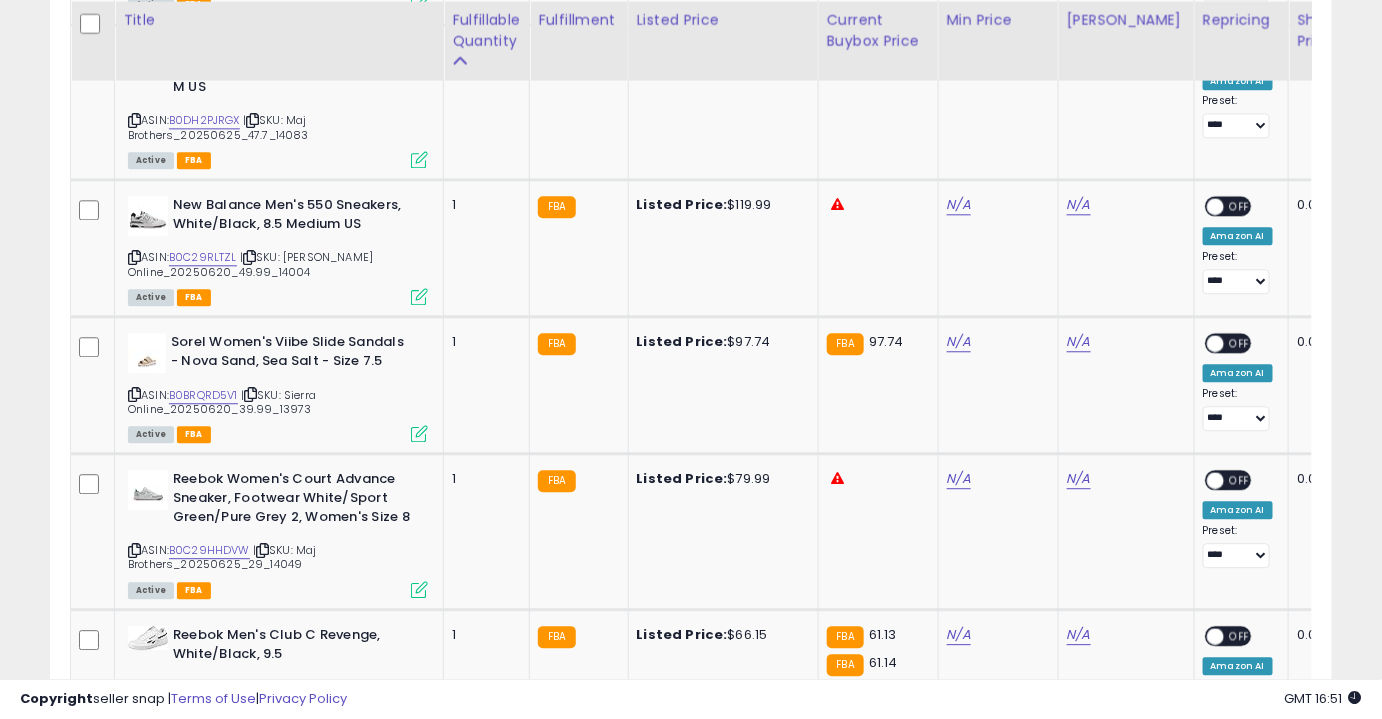 scroll, scrollTop: 4042, scrollLeft: 0, axis: vertical 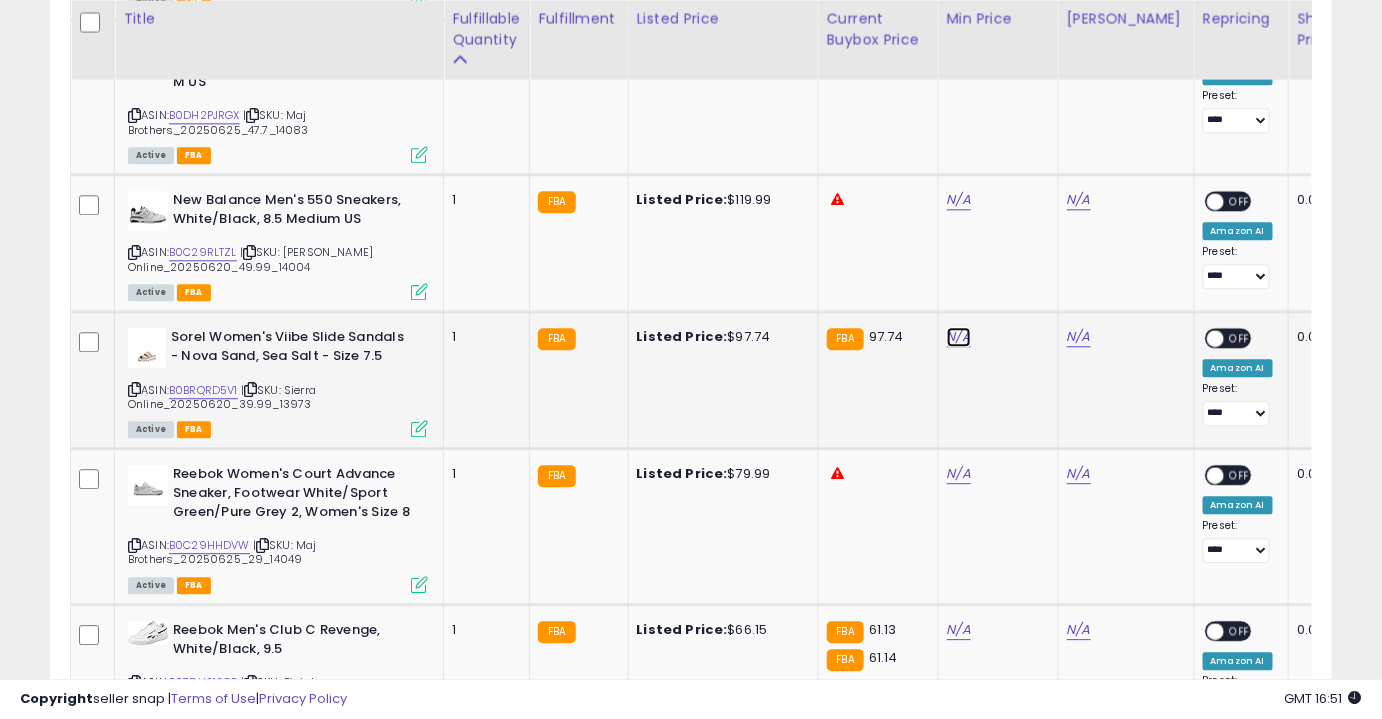 click on "N/A" at bounding box center [959, -2812] 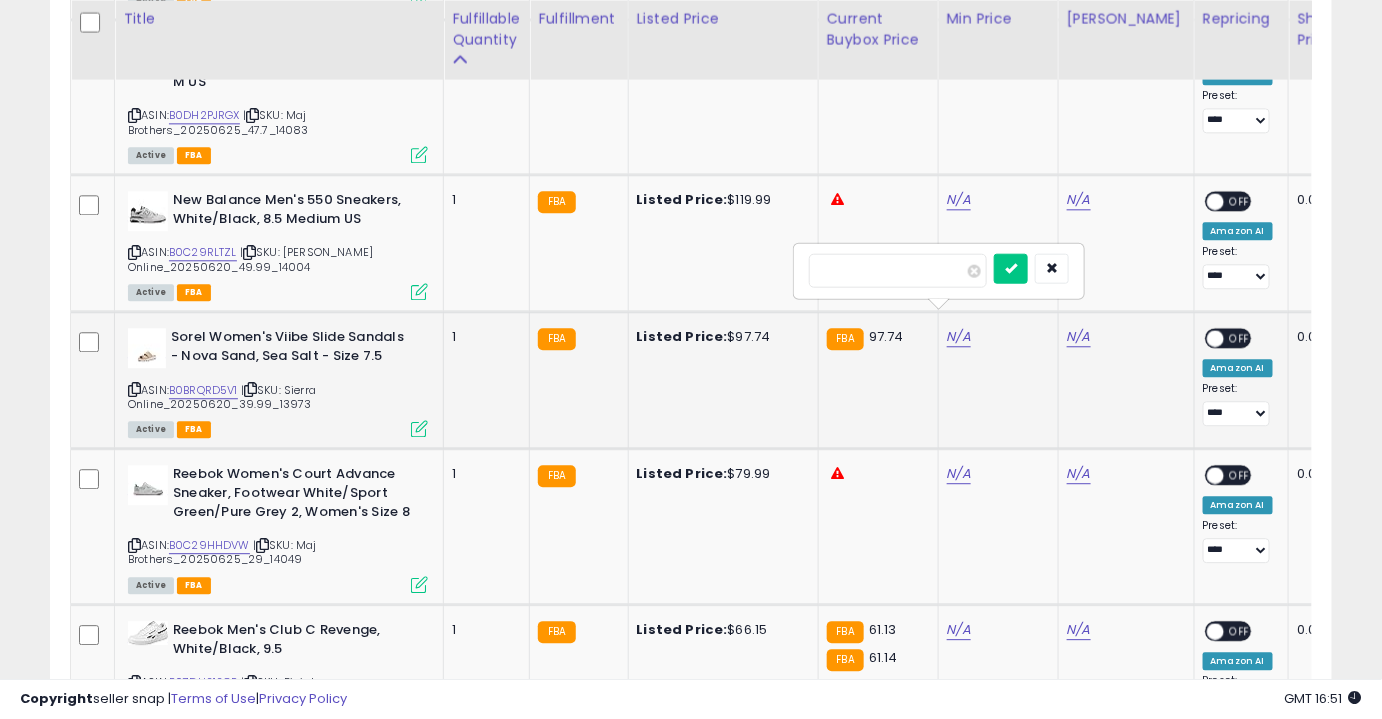 type on "**" 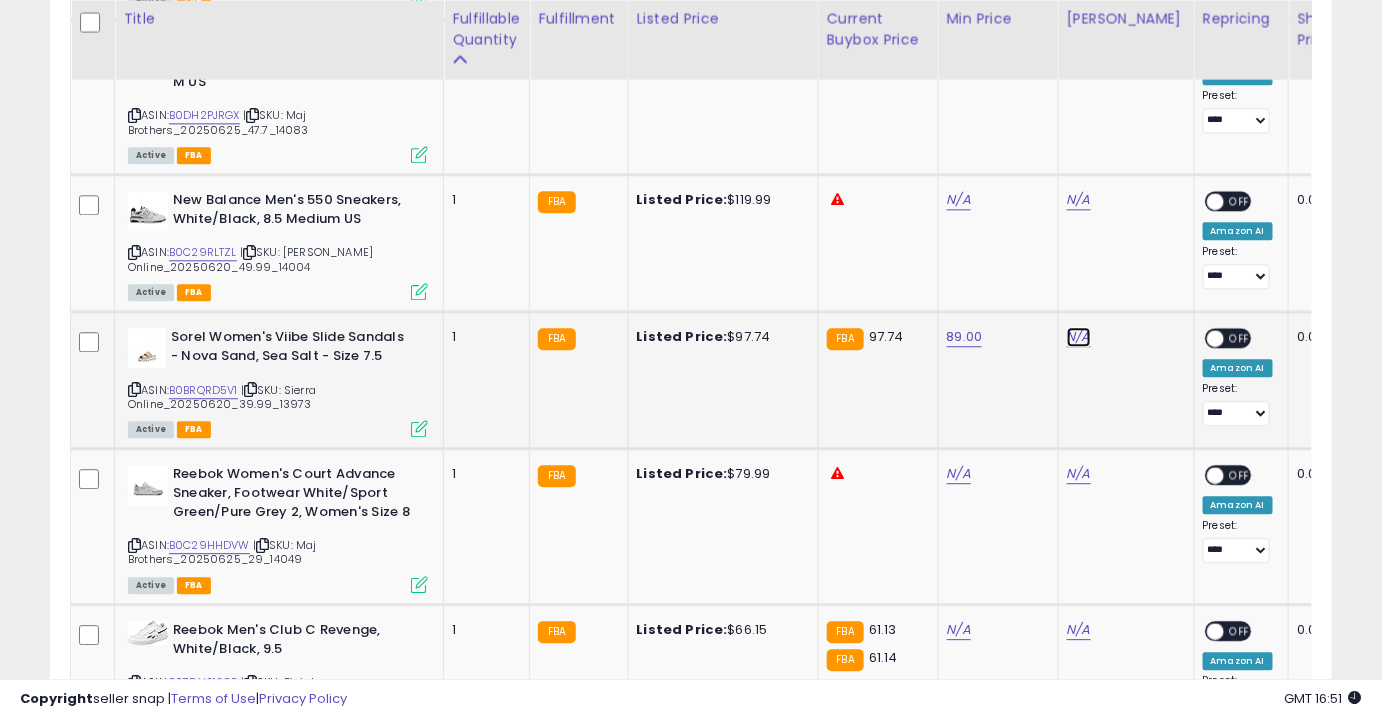 click on "N/A" at bounding box center [1079, -2812] 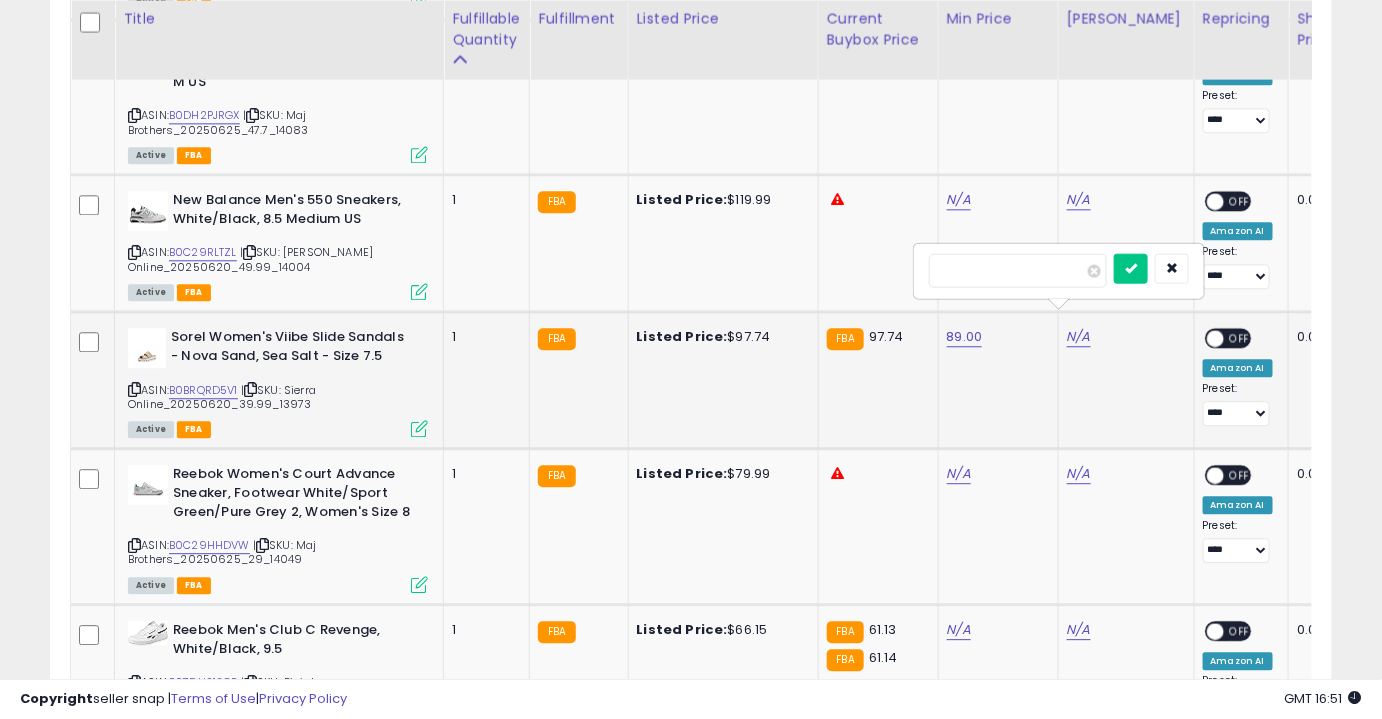 type on "******" 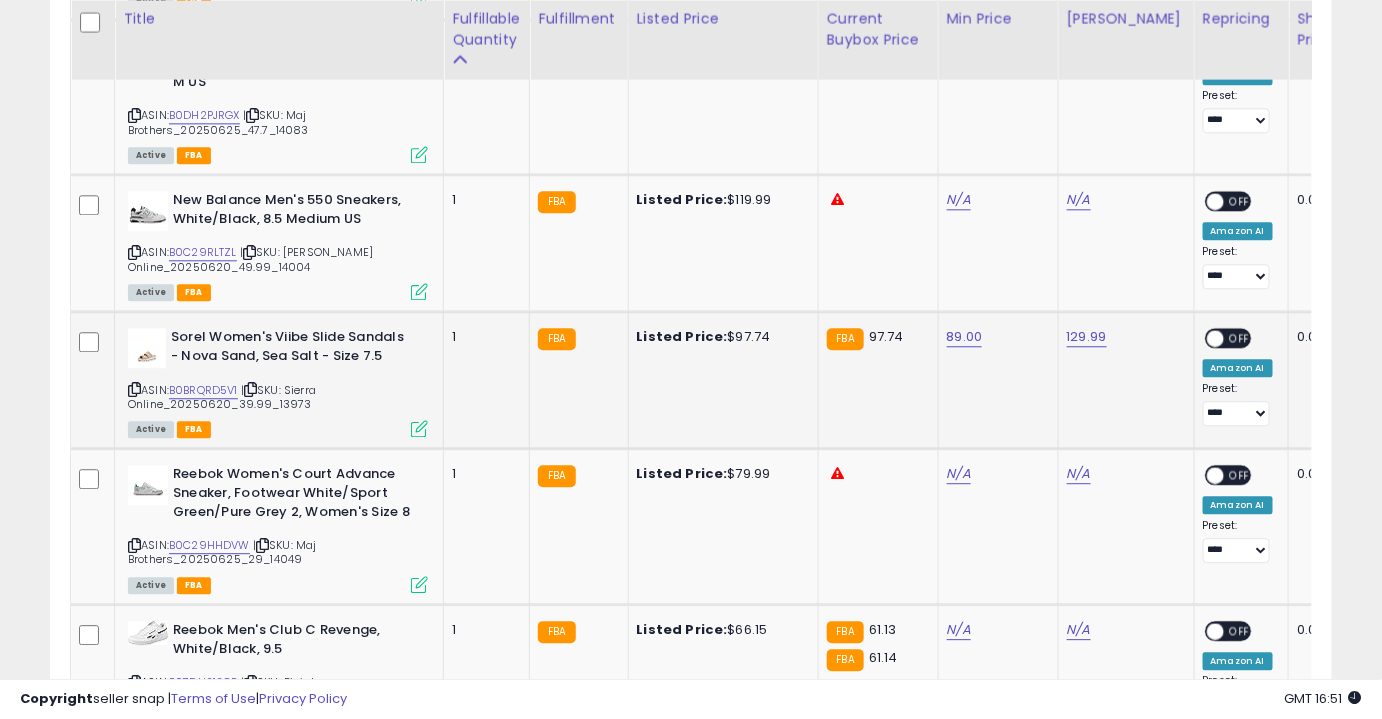 click on "OFF" at bounding box center [1240, 338] 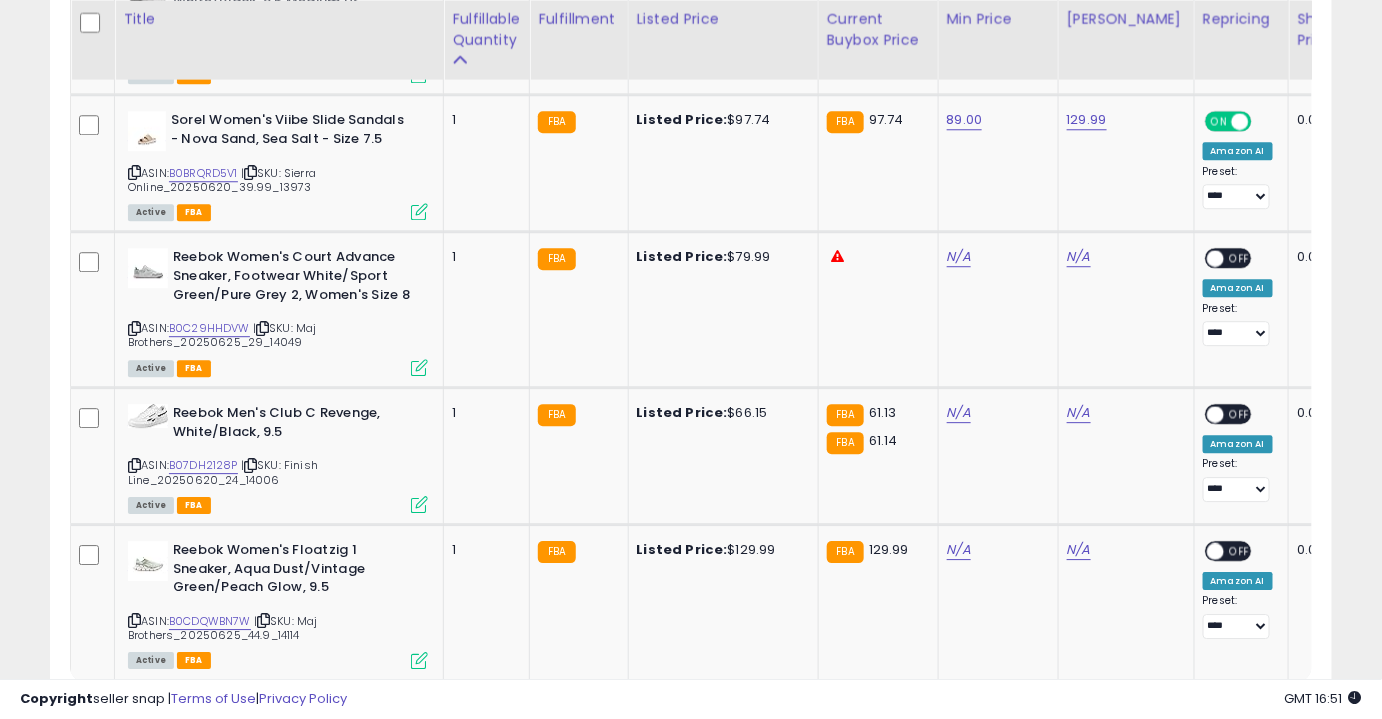 scroll, scrollTop: 4388, scrollLeft: 0, axis: vertical 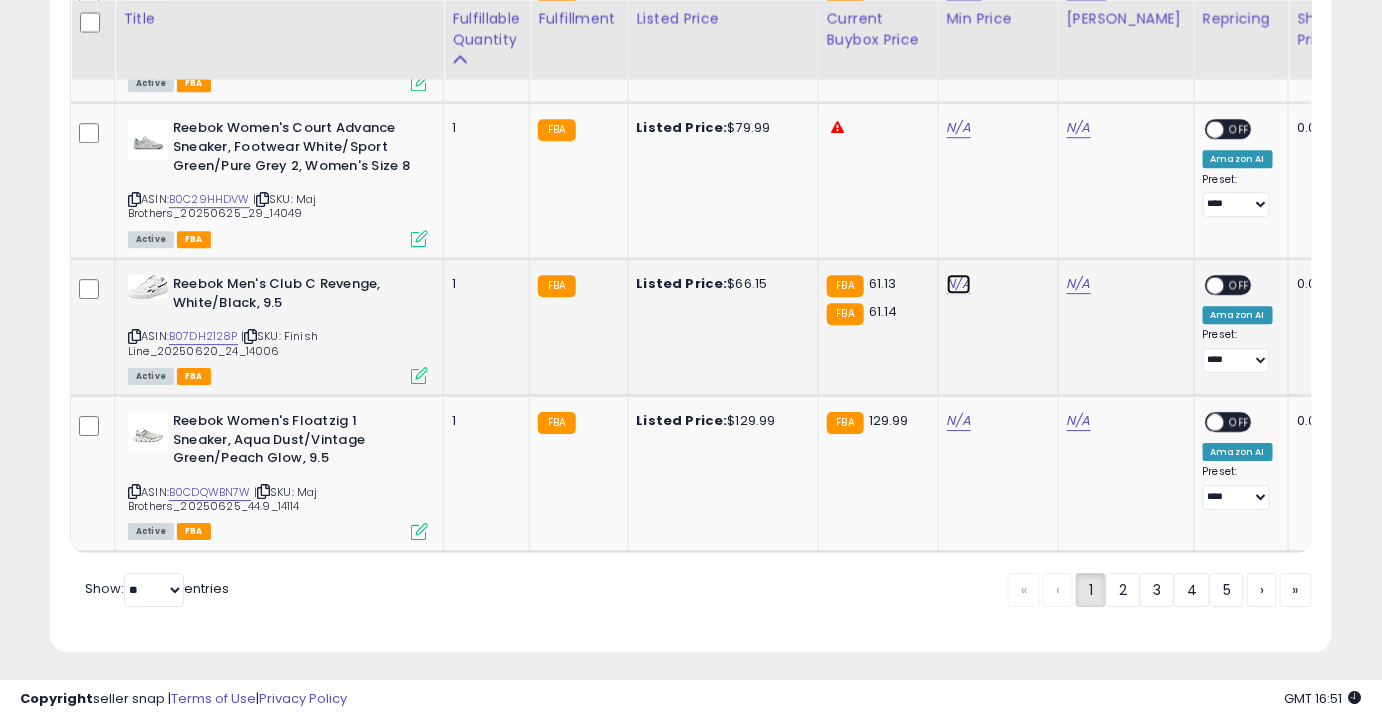 click on "N/A" at bounding box center (959, -3158) 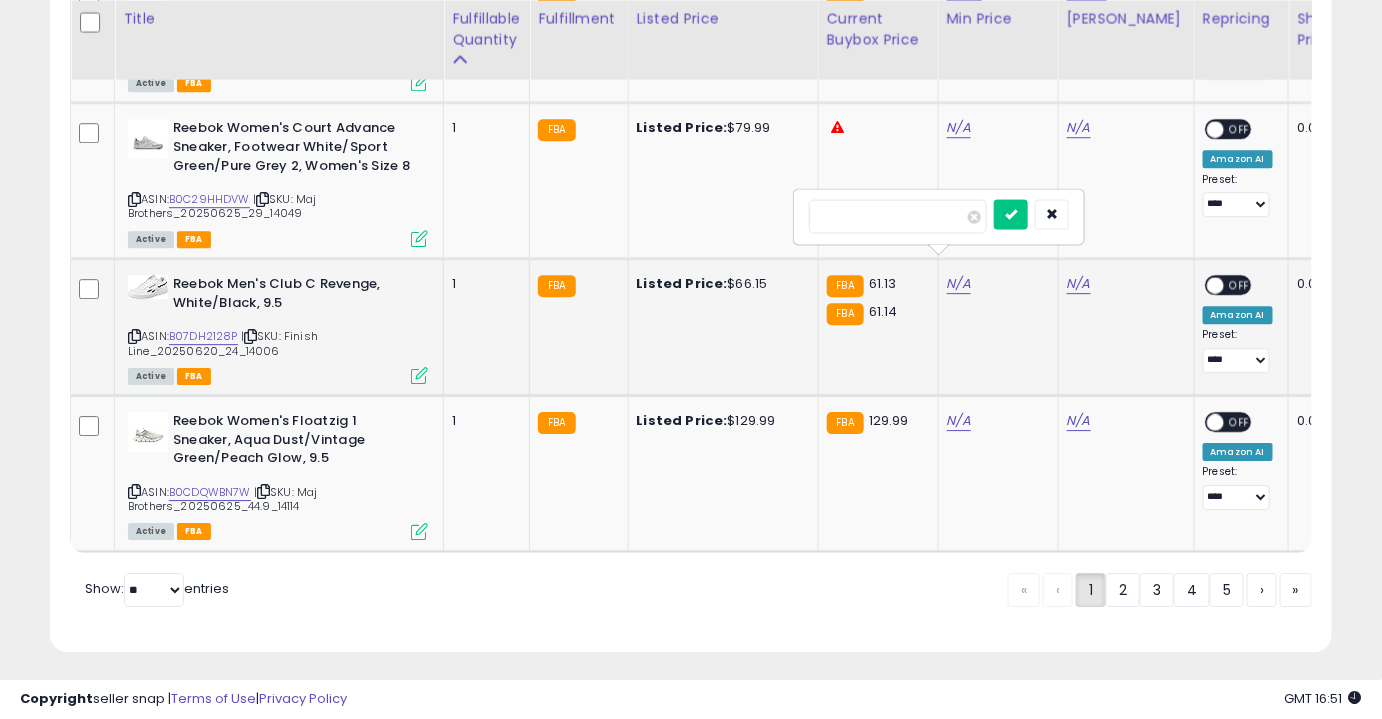 type on "**" 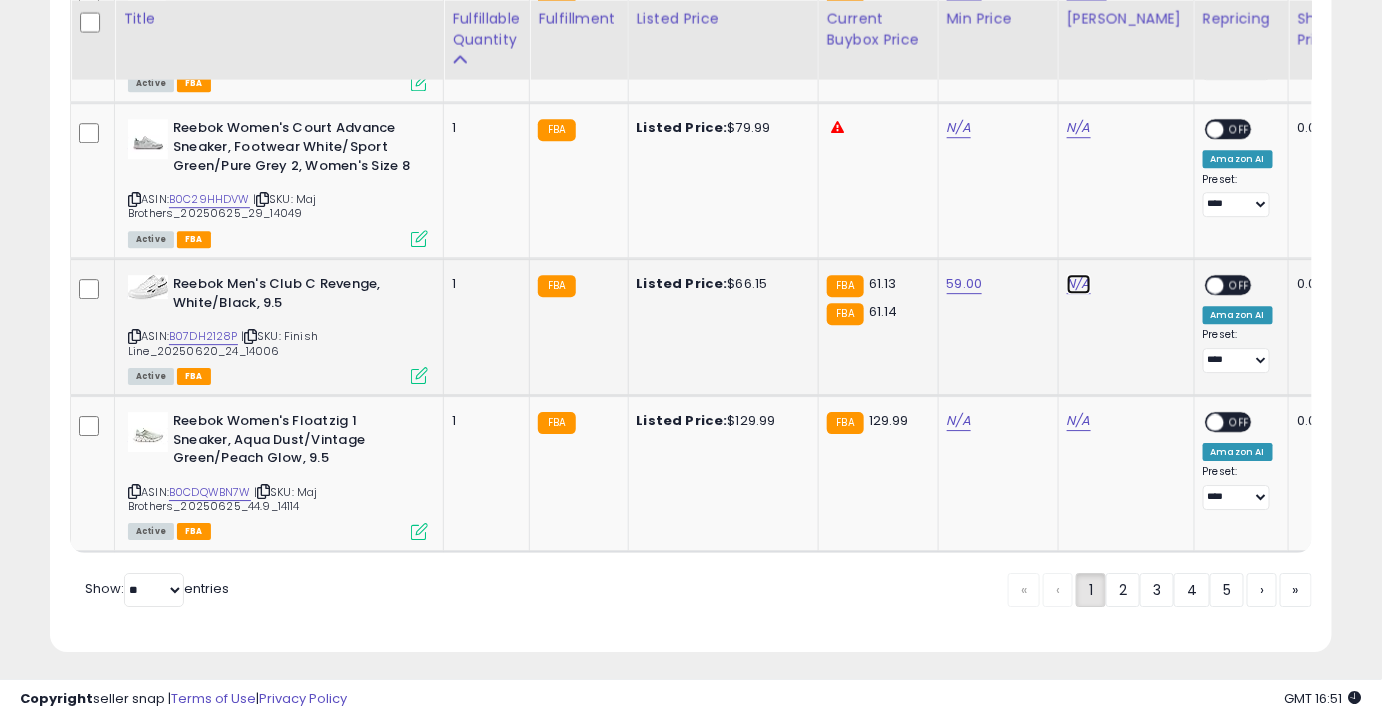 click on "N/A" at bounding box center (1079, -3158) 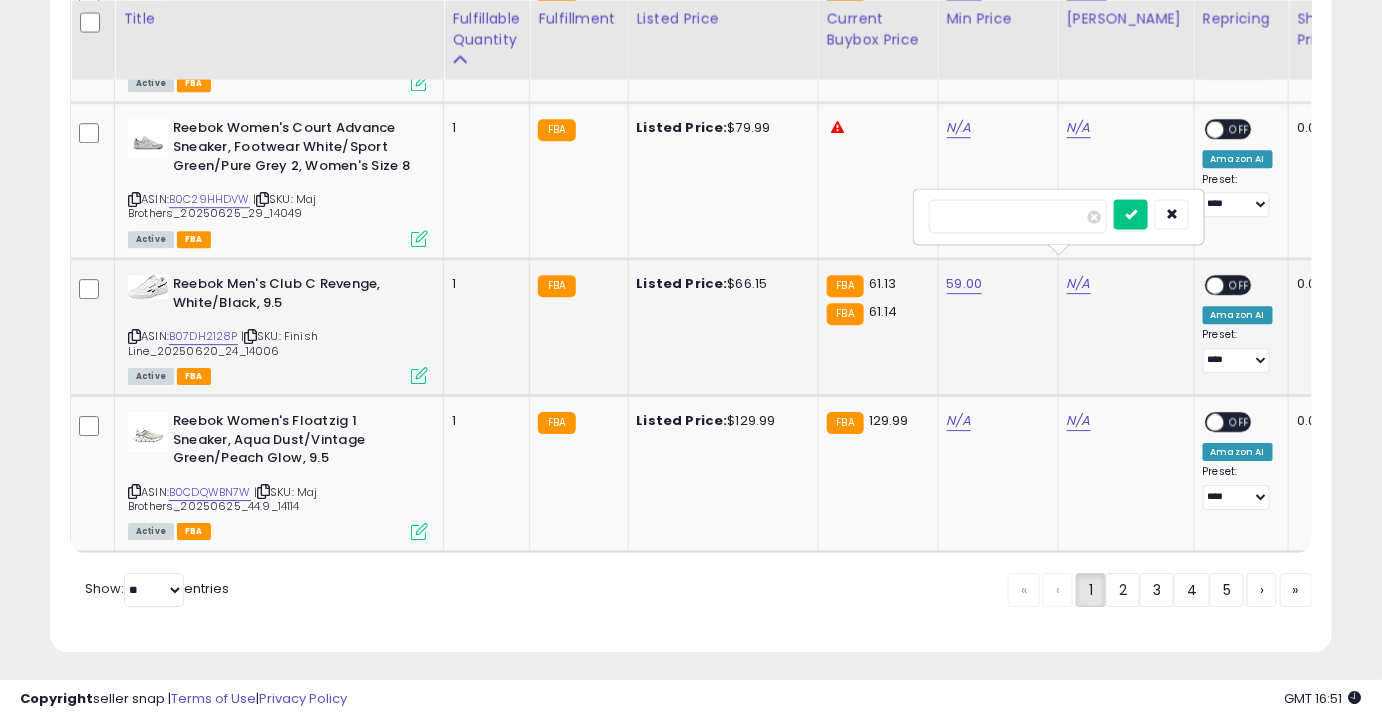 type on "**" 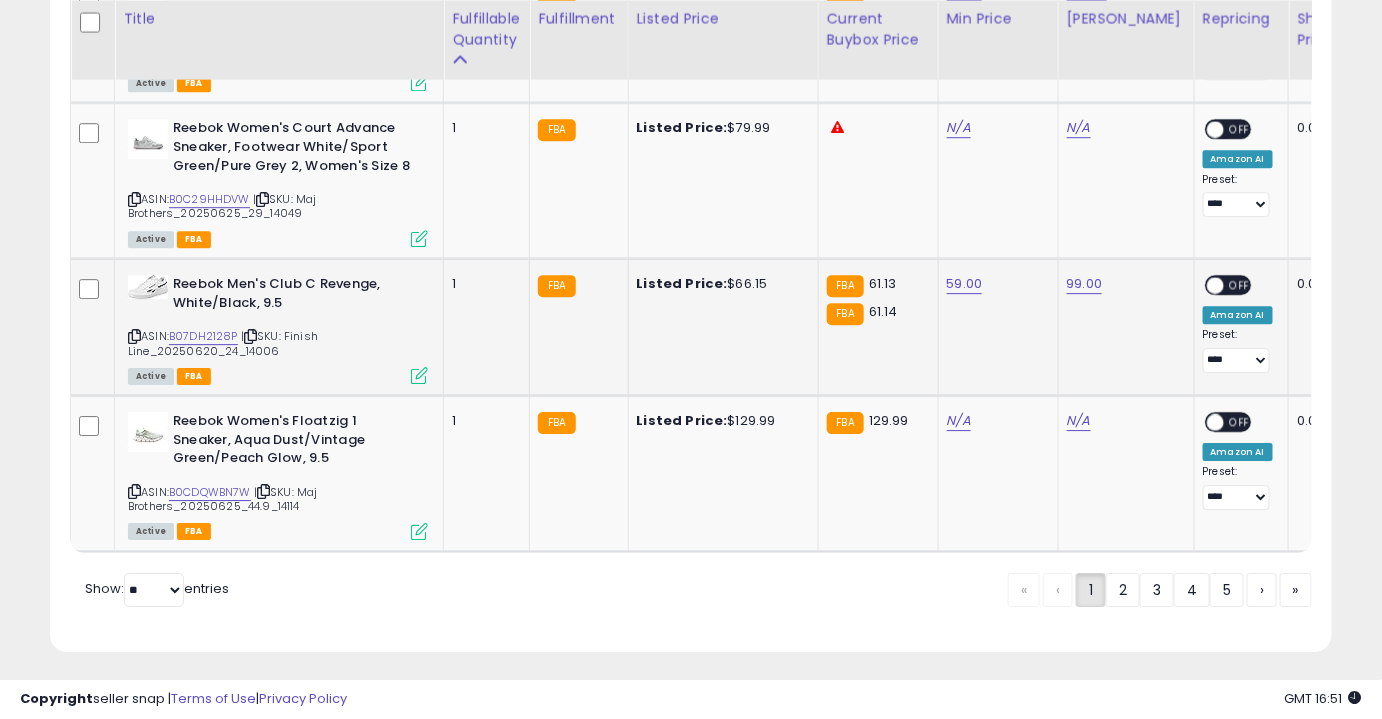 click on "OFF" at bounding box center (1240, 285) 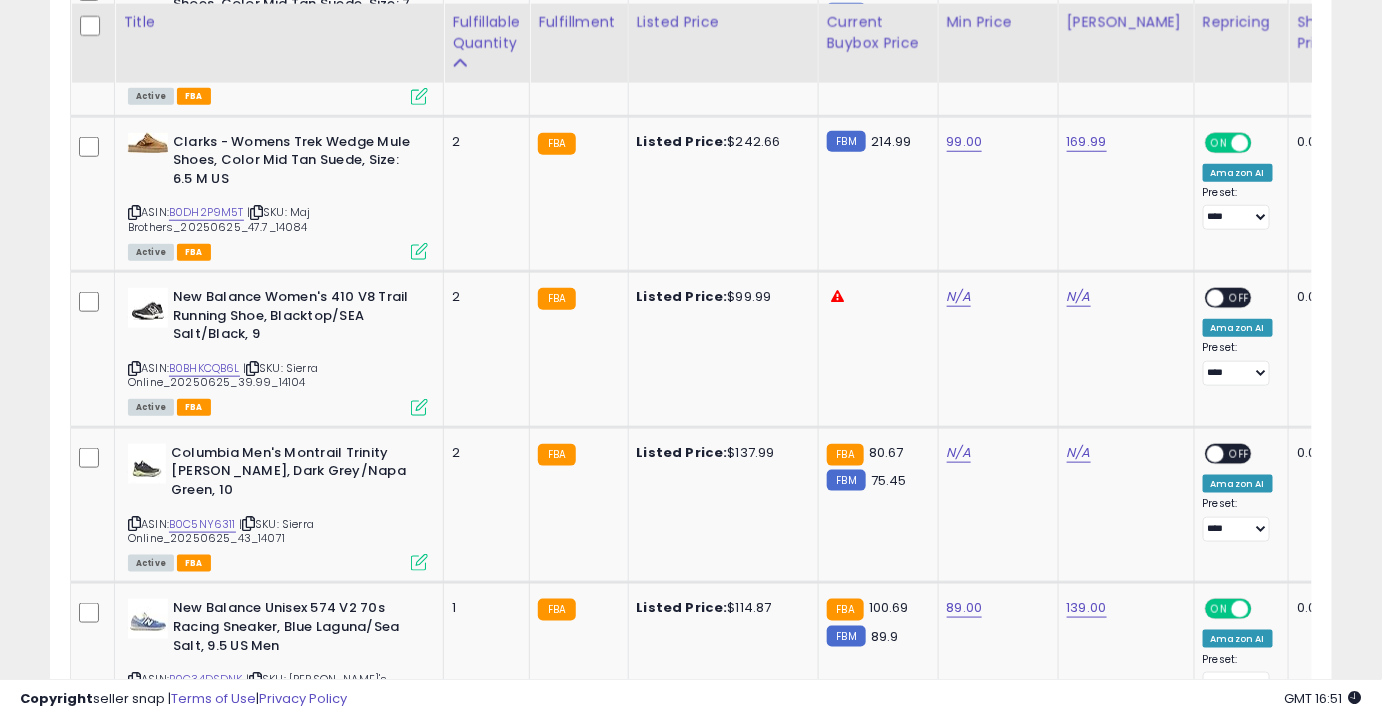 scroll, scrollTop: 3028, scrollLeft: 0, axis: vertical 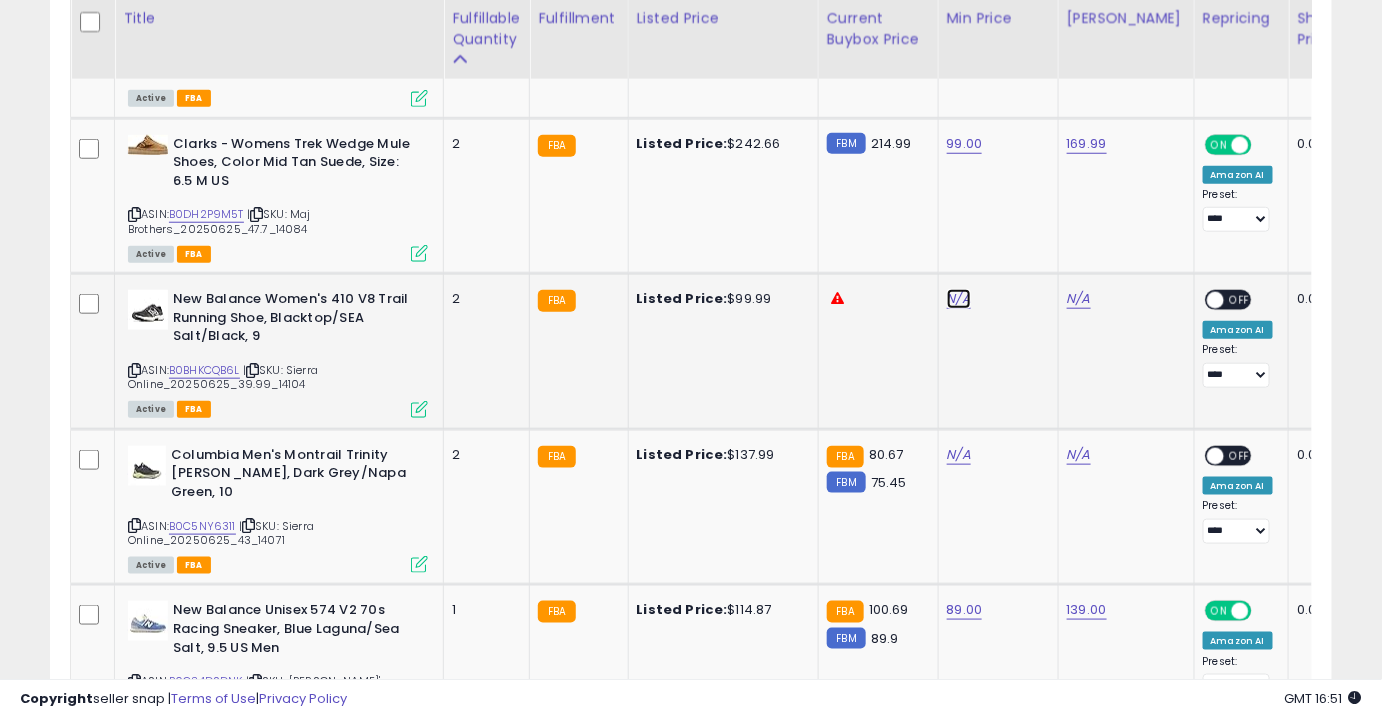 click on "N/A" at bounding box center (959, -1798) 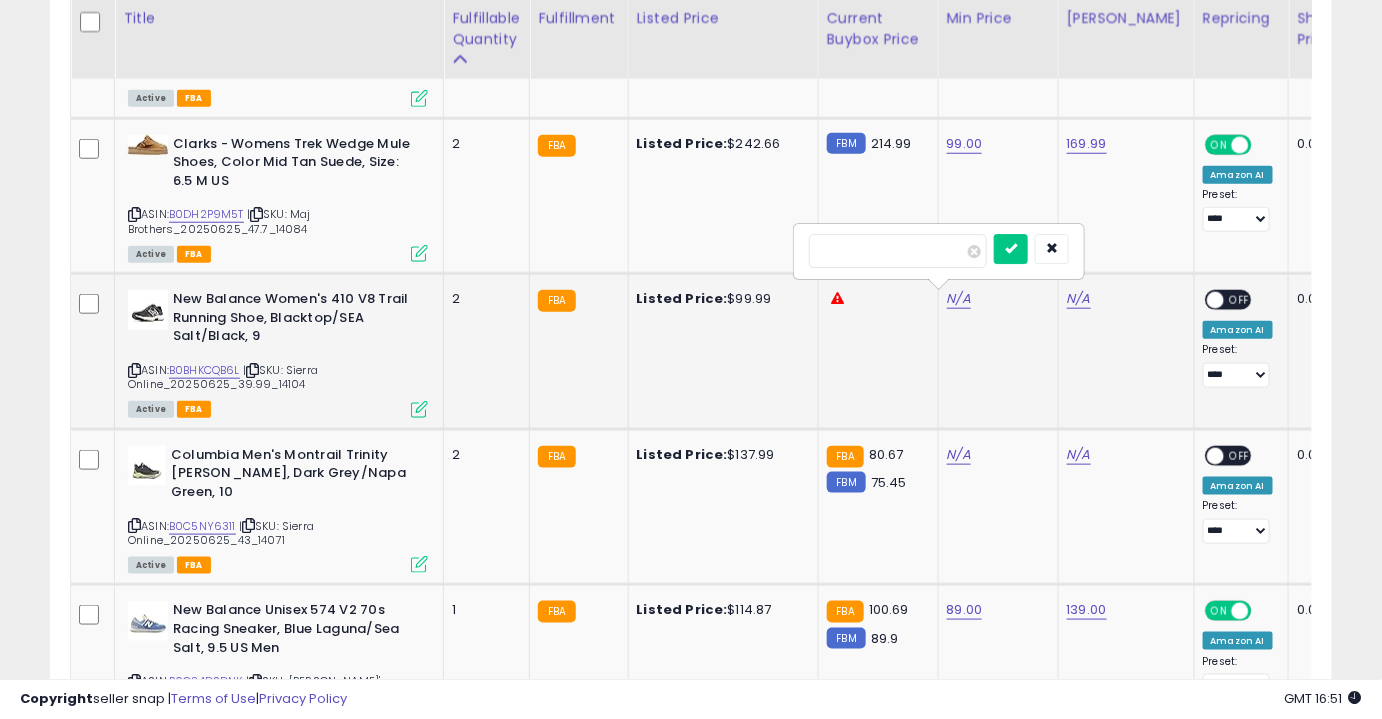 type on "**" 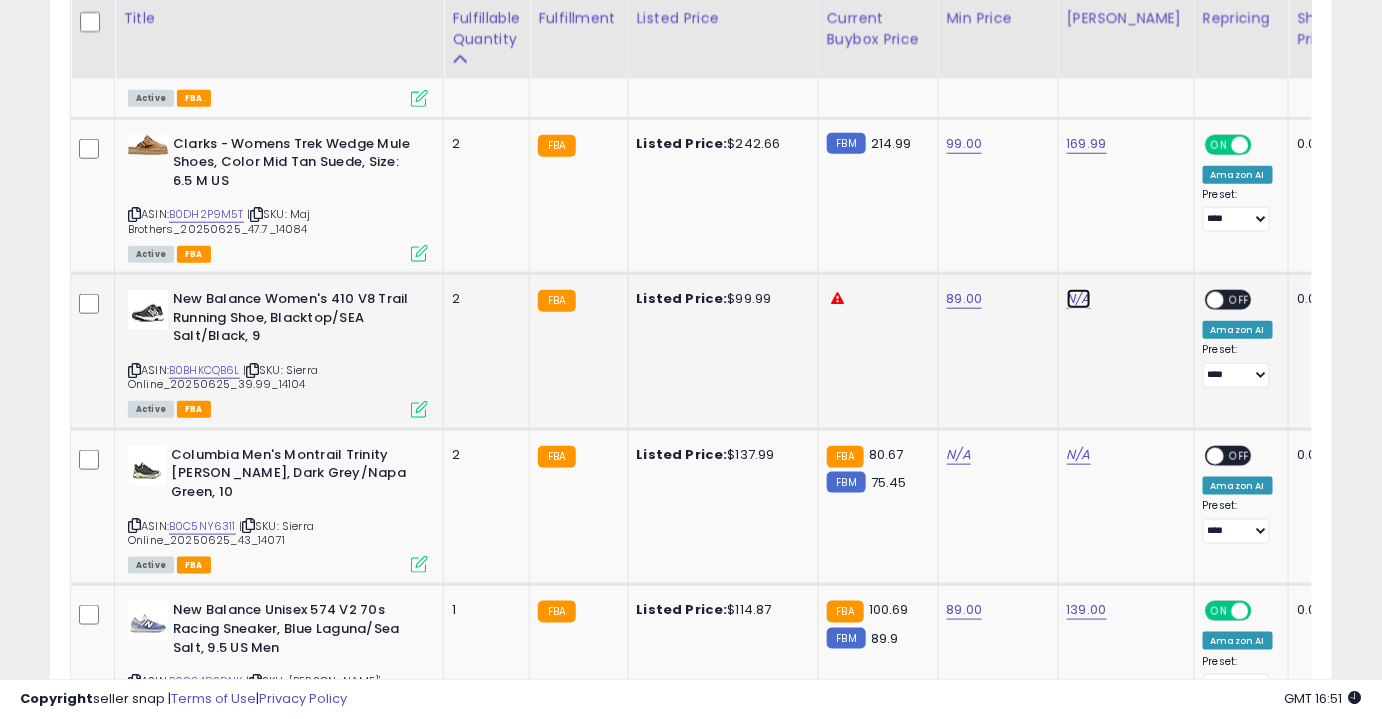 click on "N/A" at bounding box center (1079, -1798) 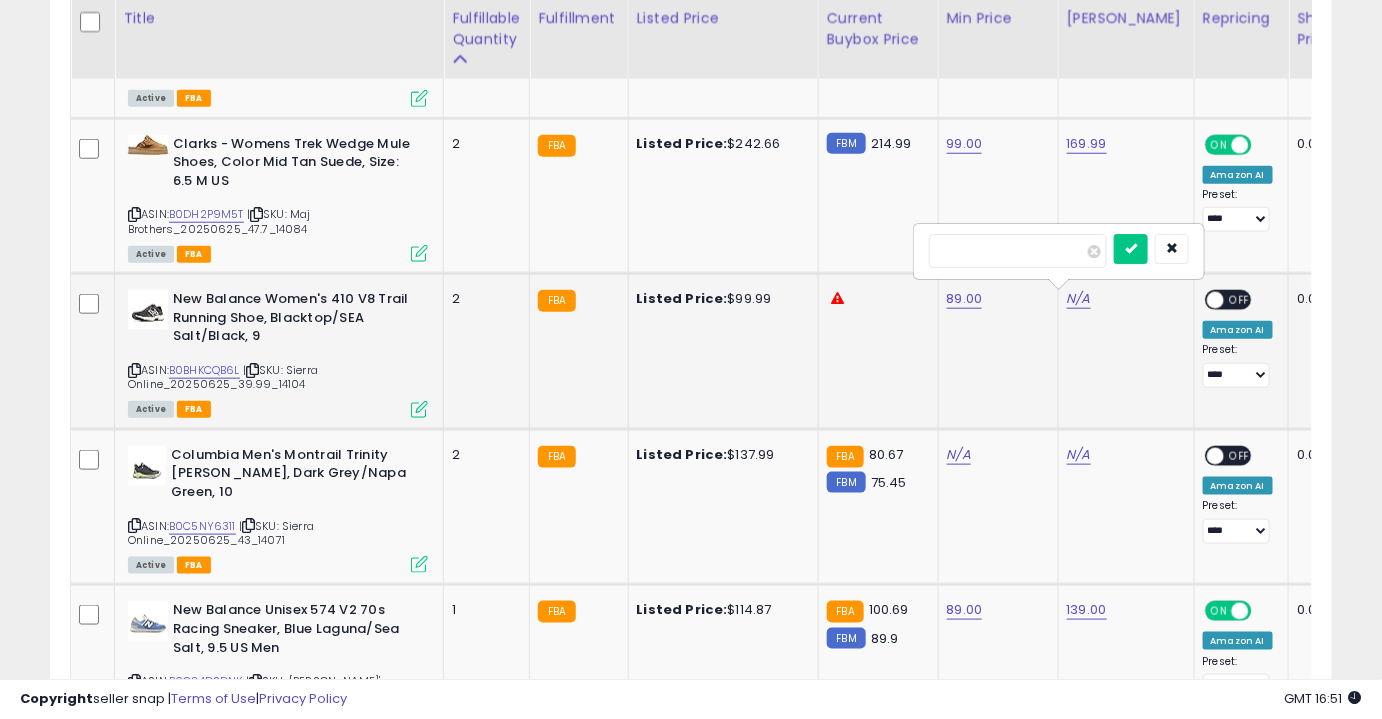 type on "***" 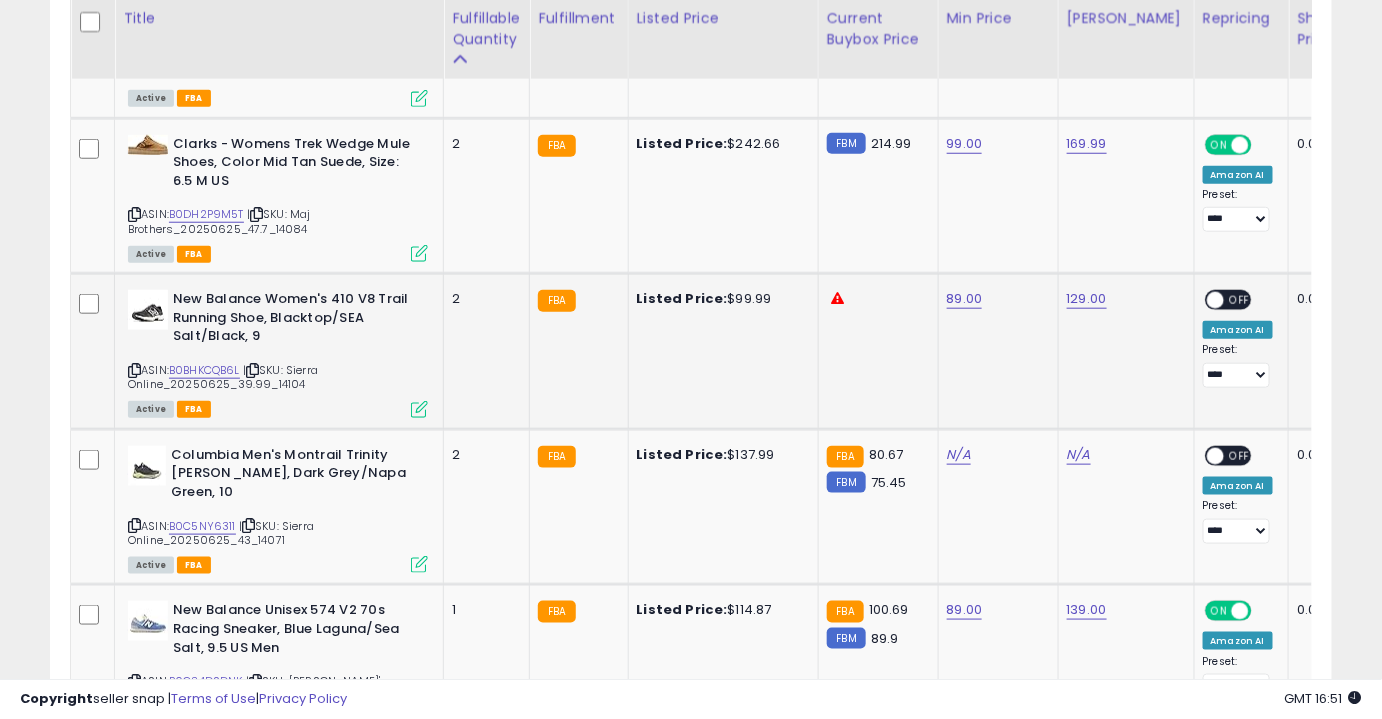 click on "OFF" at bounding box center [1240, 300] 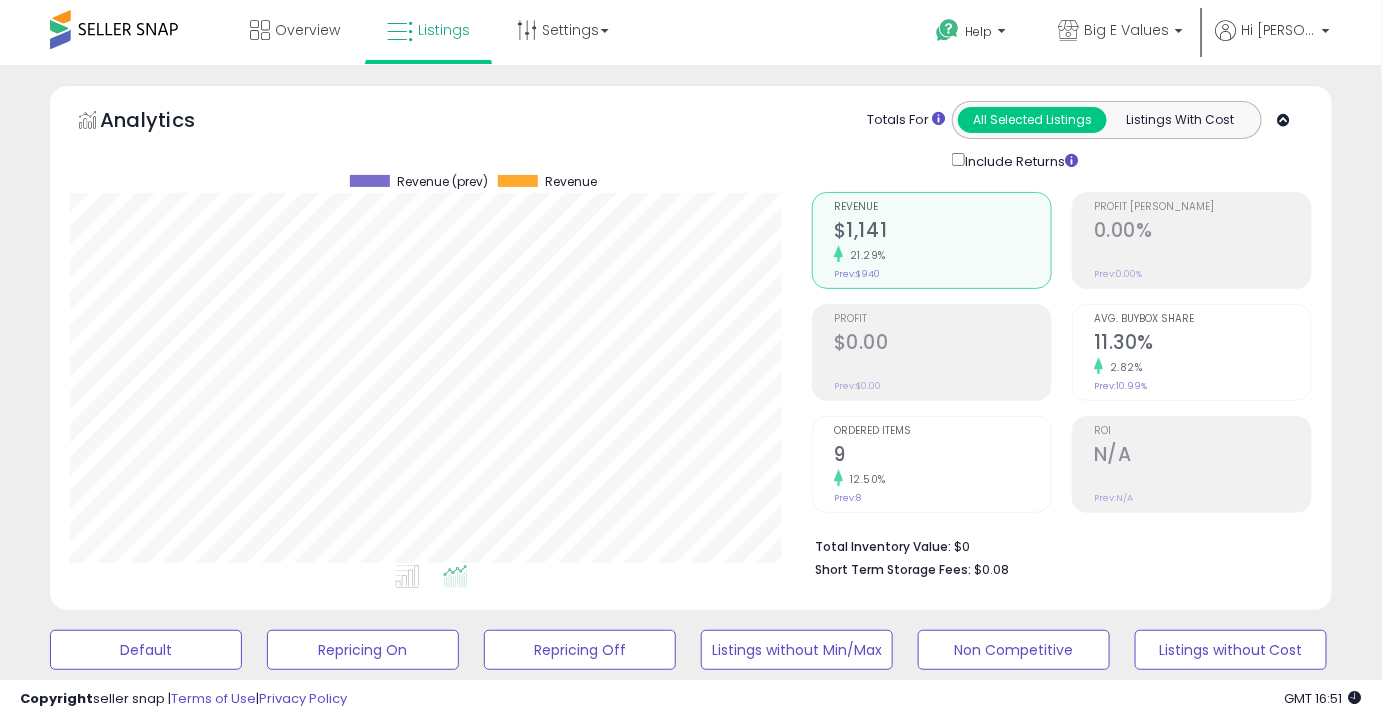 scroll, scrollTop: 398, scrollLeft: 0, axis: vertical 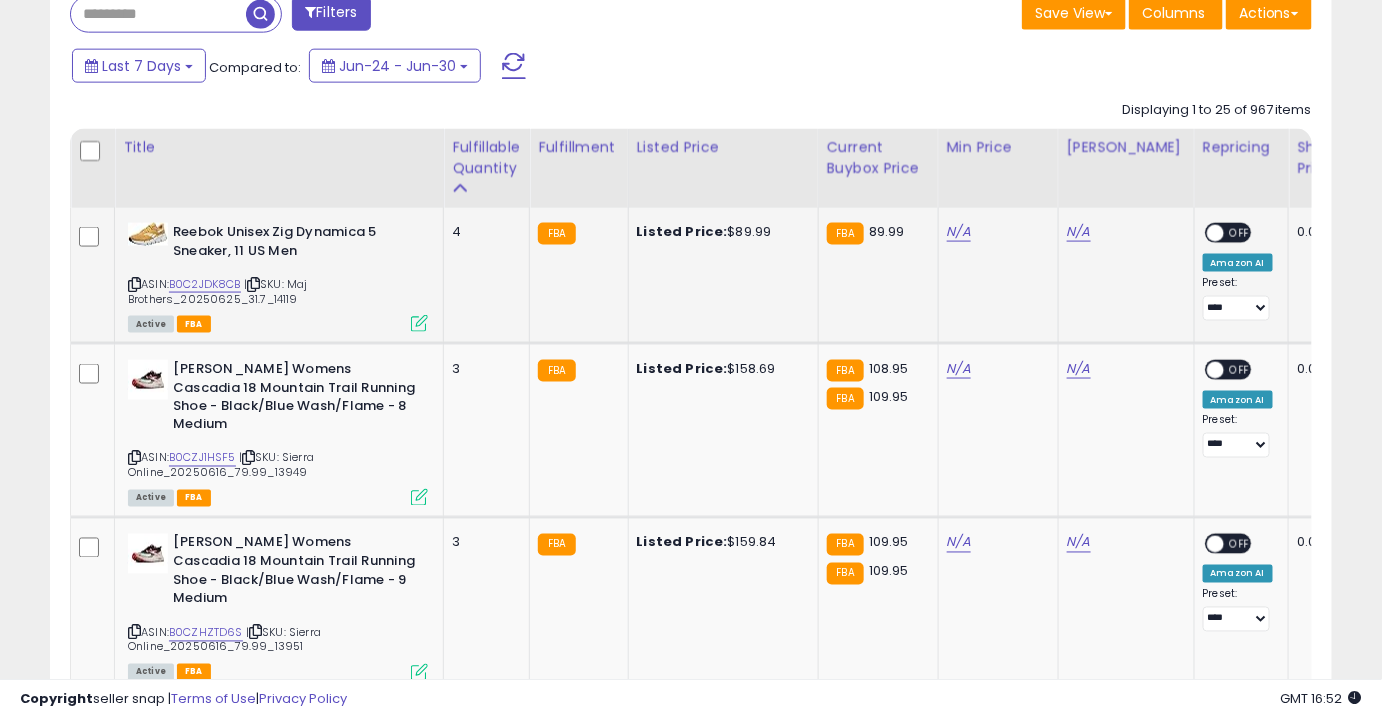 click on "N/A" at bounding box center [995, 232] 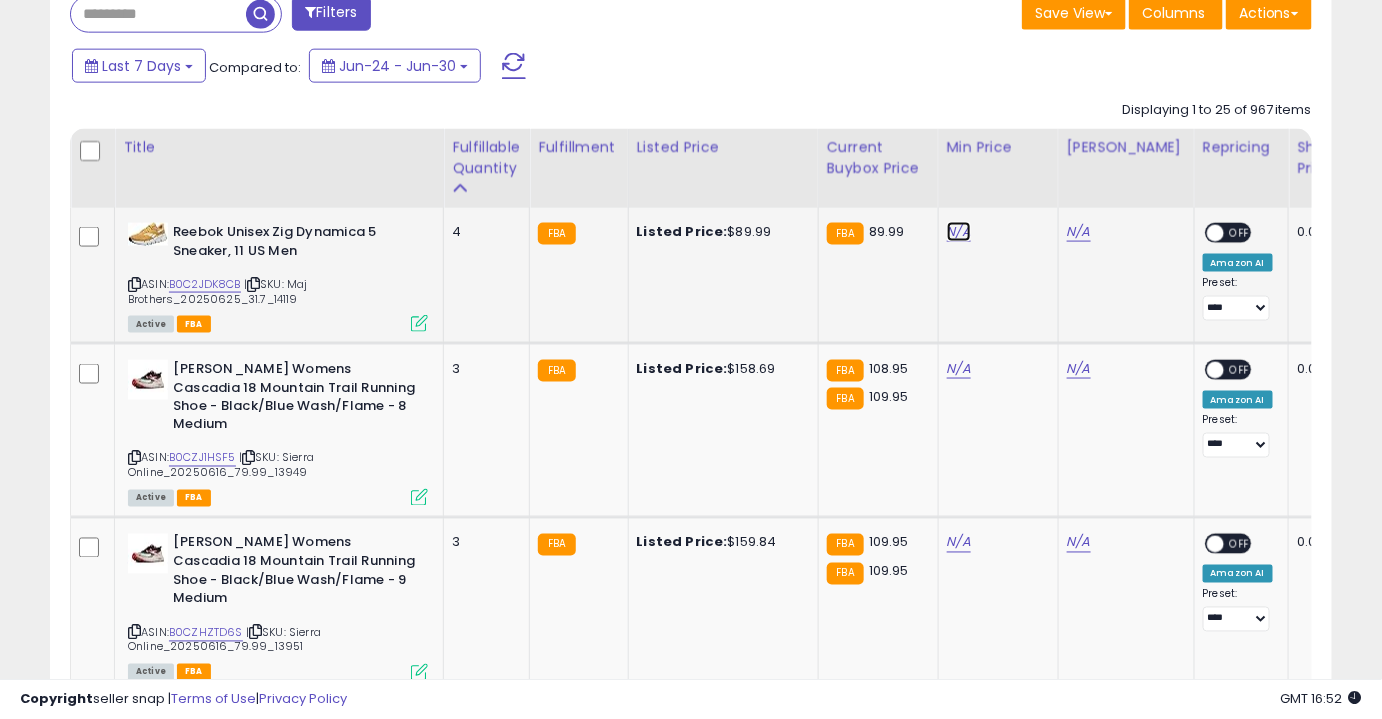 click on "N/A" at bounding box center (959, 232) 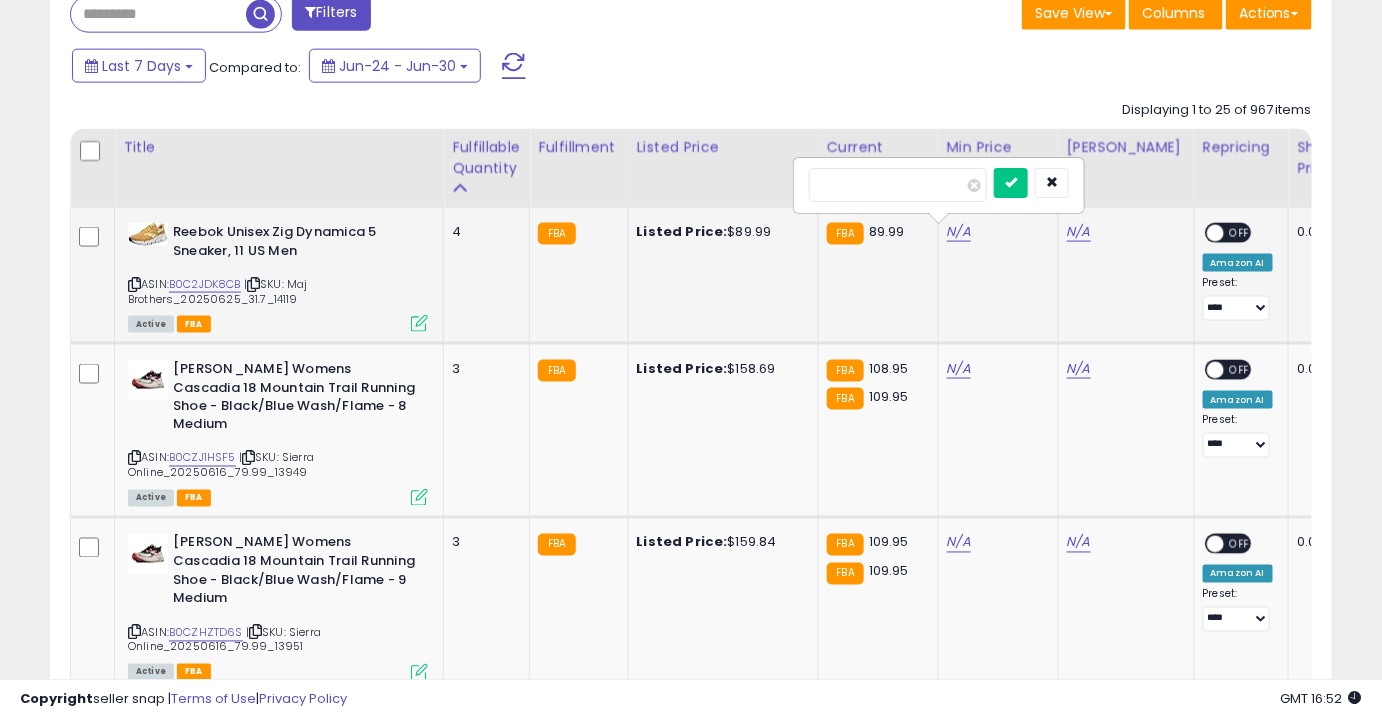 type on "*****" 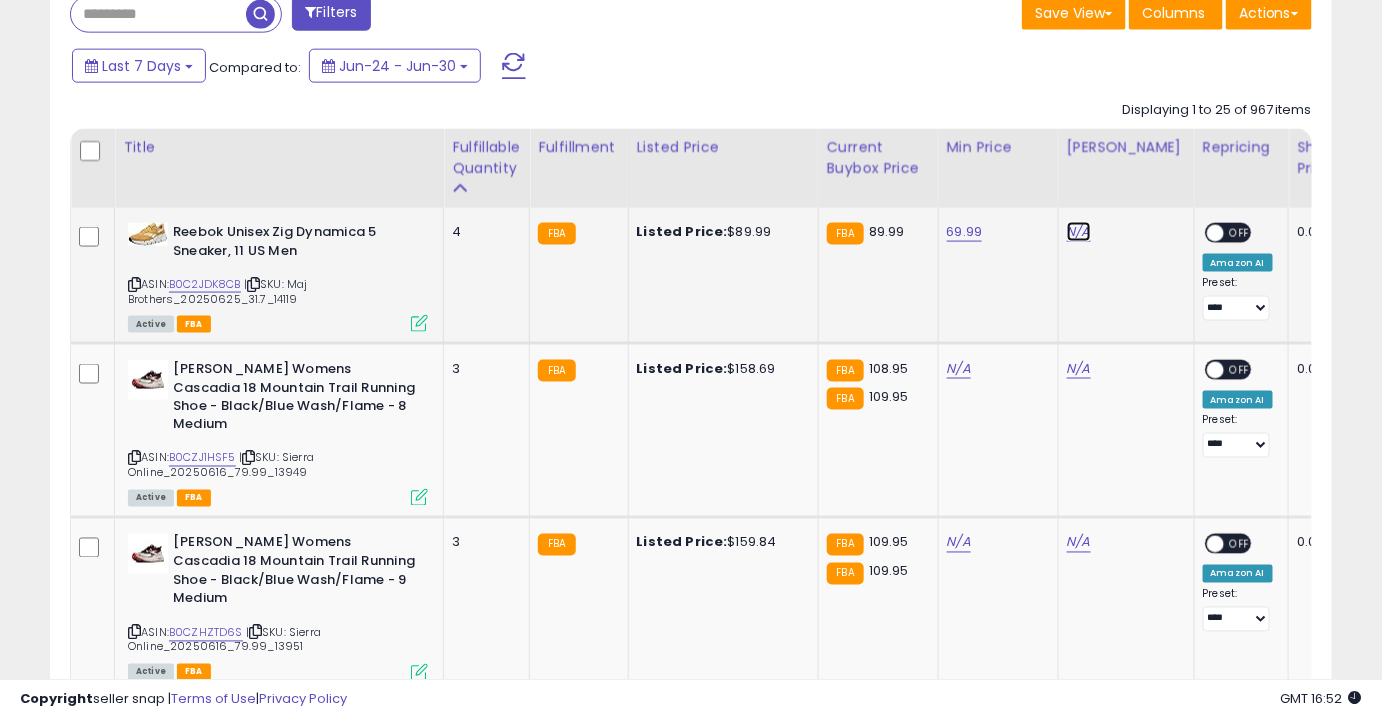 click on "N/A" at bounding box center (1079, 232) 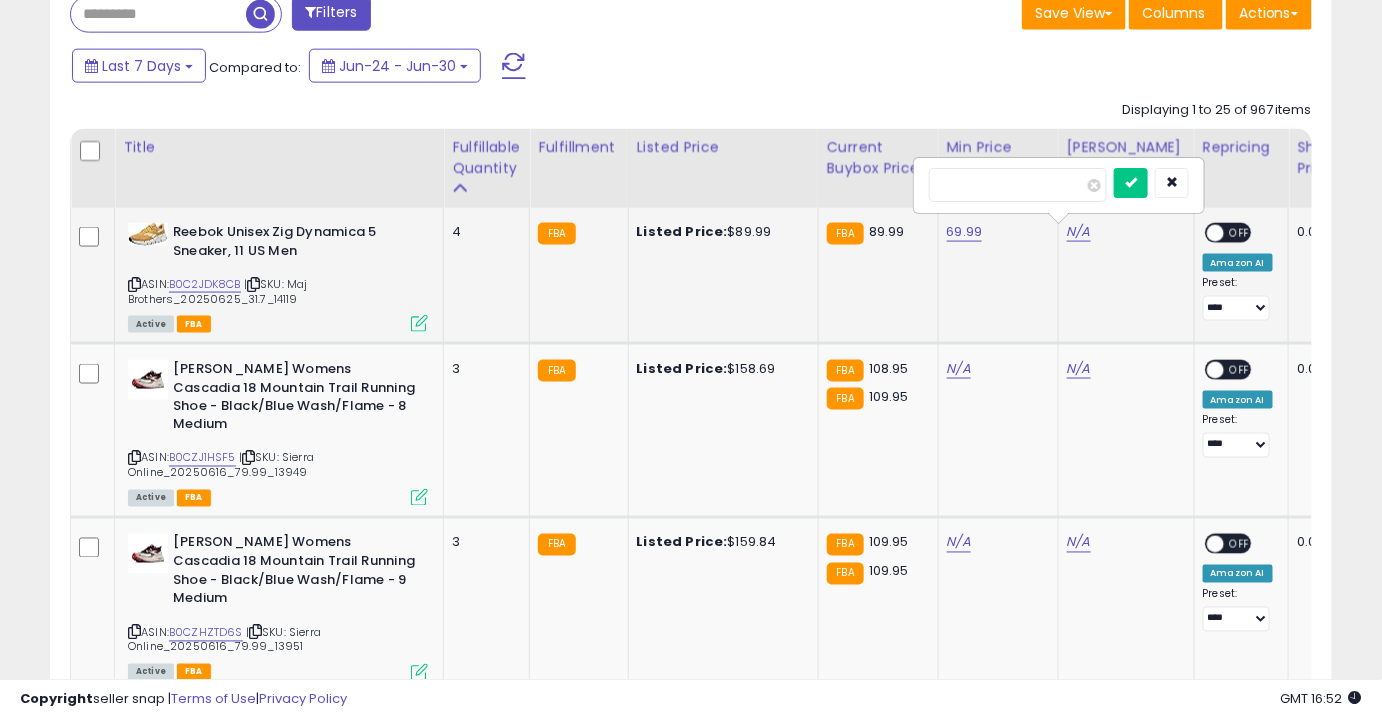 type on "*****" 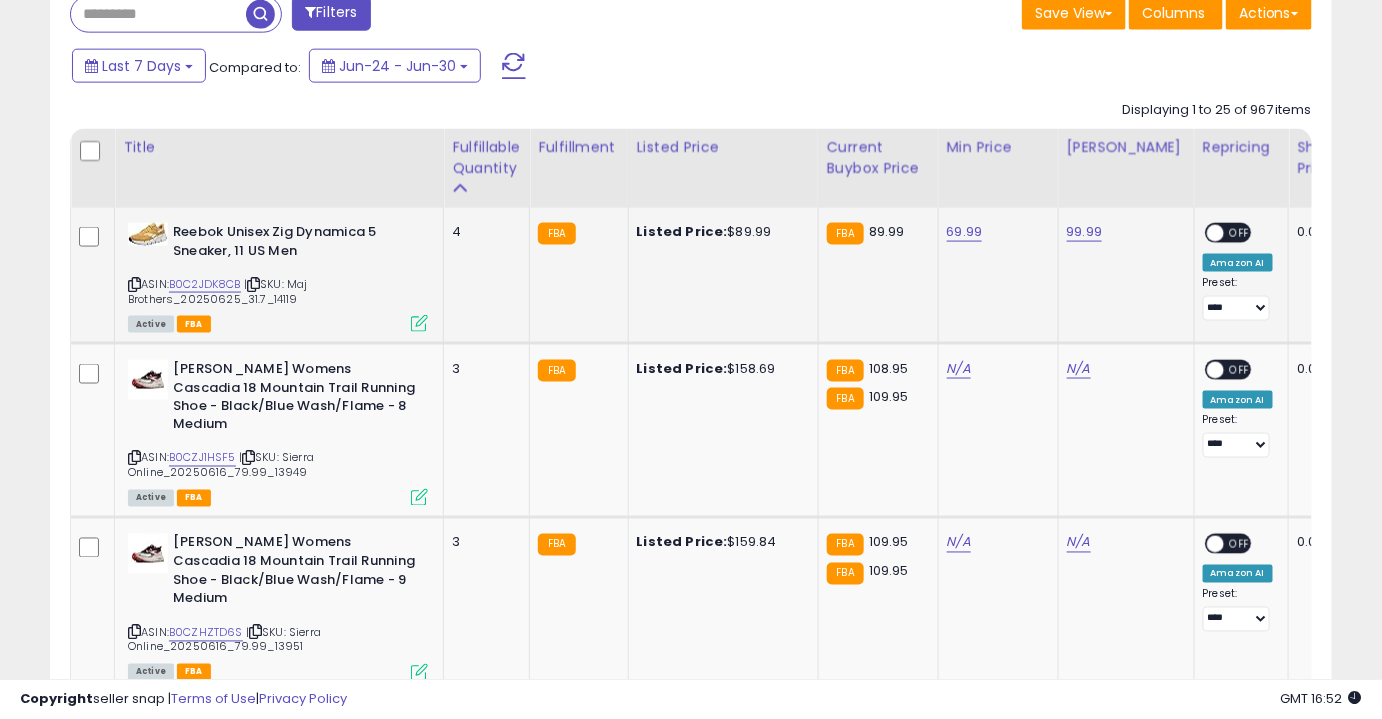 click on "OFF" at bounding box center (1240, 233) 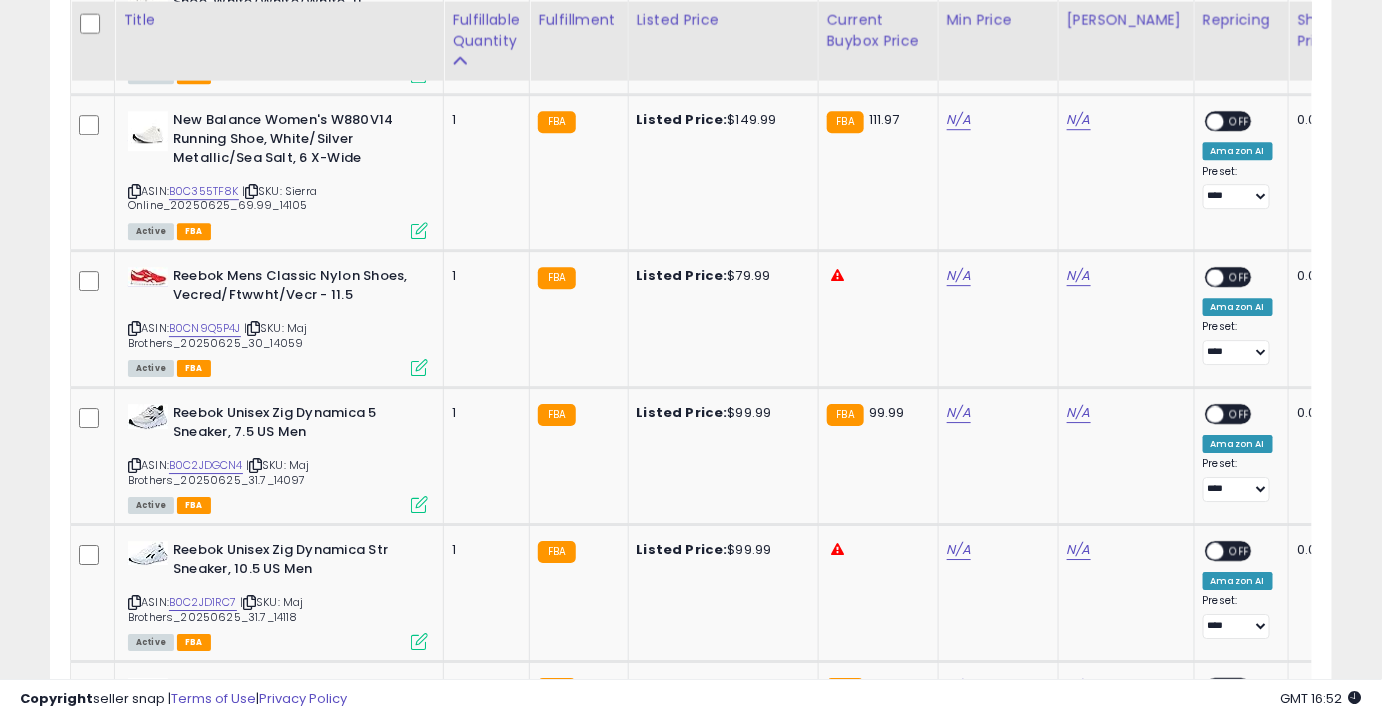 scroll, scrollTop: 1907, scrollLeft: 0, axis: vertical 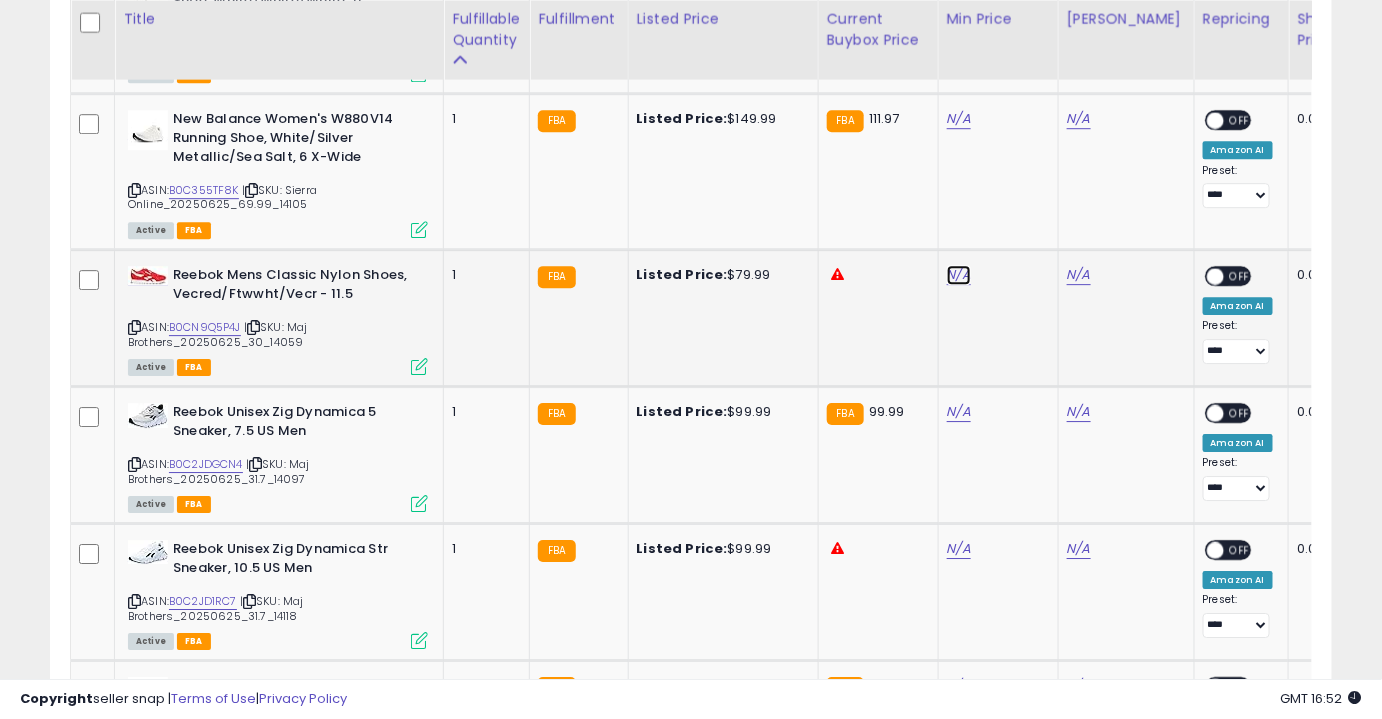 click on "N/A" at bounding box center (959, -696) 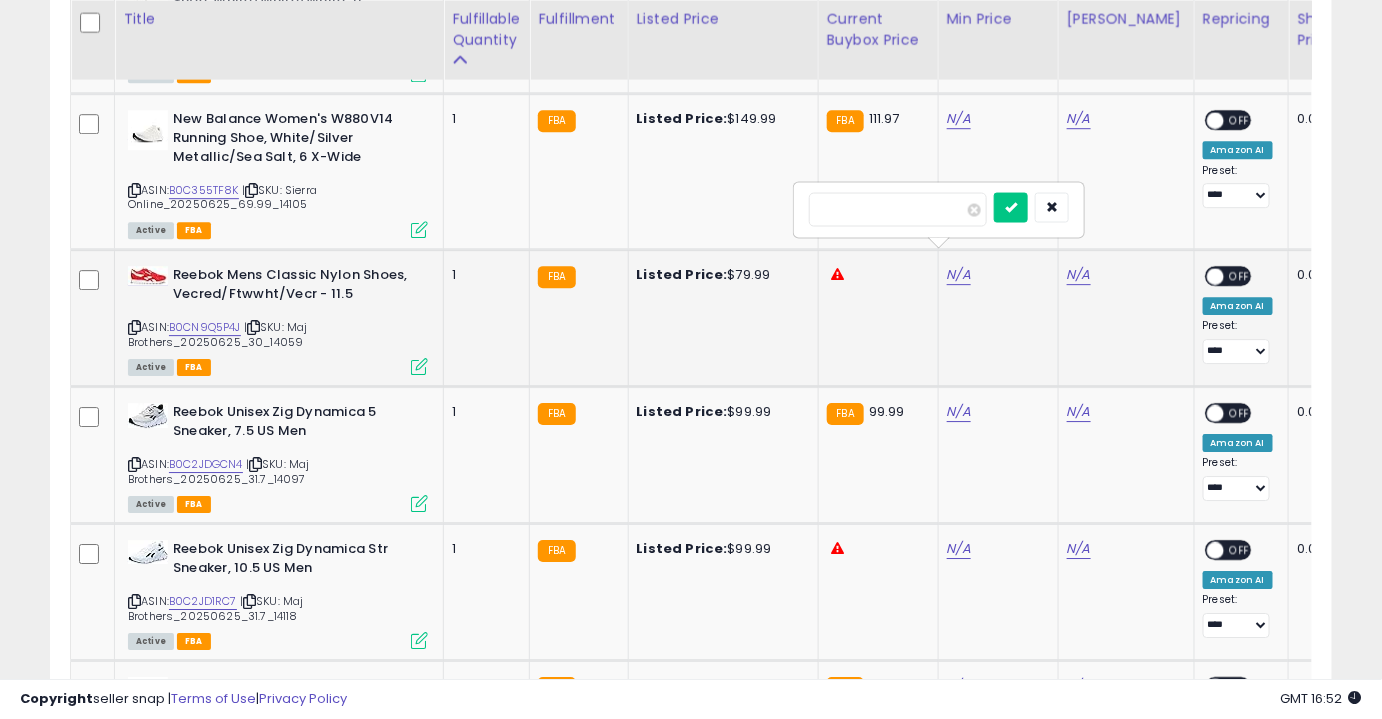 type on "*****" 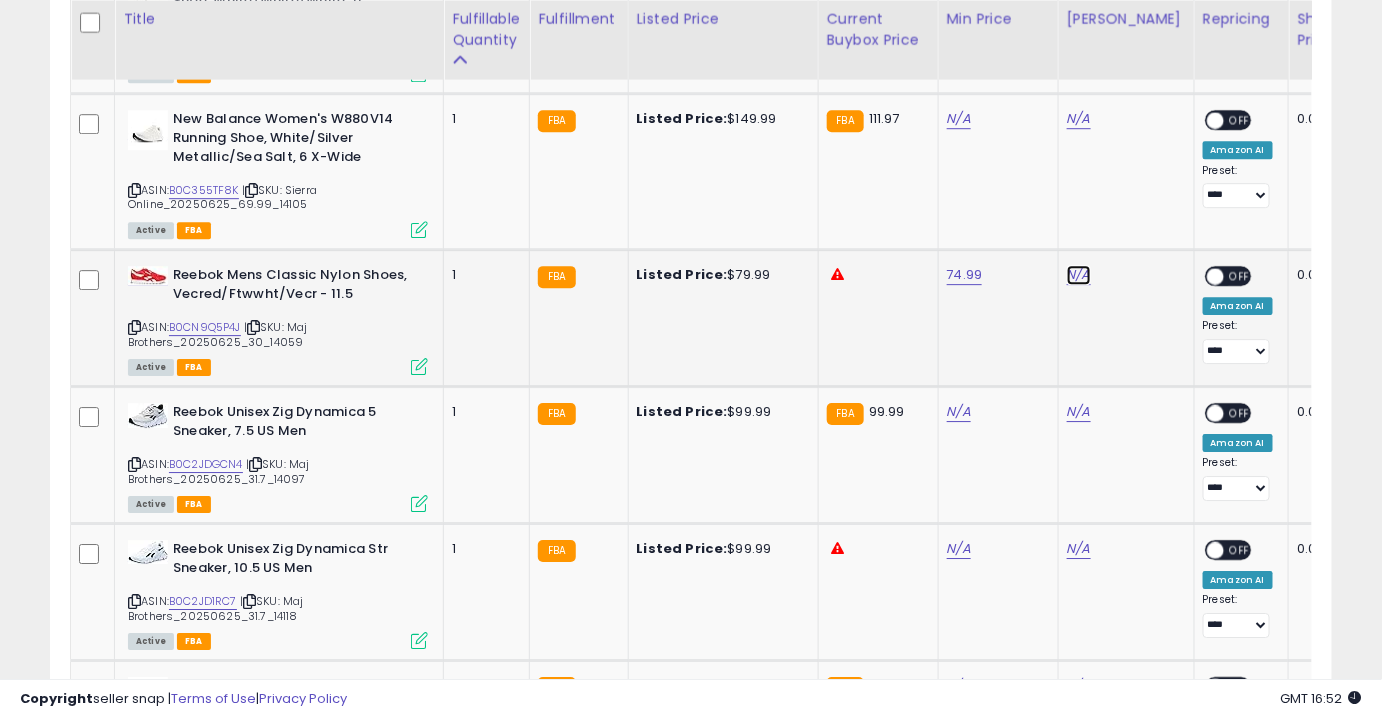 click on "N/A" at bounding box center (1079, -696) 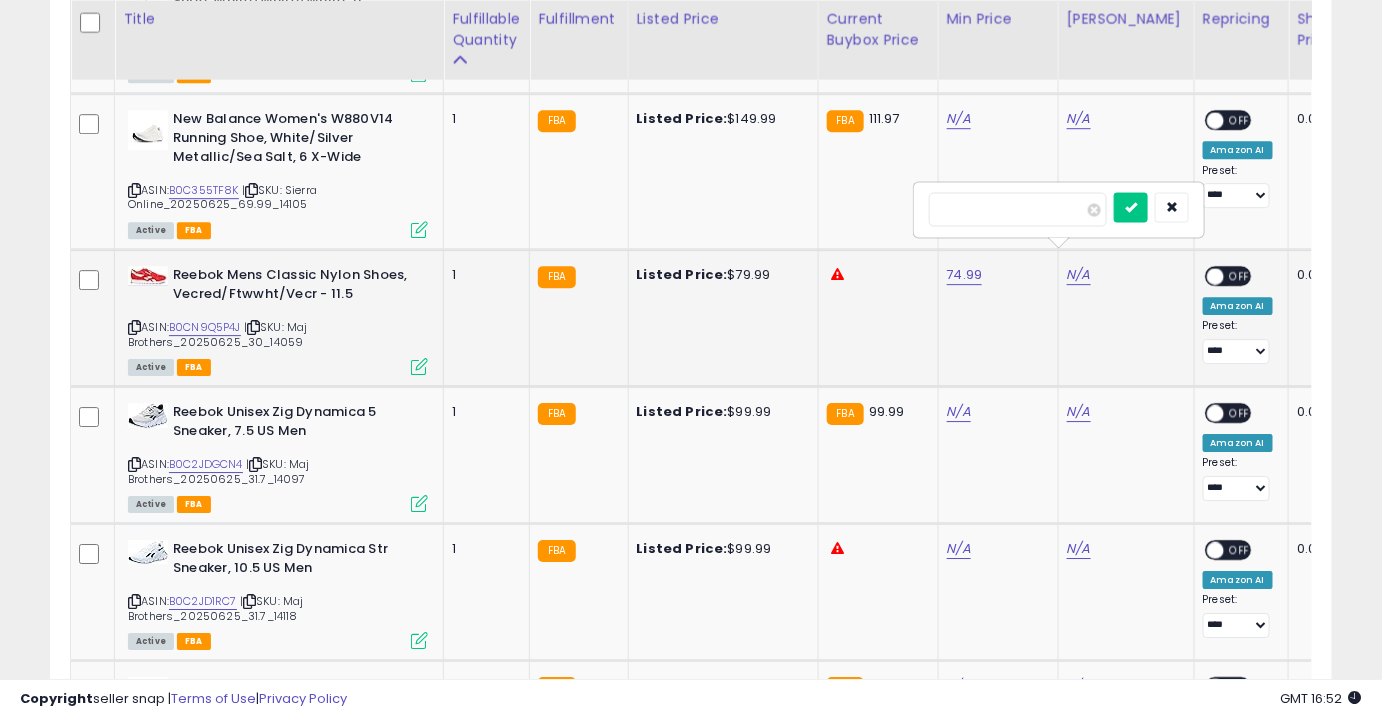 type on "*****" 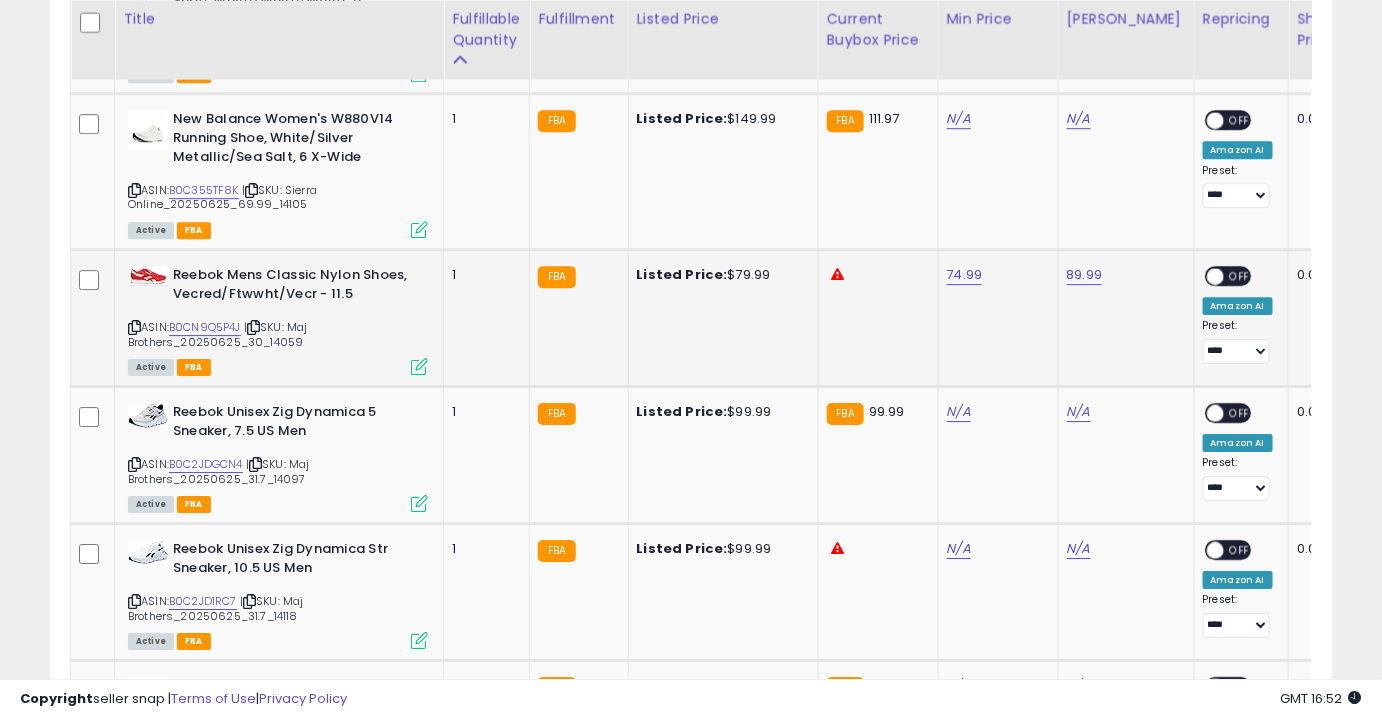 click on "OFF" at bounding box center (1240, 276) 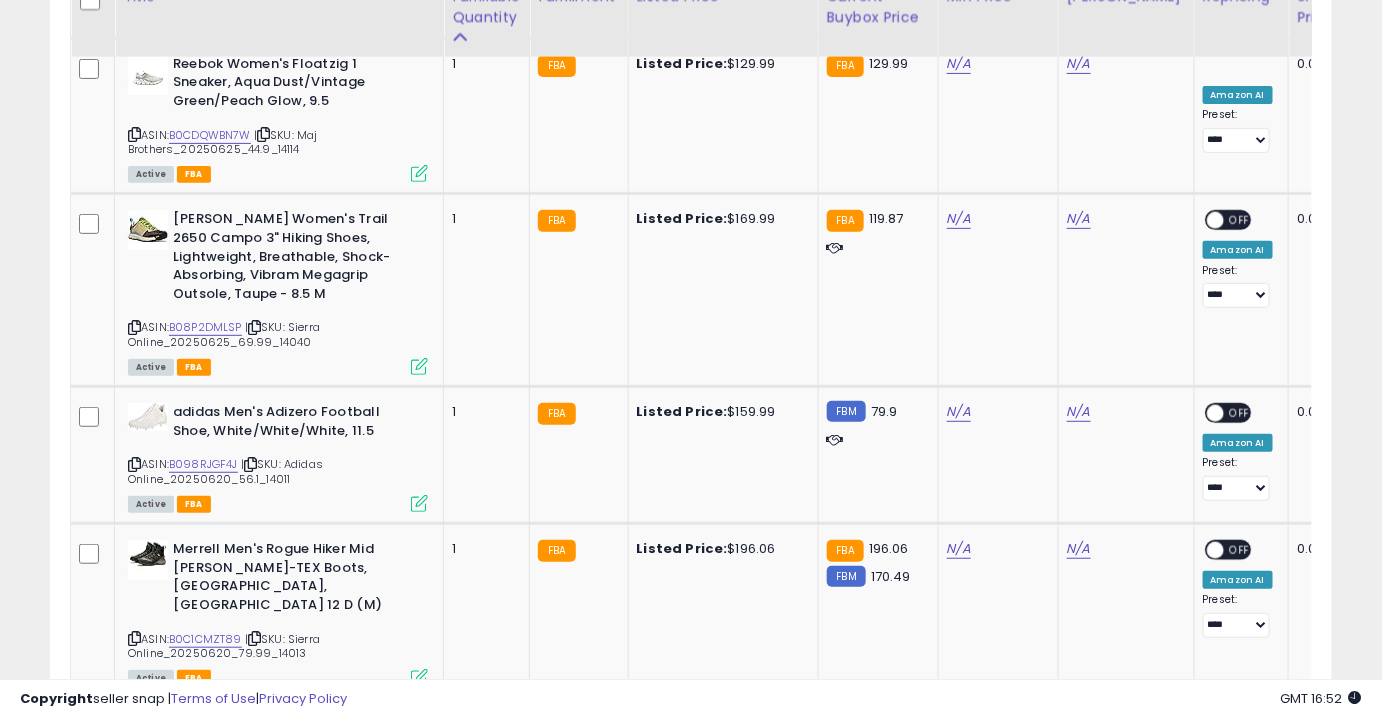 scroll, scrollTop: 2691, scrollLeft: 0, axis: vertical 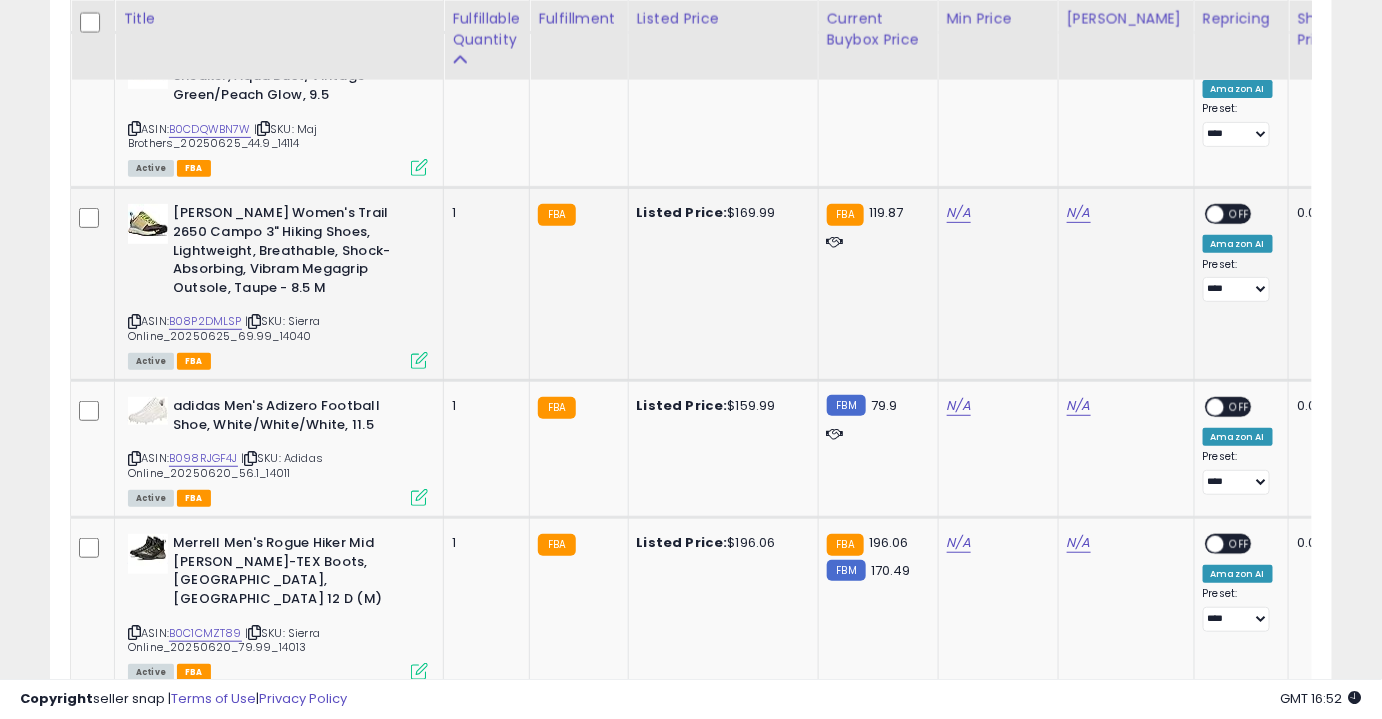 click on "N/A" 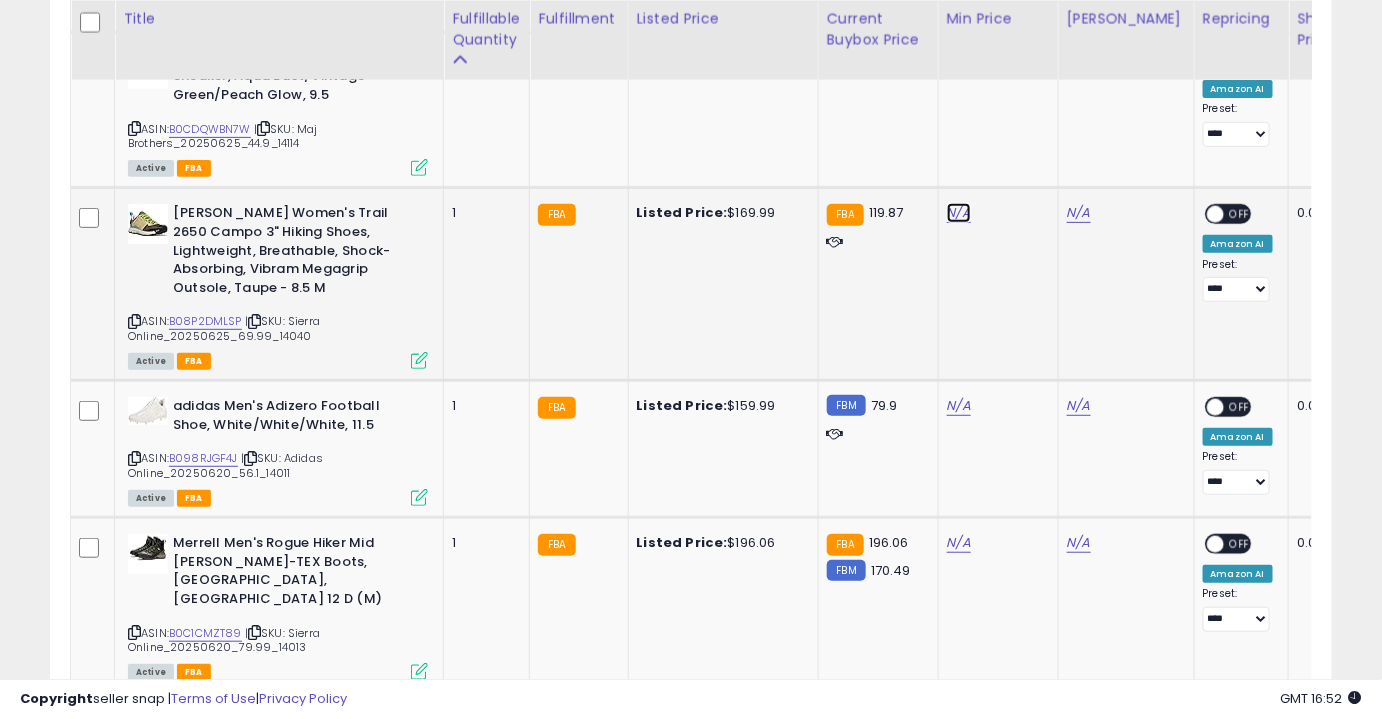 click on "N/A" at bounding box center (959, -1480) 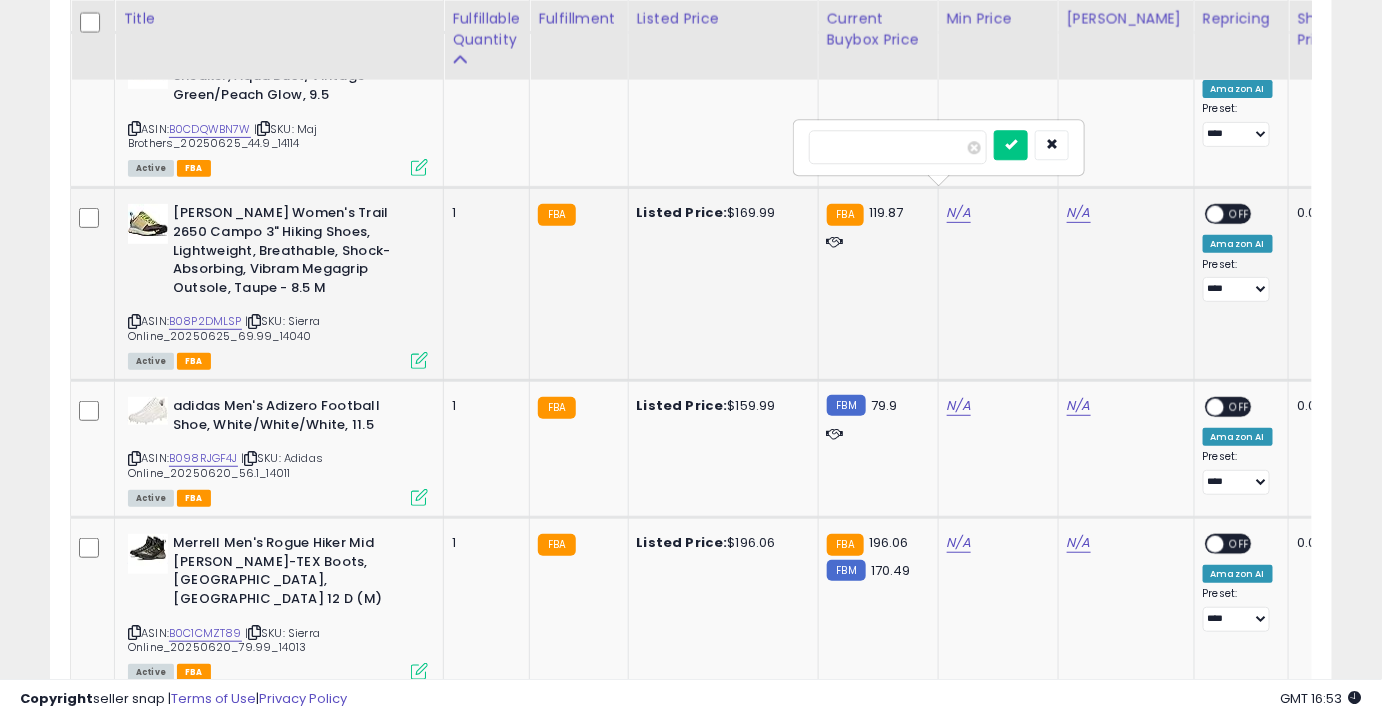 type on "***" 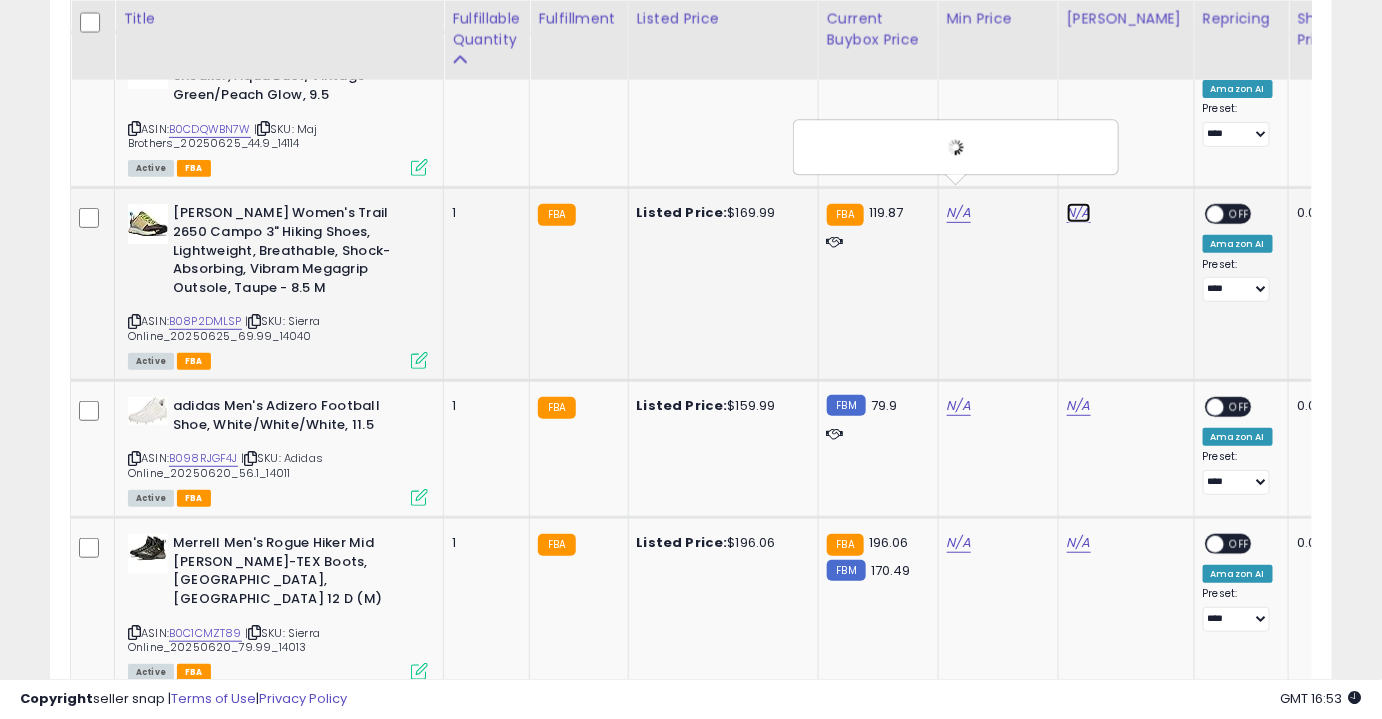 click on "N/A" at bounding box center [1079, -1480] 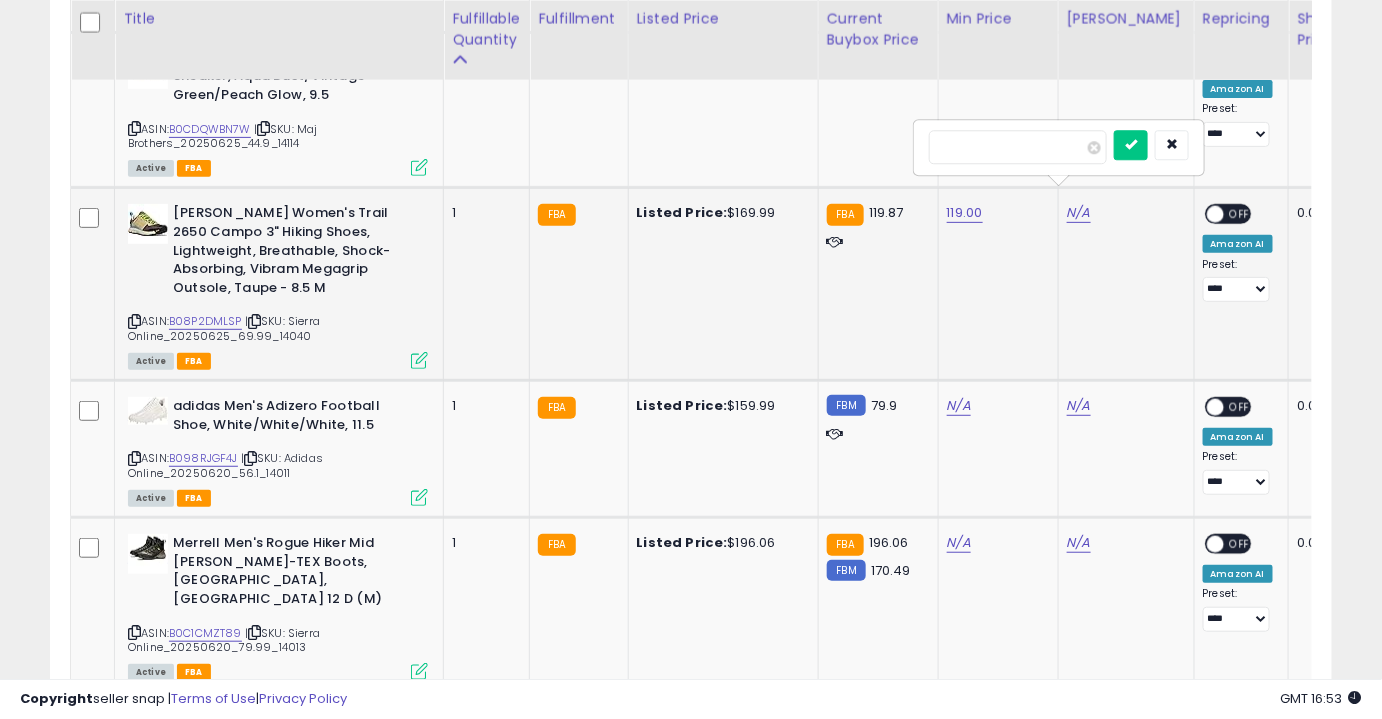 type on "******" 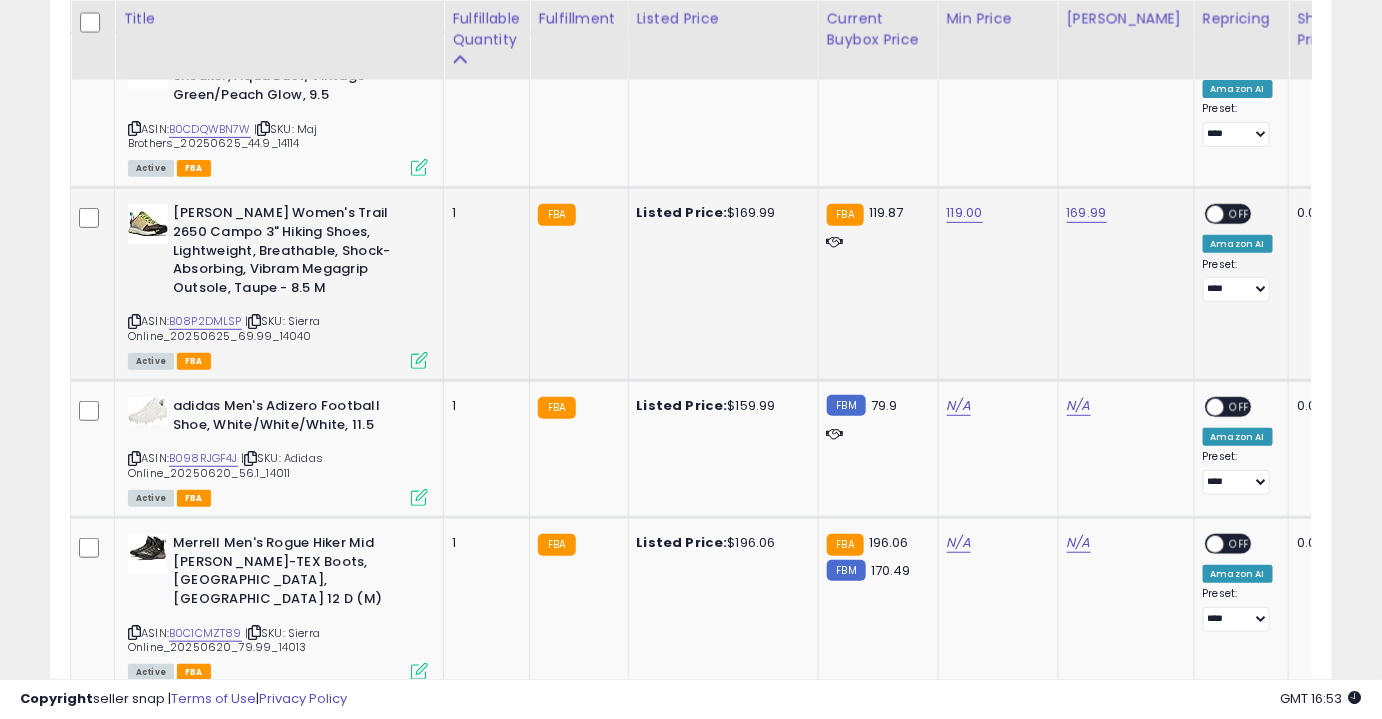 drag, startPoint x: 1225, startPoint y: 190, endPoint x: 1096, endPoint y: 242, distance: 139.0863 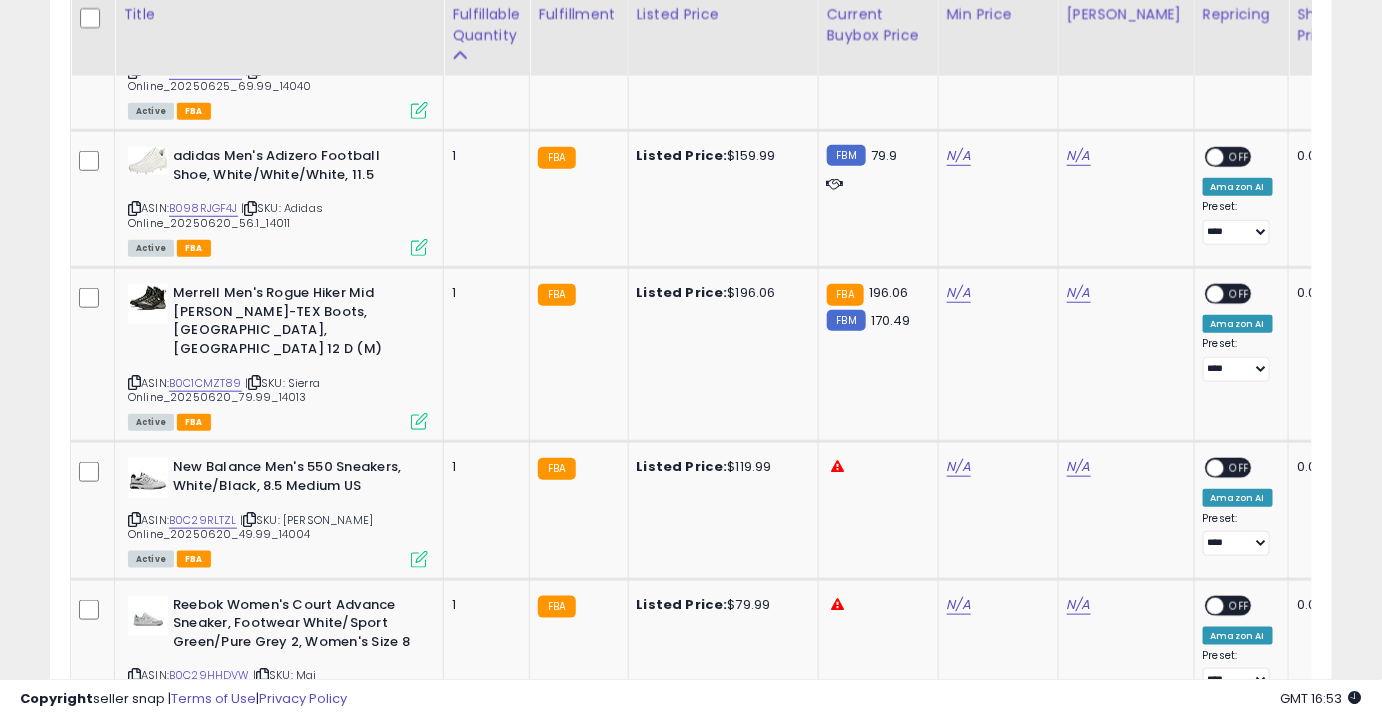 scroll, scrollTop: 2944, scrollLeft: 0, axis: vertical 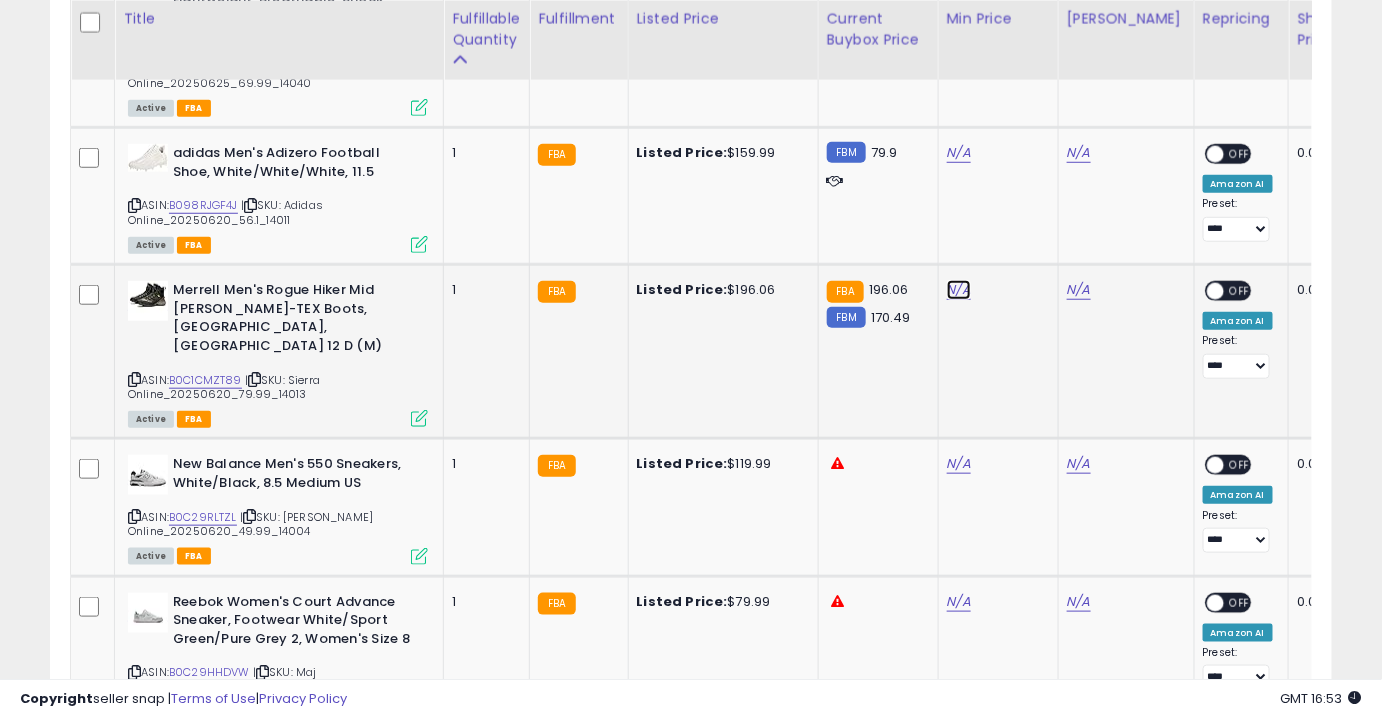 click on "N/A" at bounding box center (959, -1733) 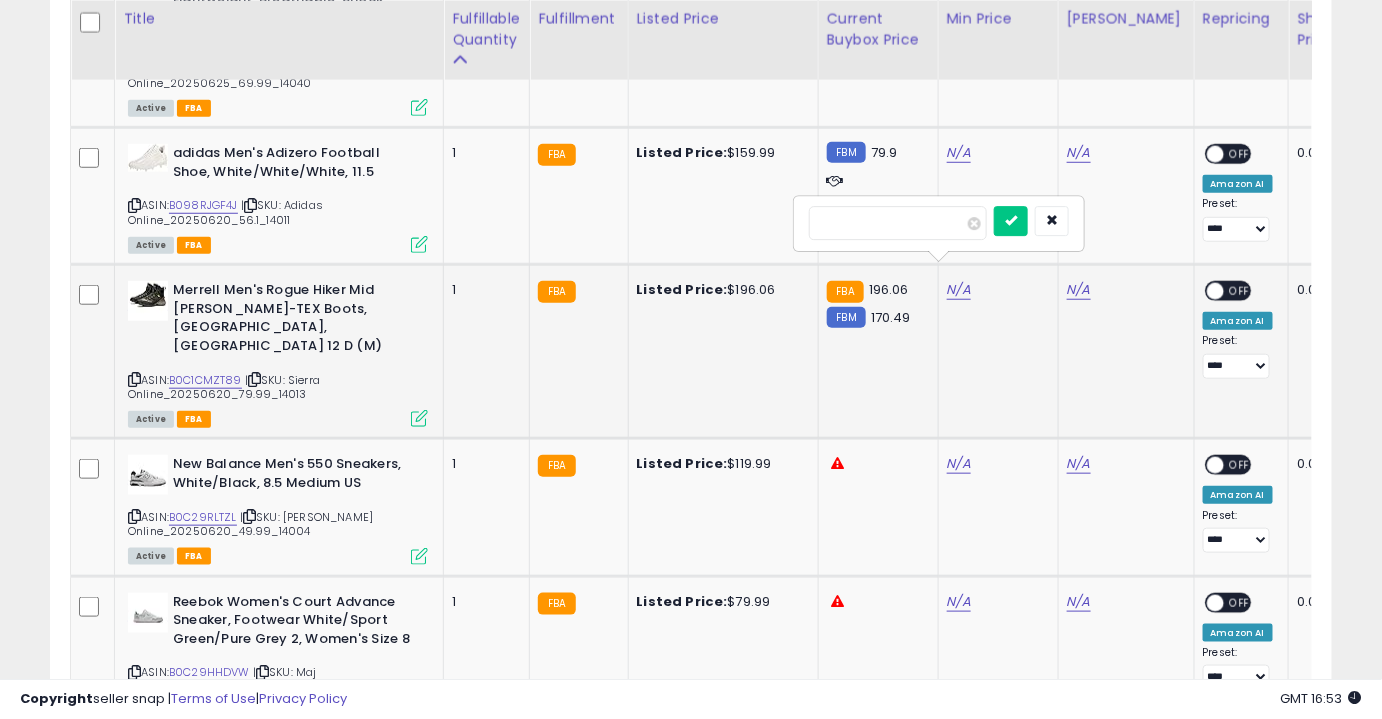 type on "******" 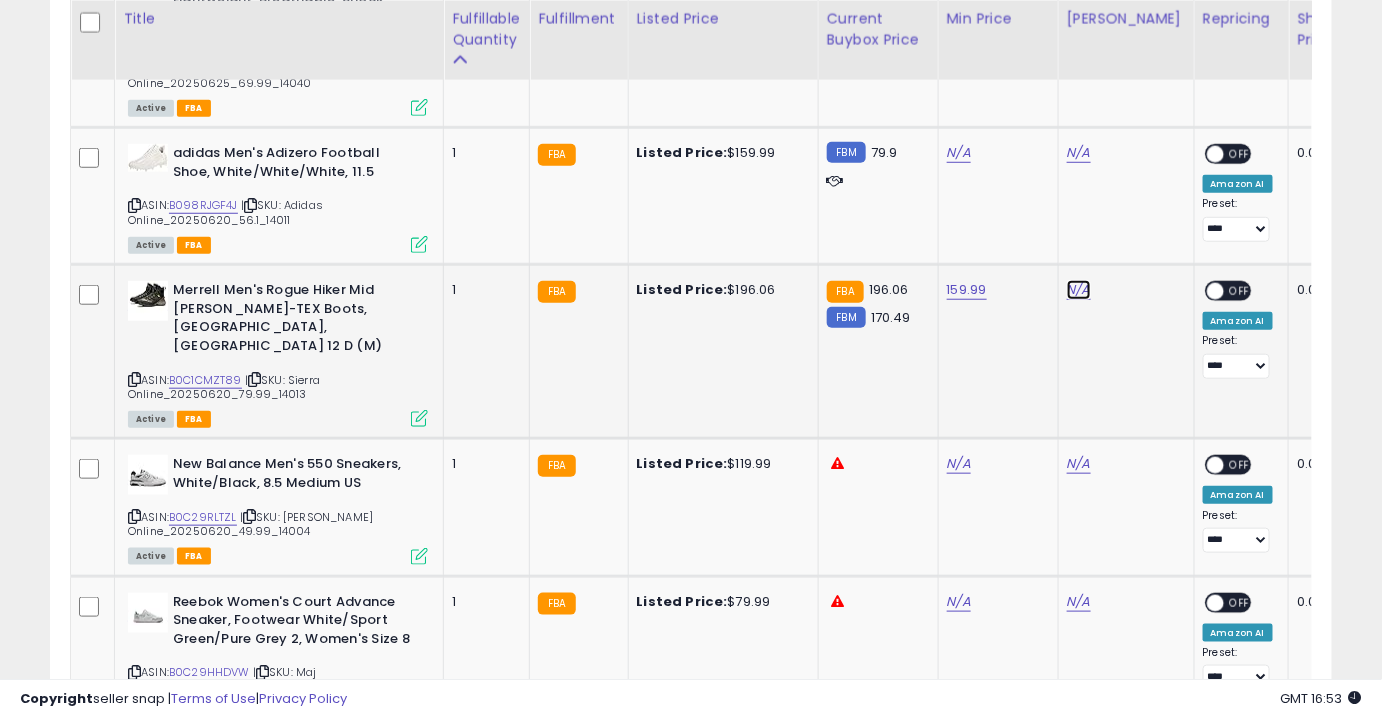 click on "N/A" at bounding box center [1079, -1733] 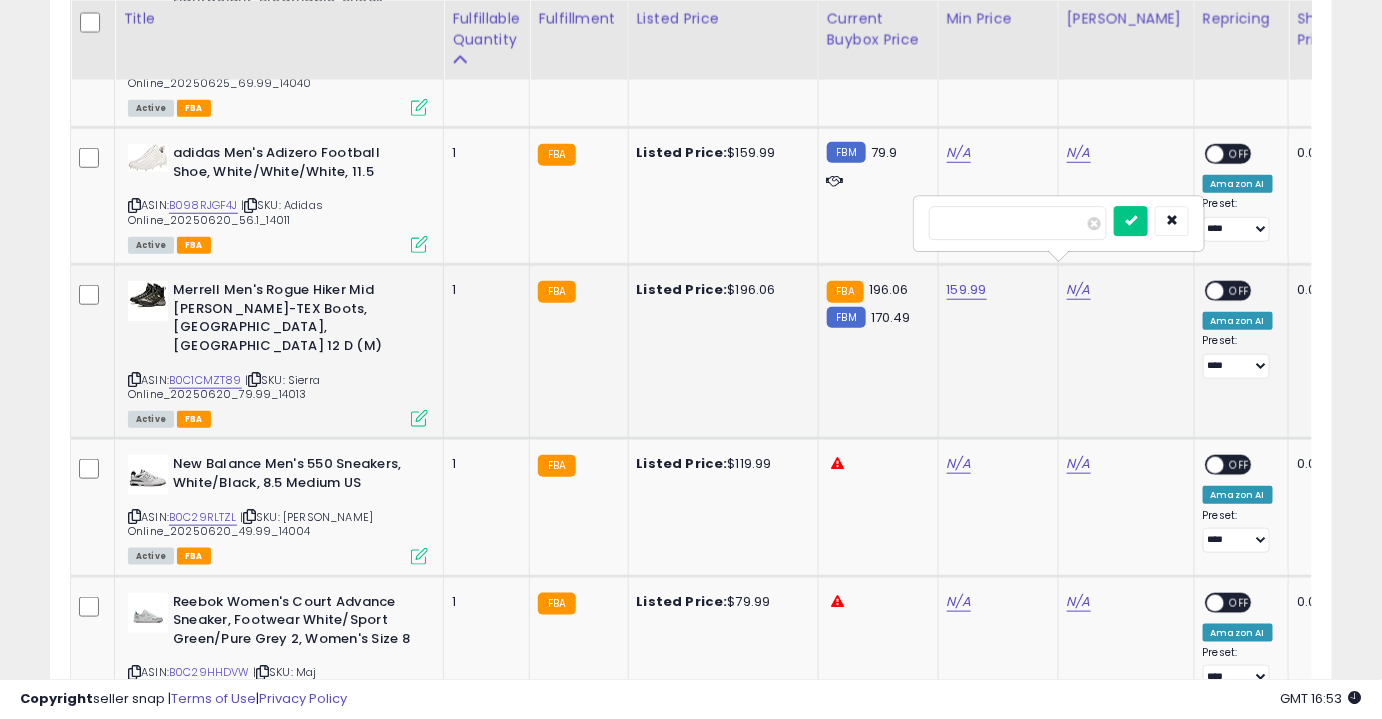 type on "***" 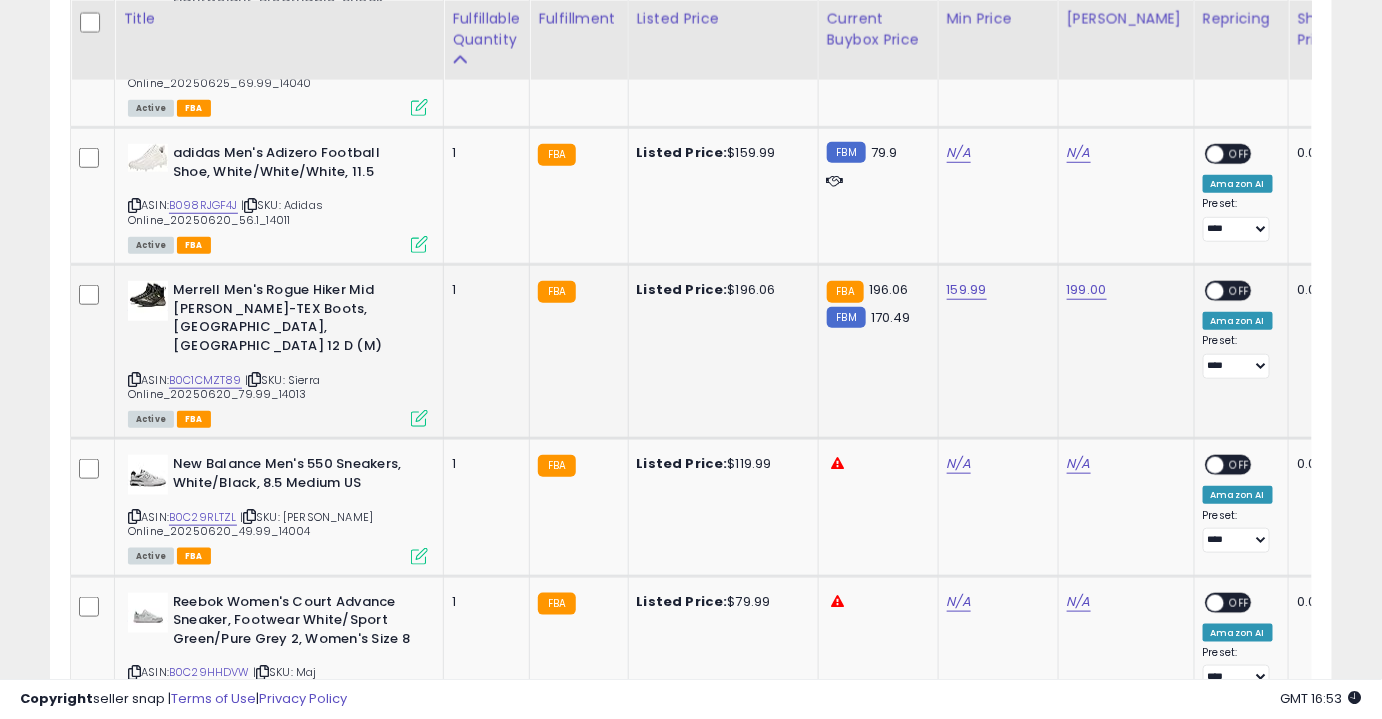 click on "OFF" at bounding box center (1240, 291) 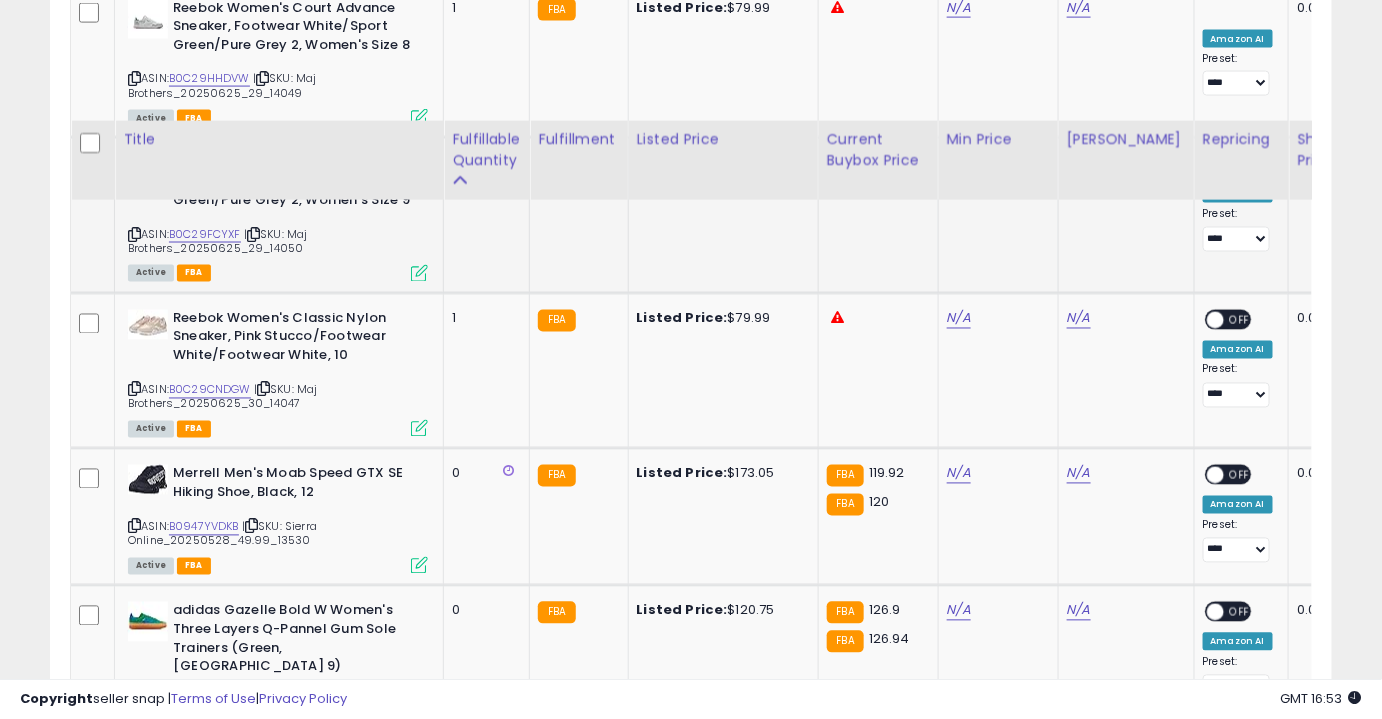 scroll, scrollTop: 3667, scrollLeft: 0, axis: vertical 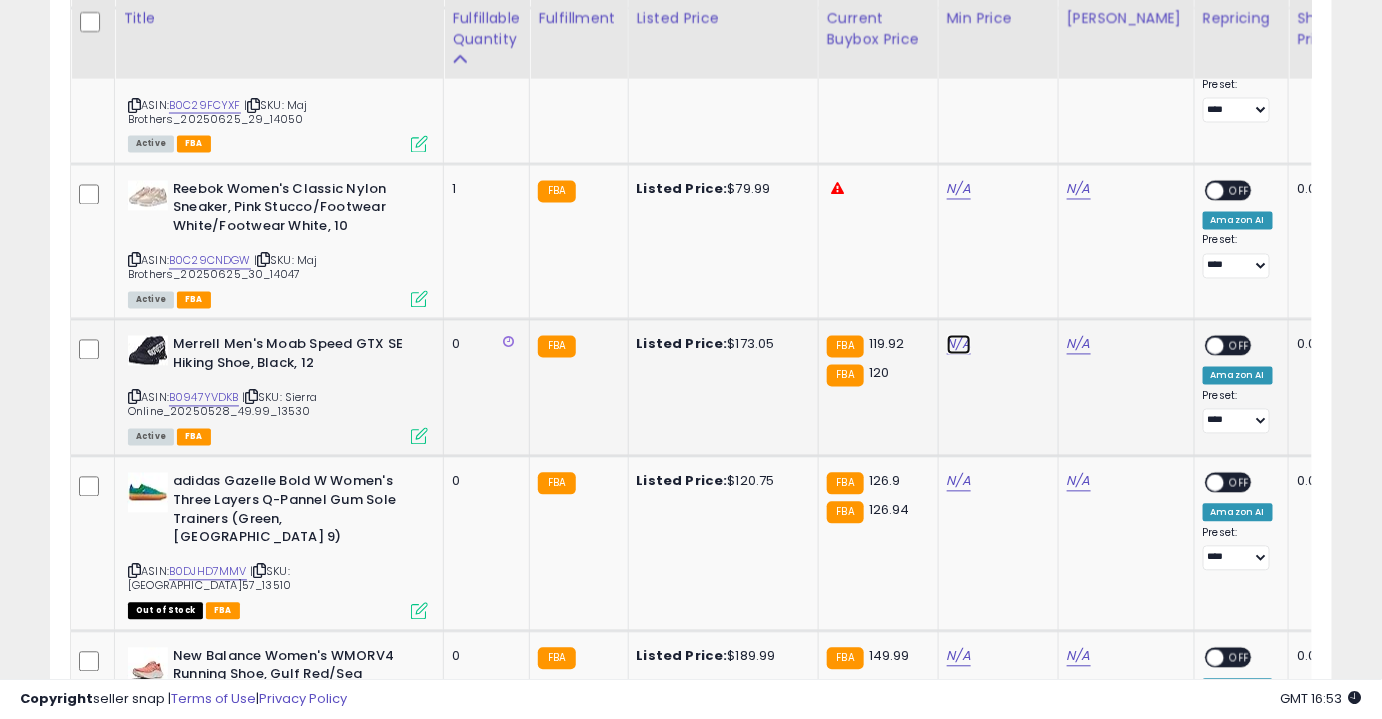 click on "N/A" at bounding box center (959, -2456) 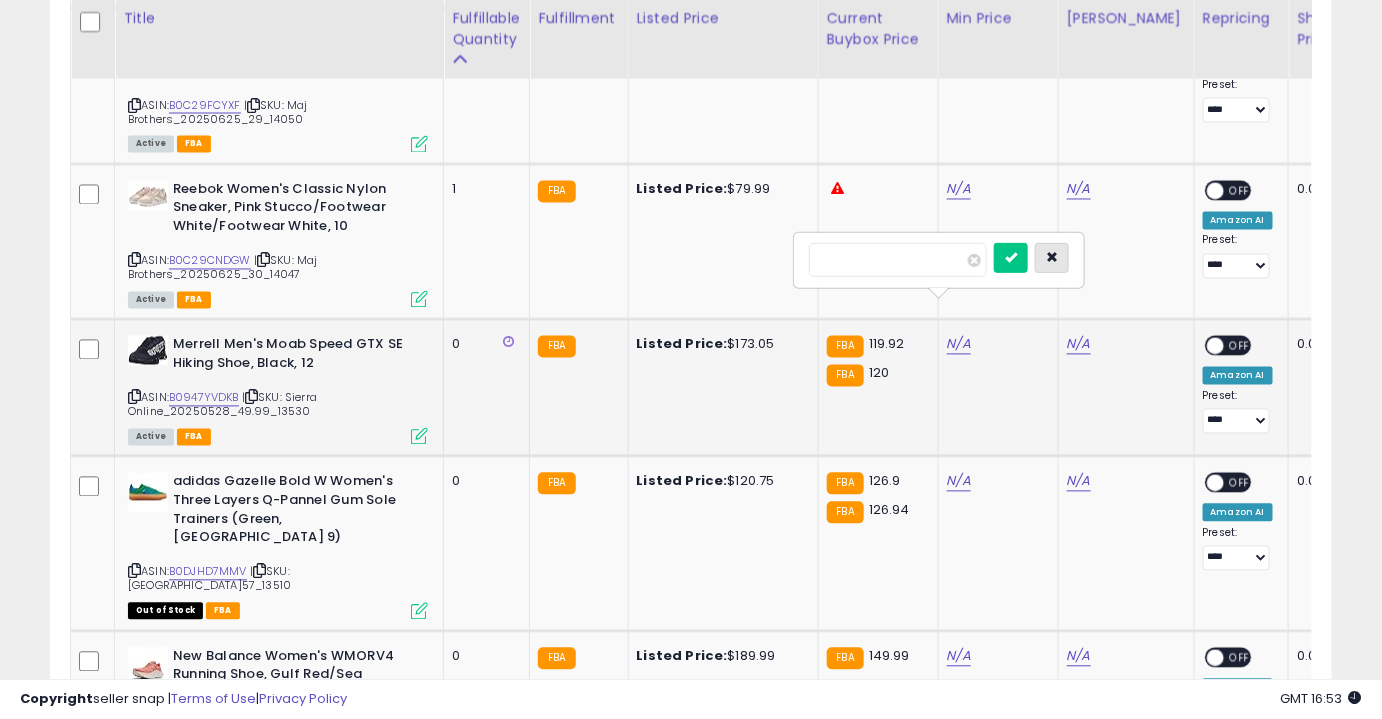 click at bounding box center (1052, 257) 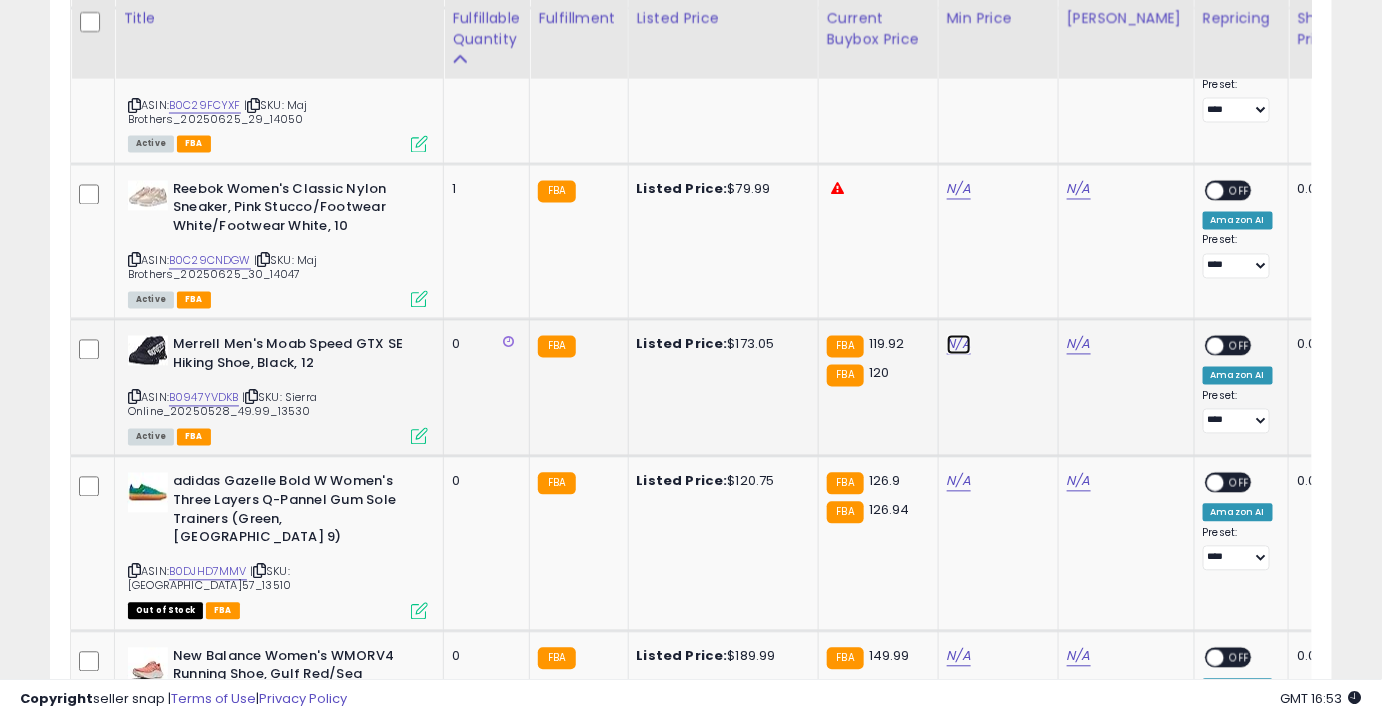 click on "N/A" at bounding box center (959, -2456) 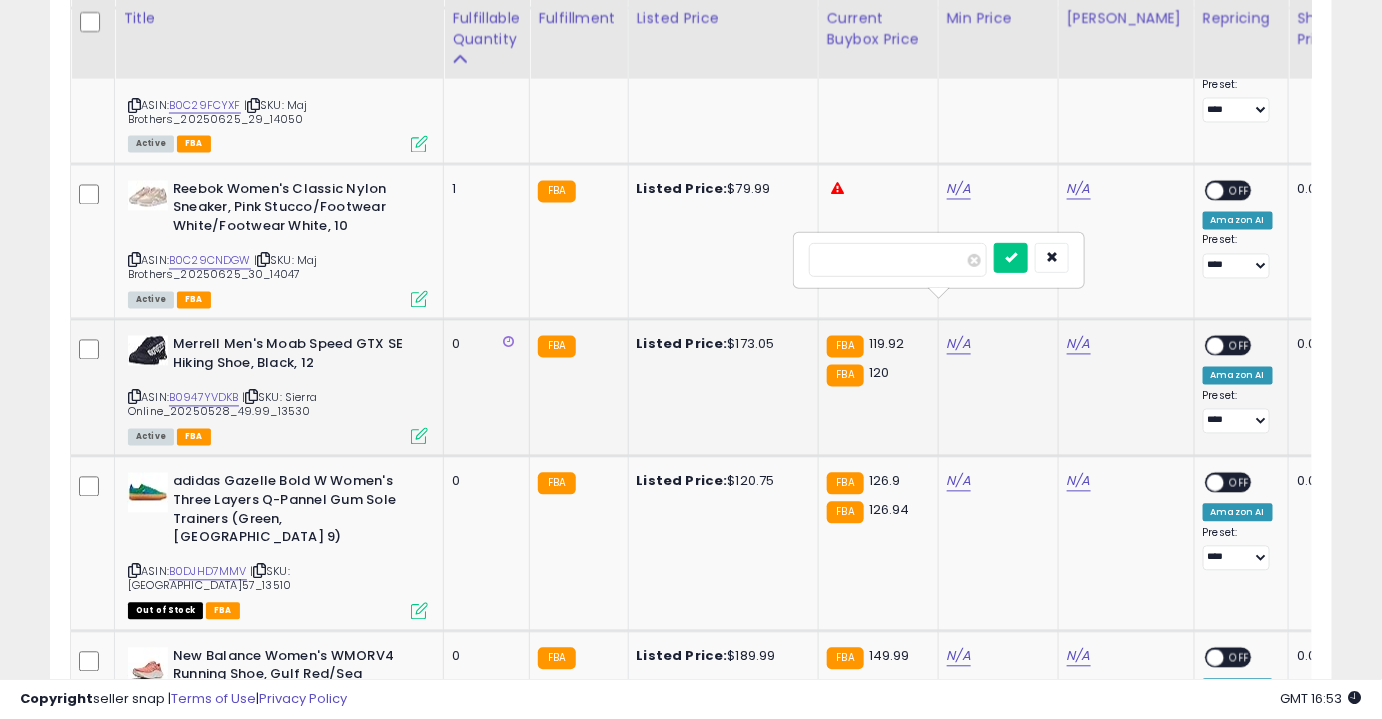 type on "***" 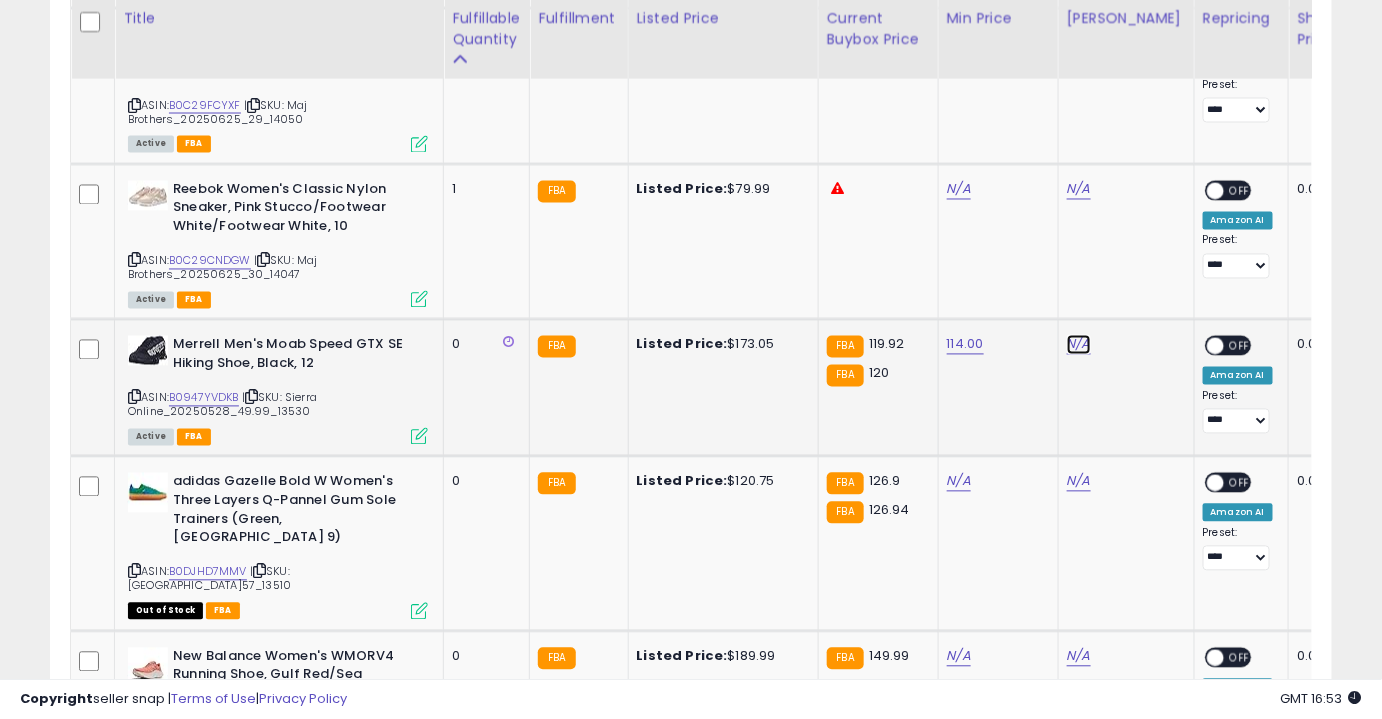click on "N/A" at bounding box center [1079, -2456] 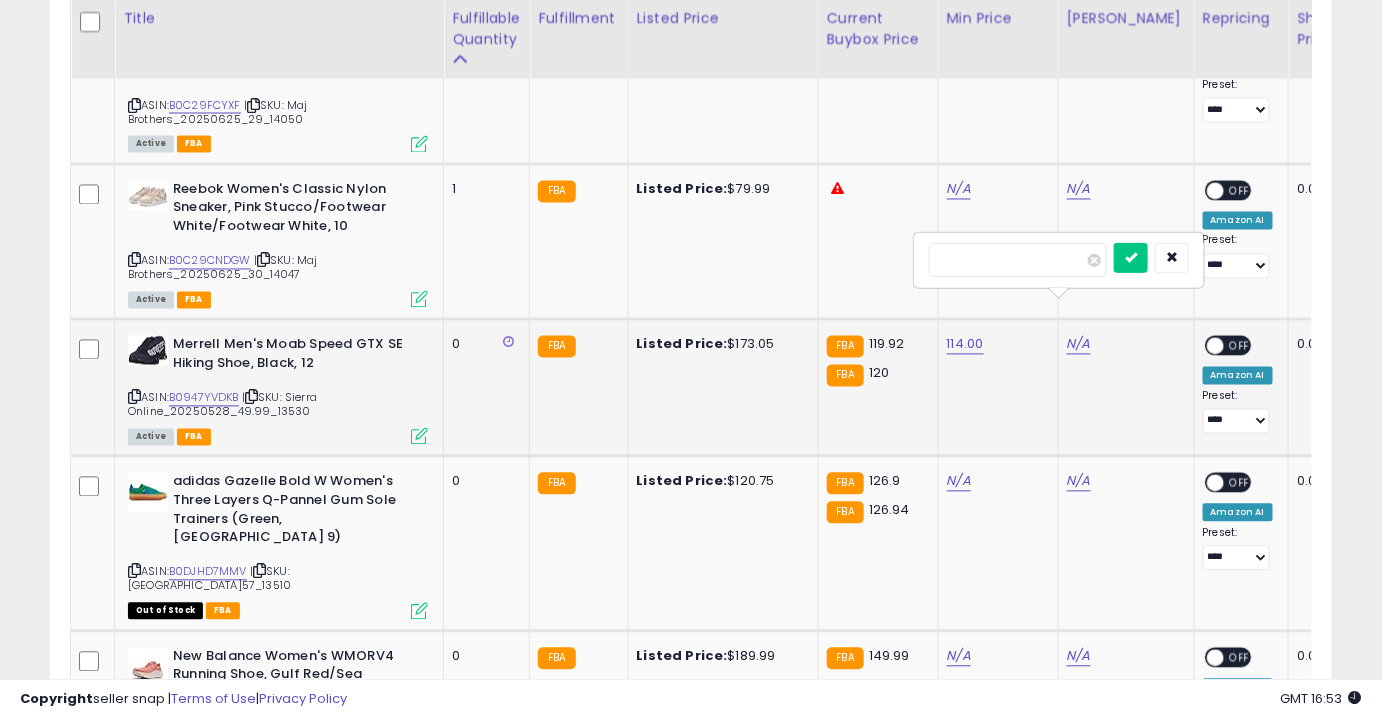 type on "***" 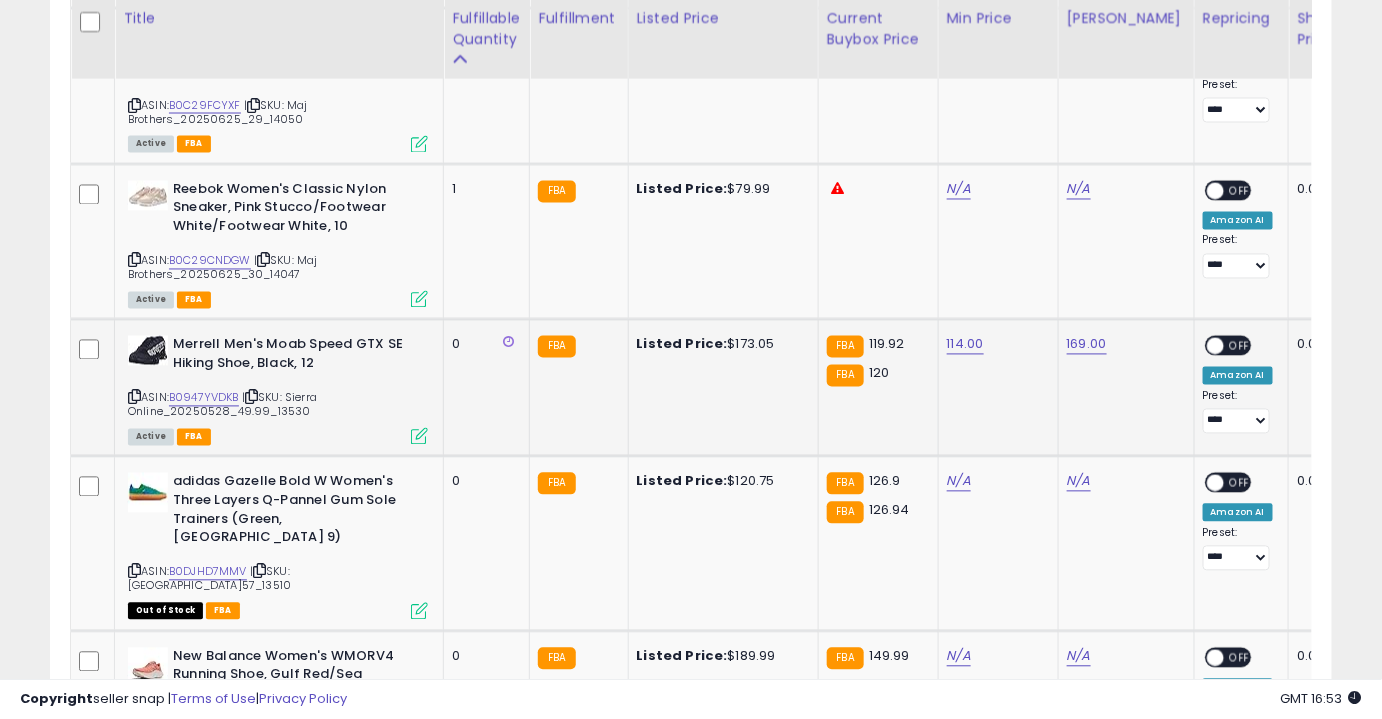 click on "OFF" at bounding box center (1240, 346) 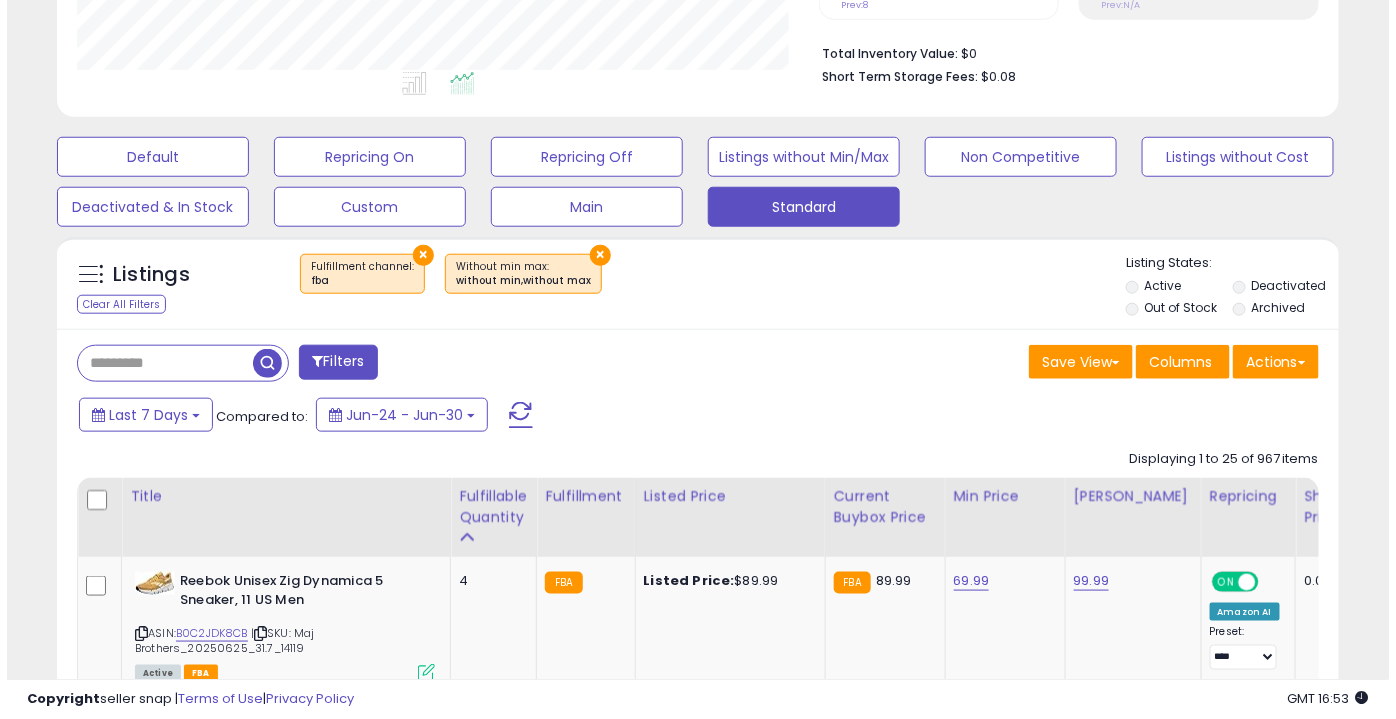 scroll, scrollTop: 494, scrollLeft: 0, axis: vertical 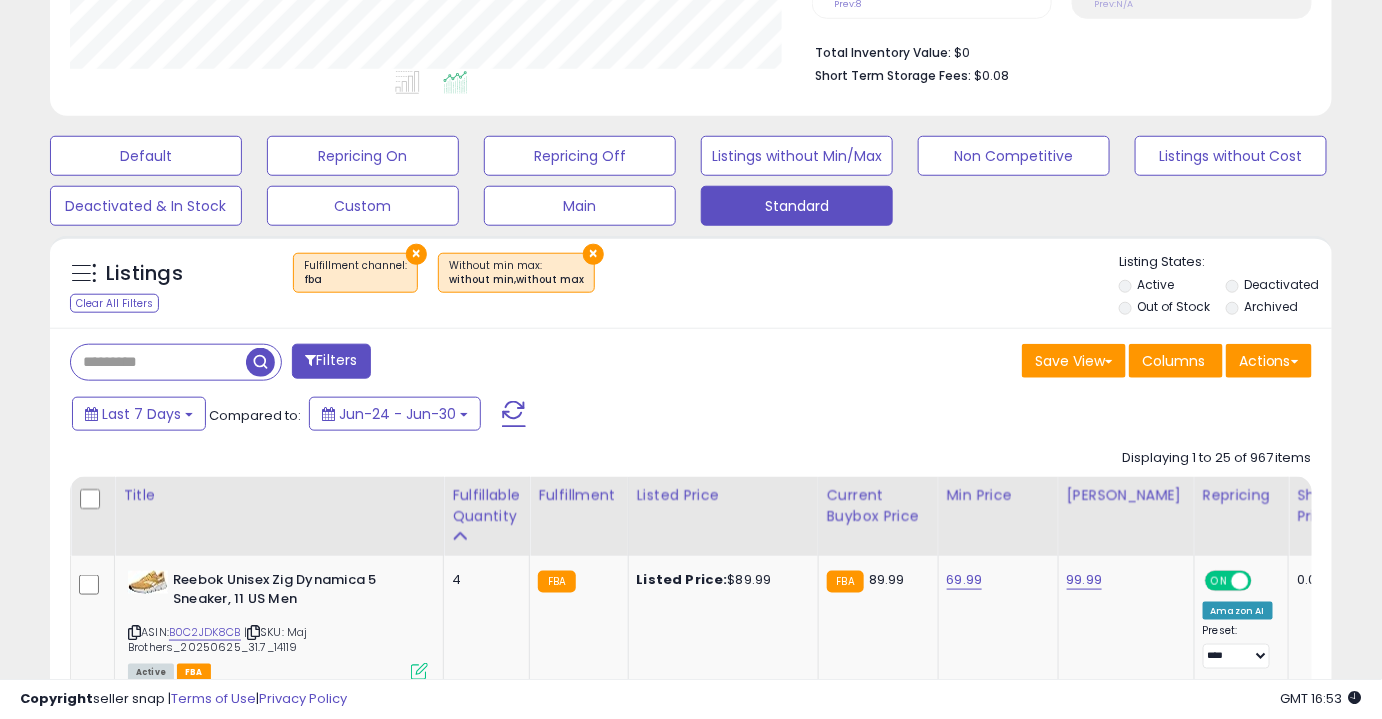click on "×" at bounding box center [593, 254] 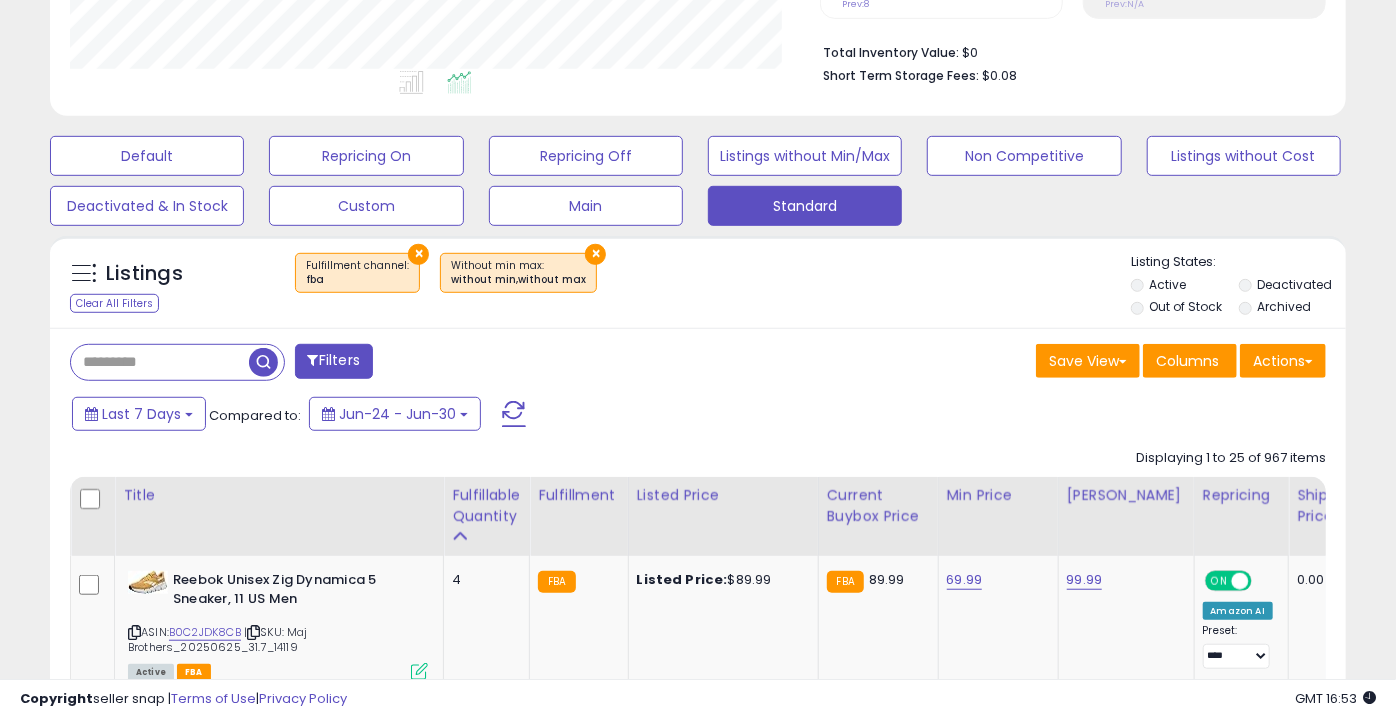 scroll, scrollTop: 999589, scrollLeft: 999249, axis: both 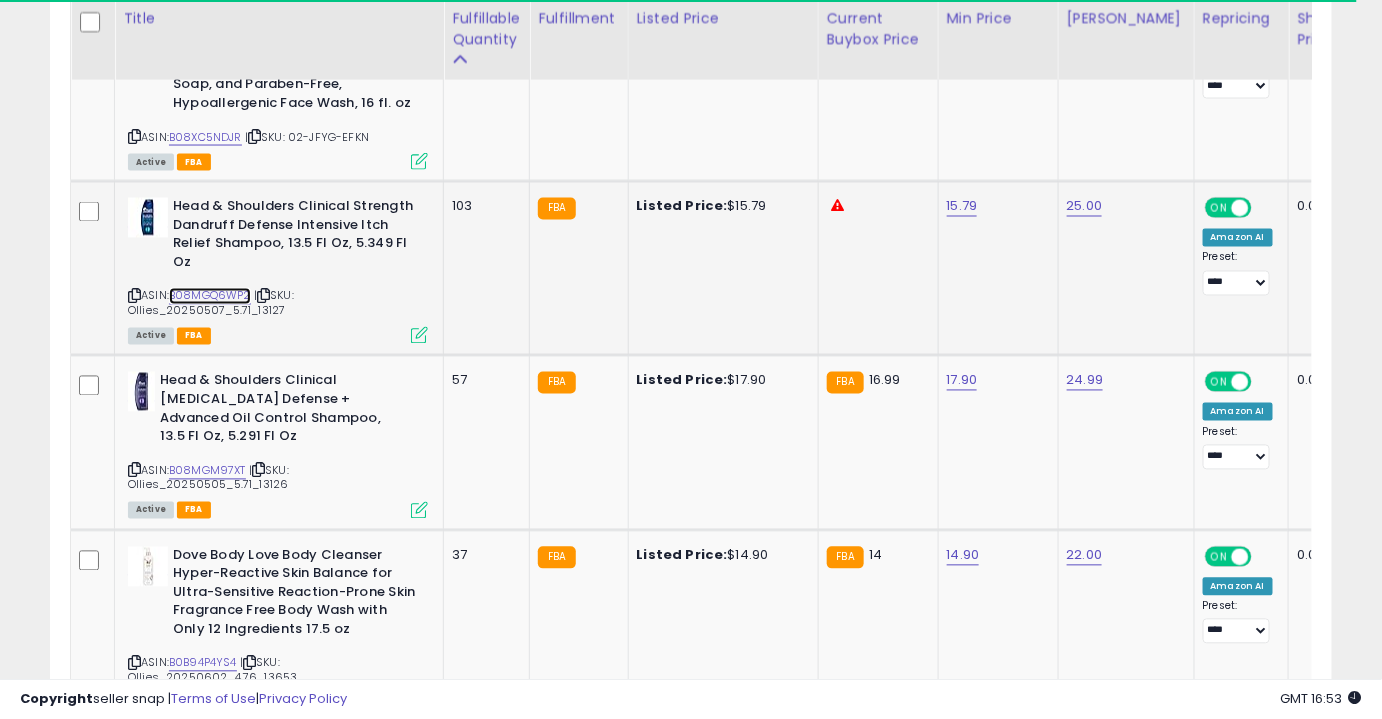 click on "B08MGQ6WP2" at bounding box center (210, 296) 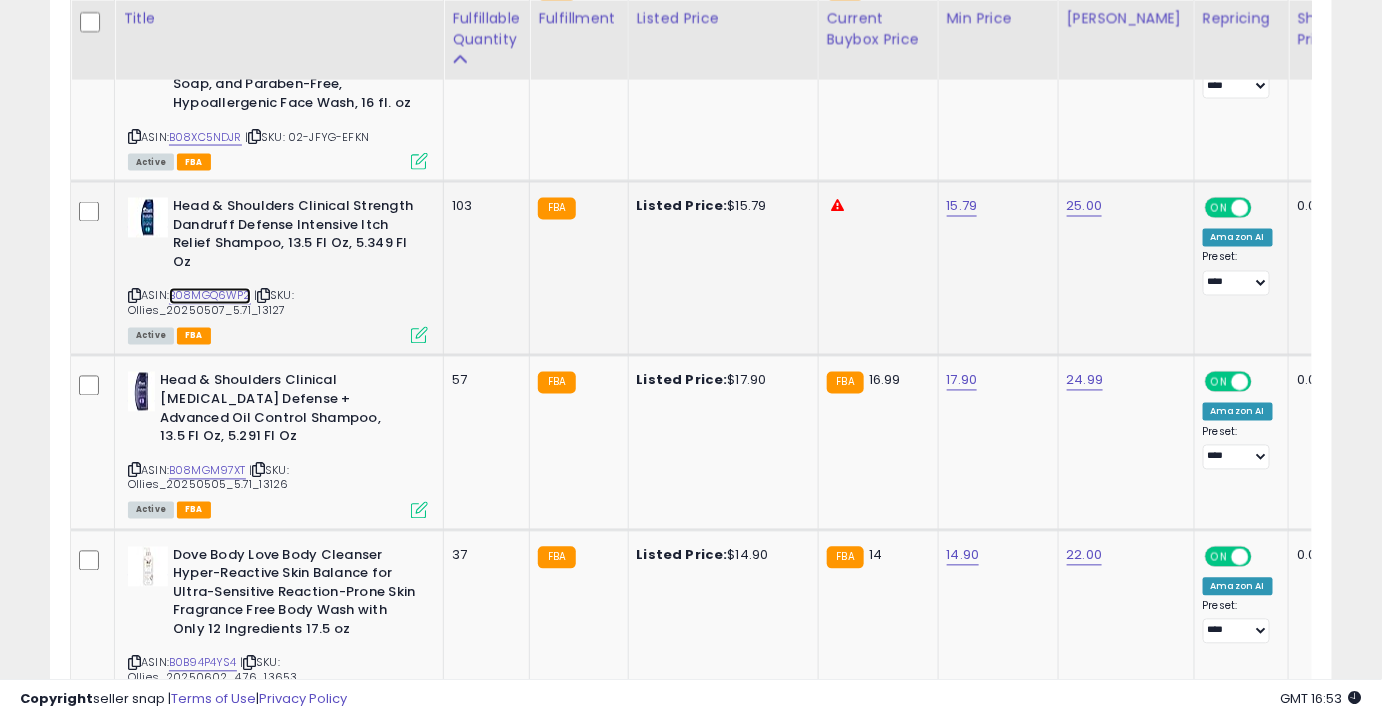 scroll, scrollTop: 999589, scrollLeft: 999257, axis: both 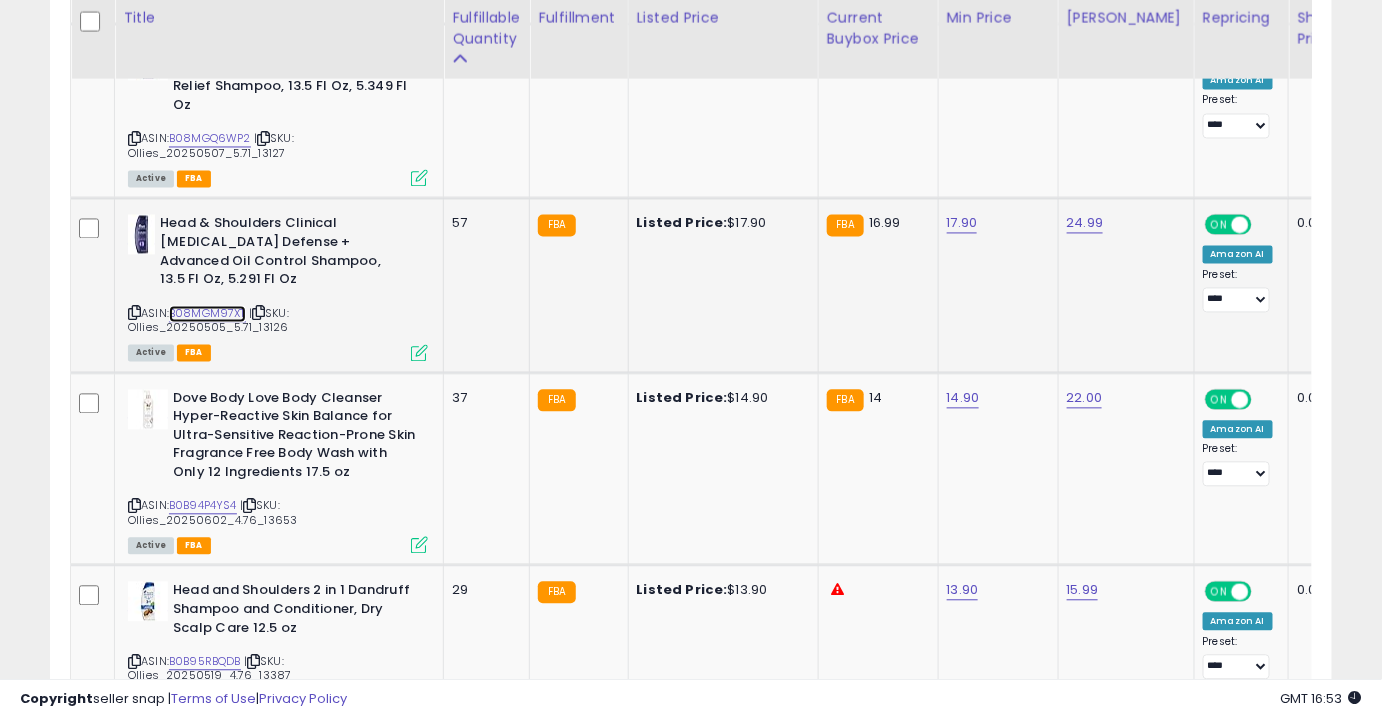 click on "B08MGM97XT" at bounding box center (207, 314) 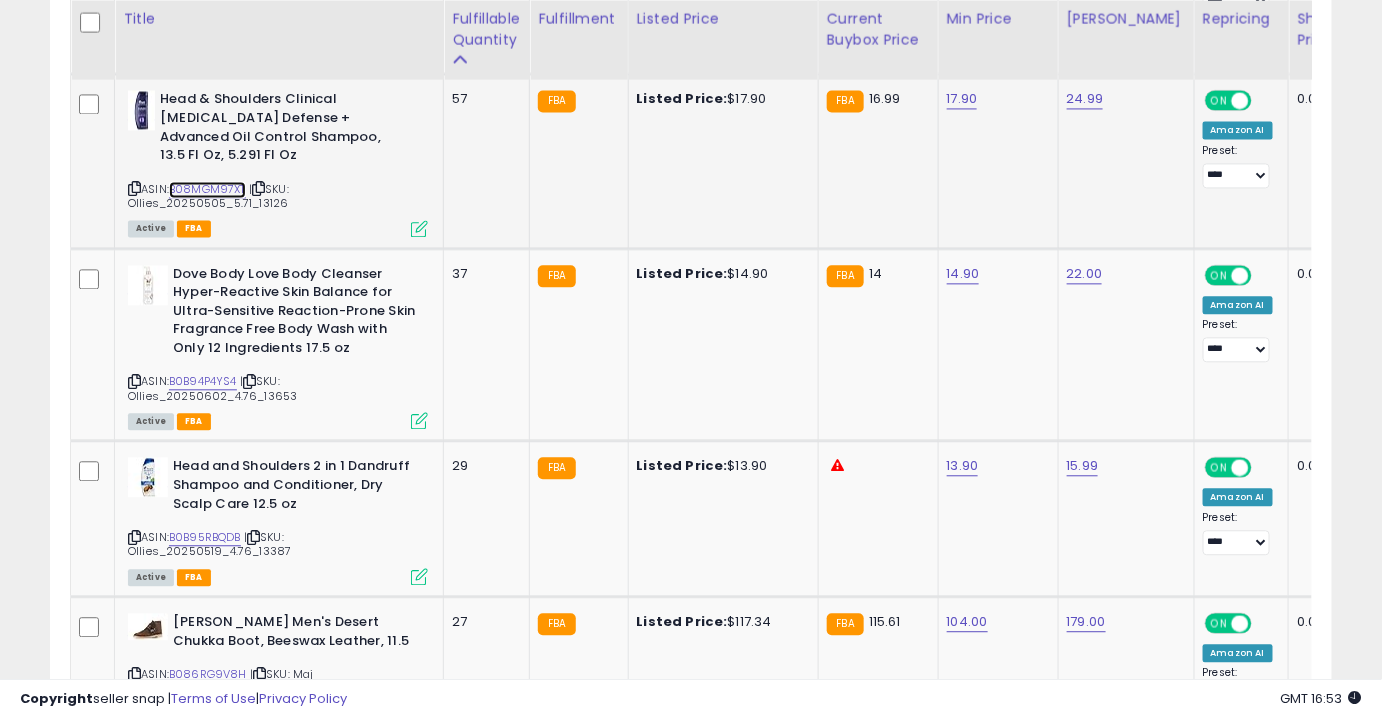 scroll, scrollTop: 1352, scrollLeft: 0, axis: vertical 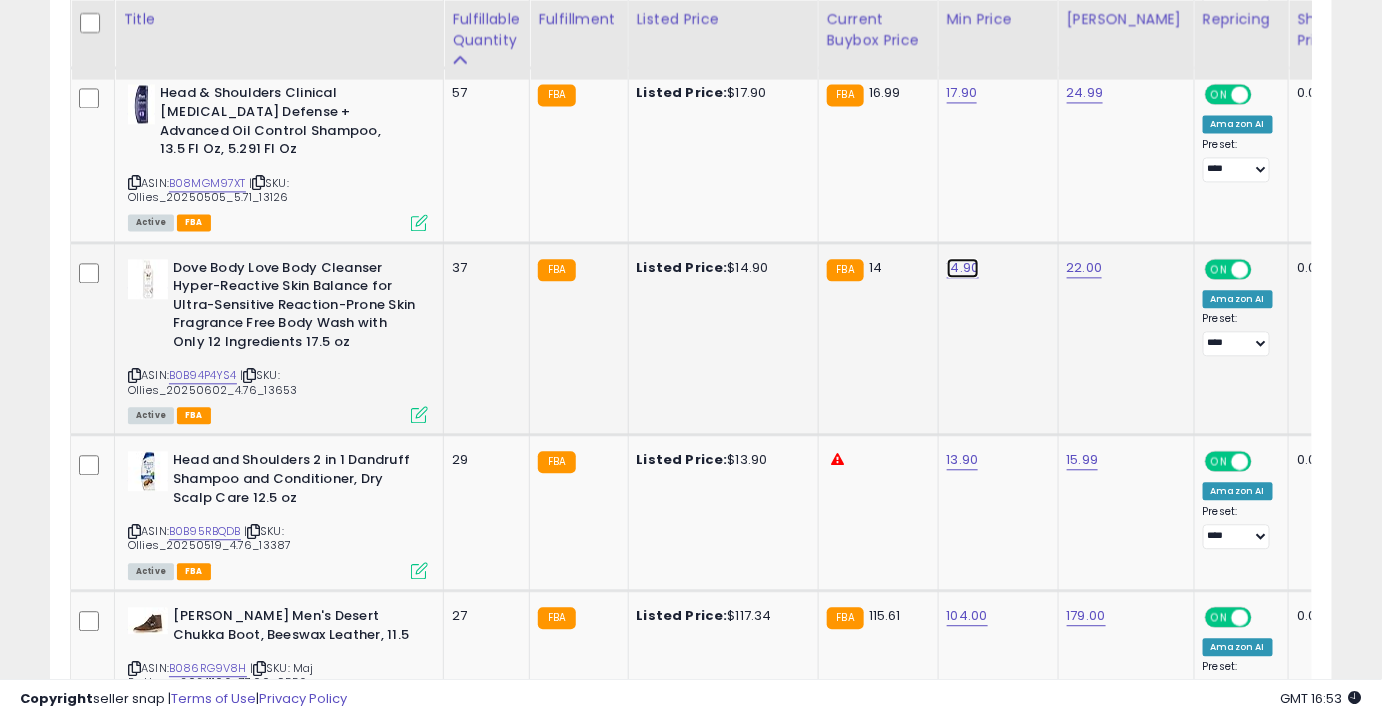 click on "14.90" at bounding box center (963, -278) 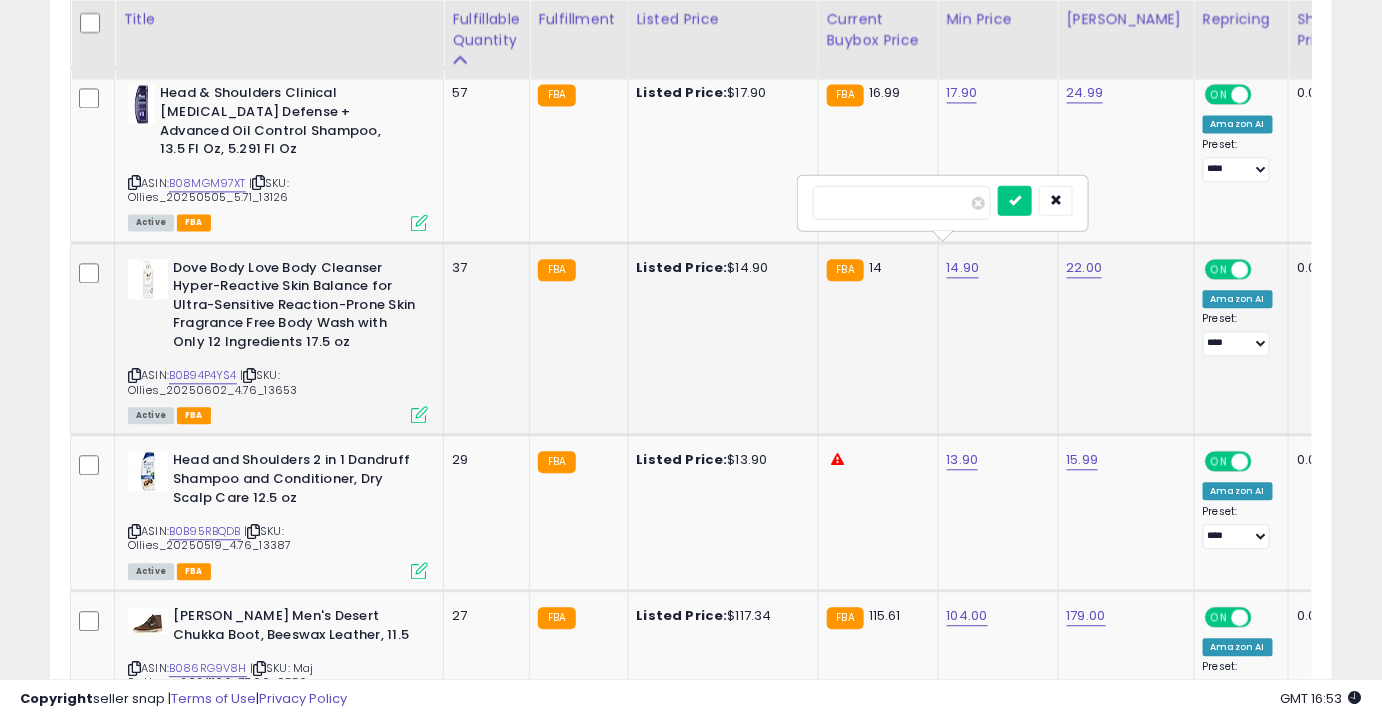 type on "*" 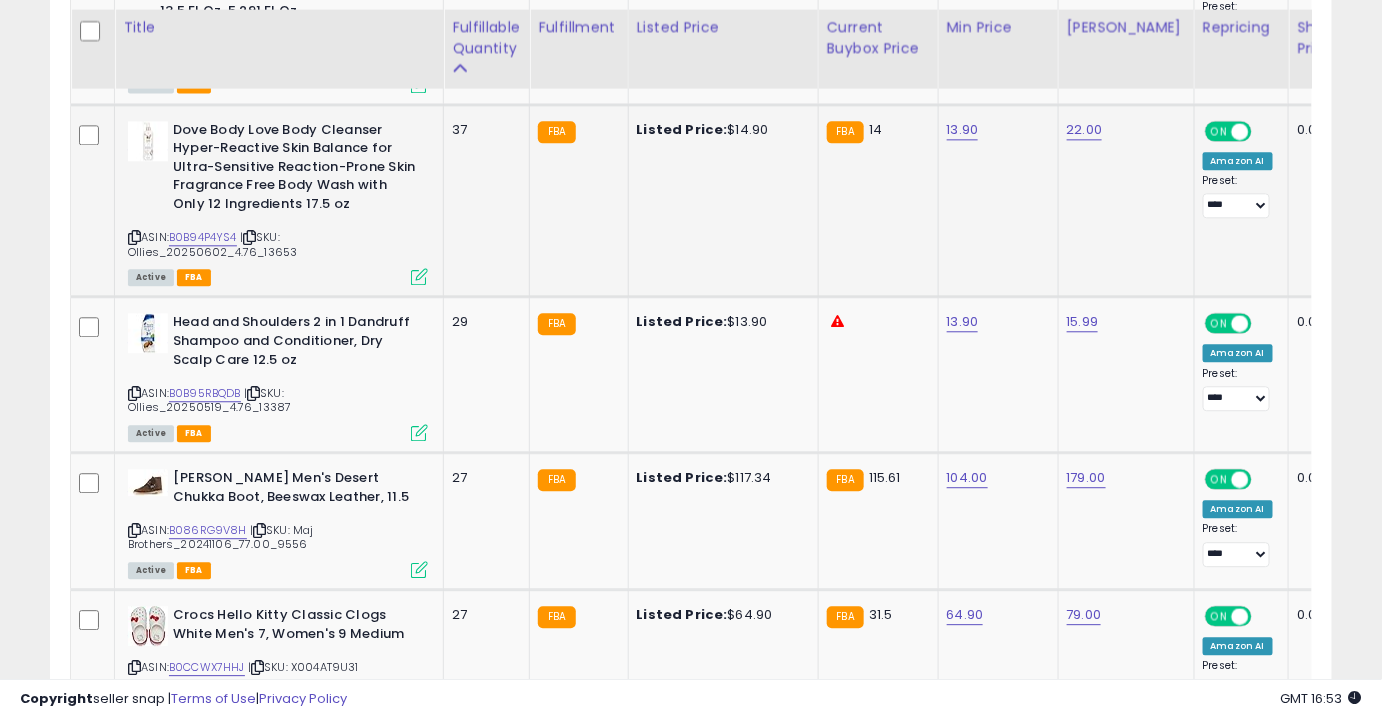 scroll, scrollTop: 1498, scrollLeft: 0, axis: vertical 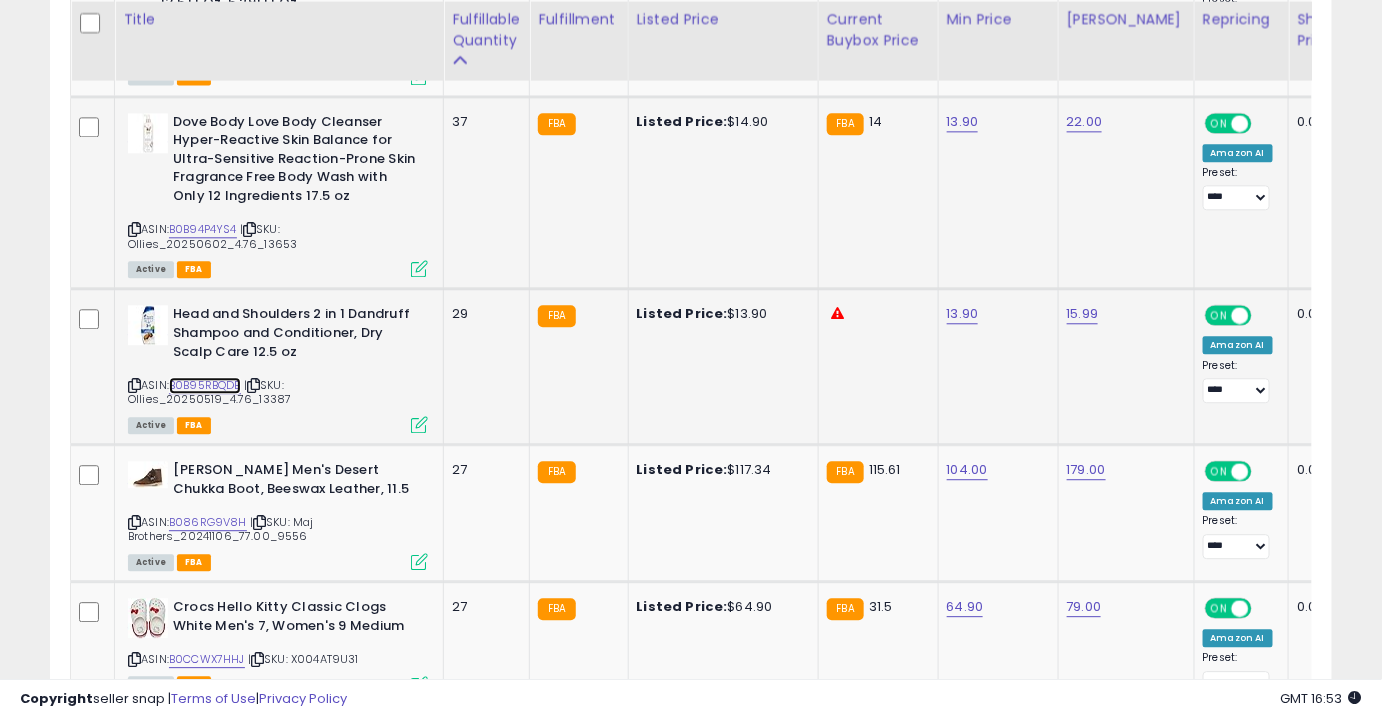 click on "B0B95RBQDB" at bounding box center [205, 385] 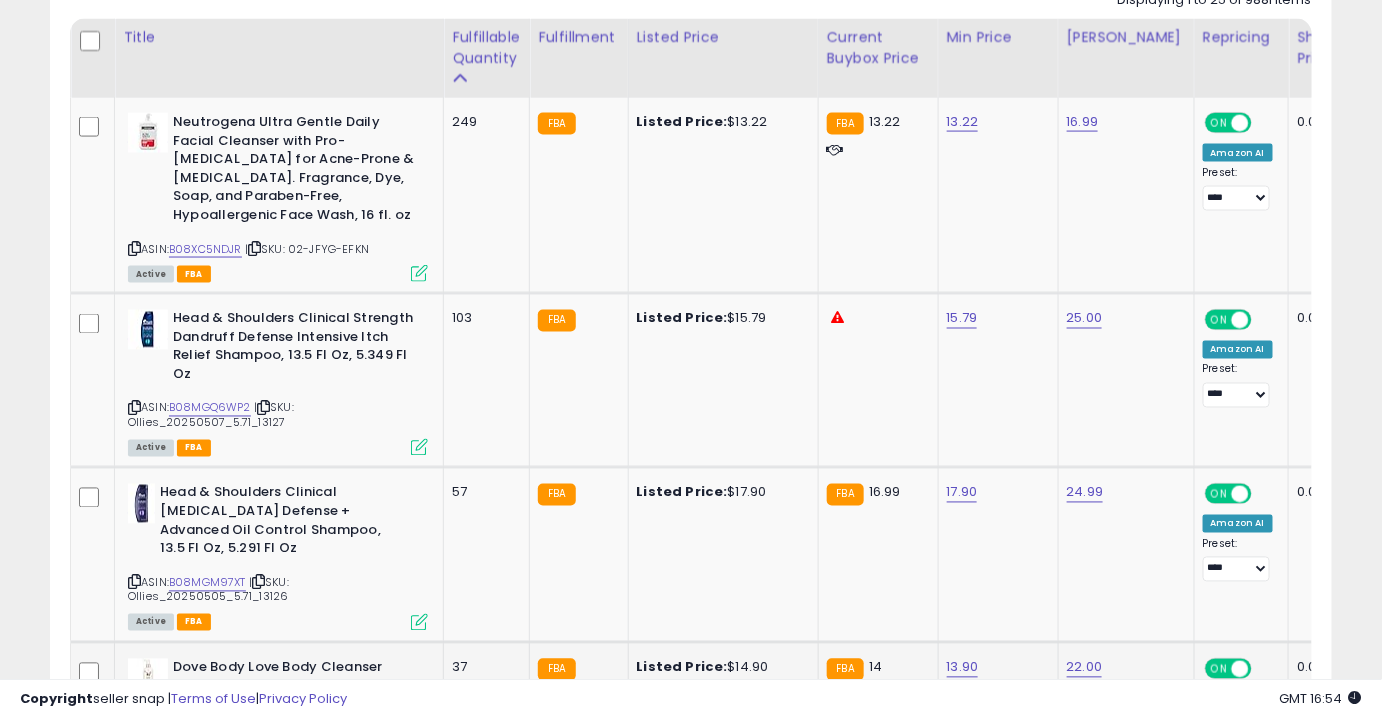 scroll, scrollTop: 949, scrollLeft: 0, axis: vertical 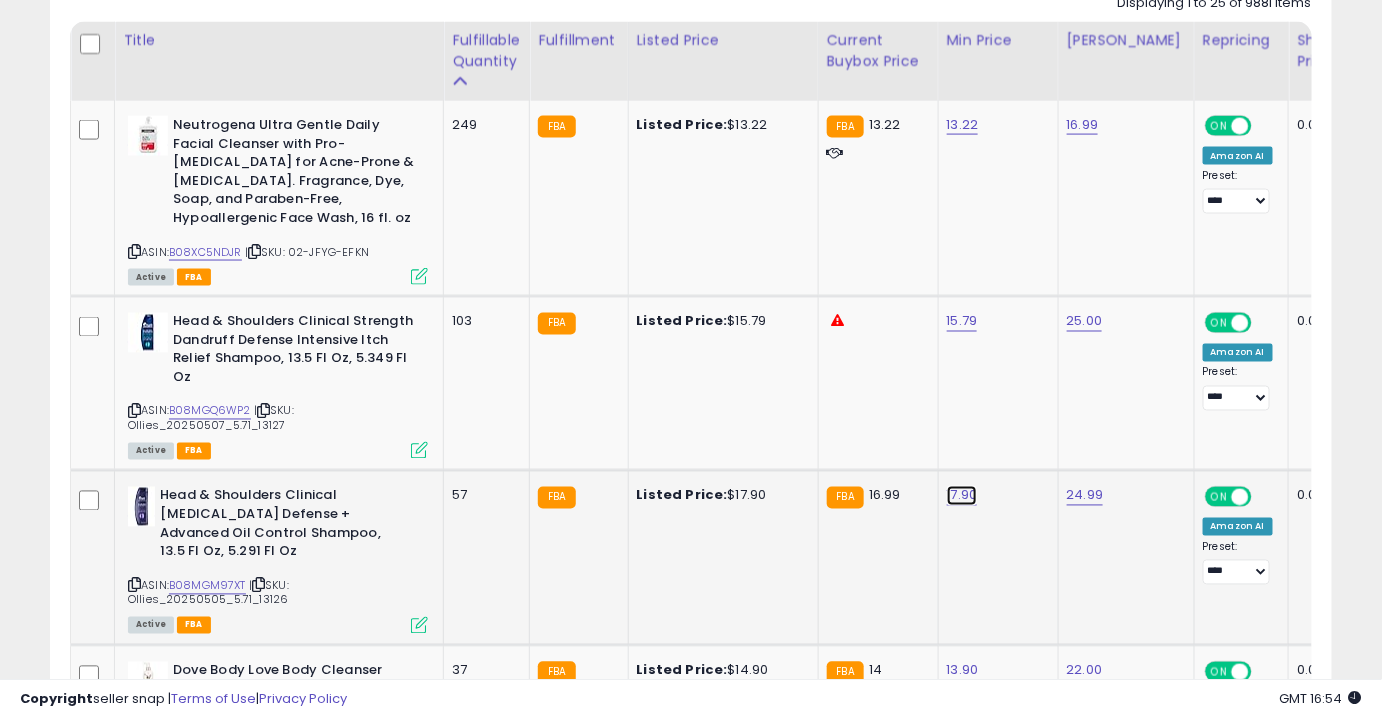 click on "17.90" at bounding box center (963, 125) 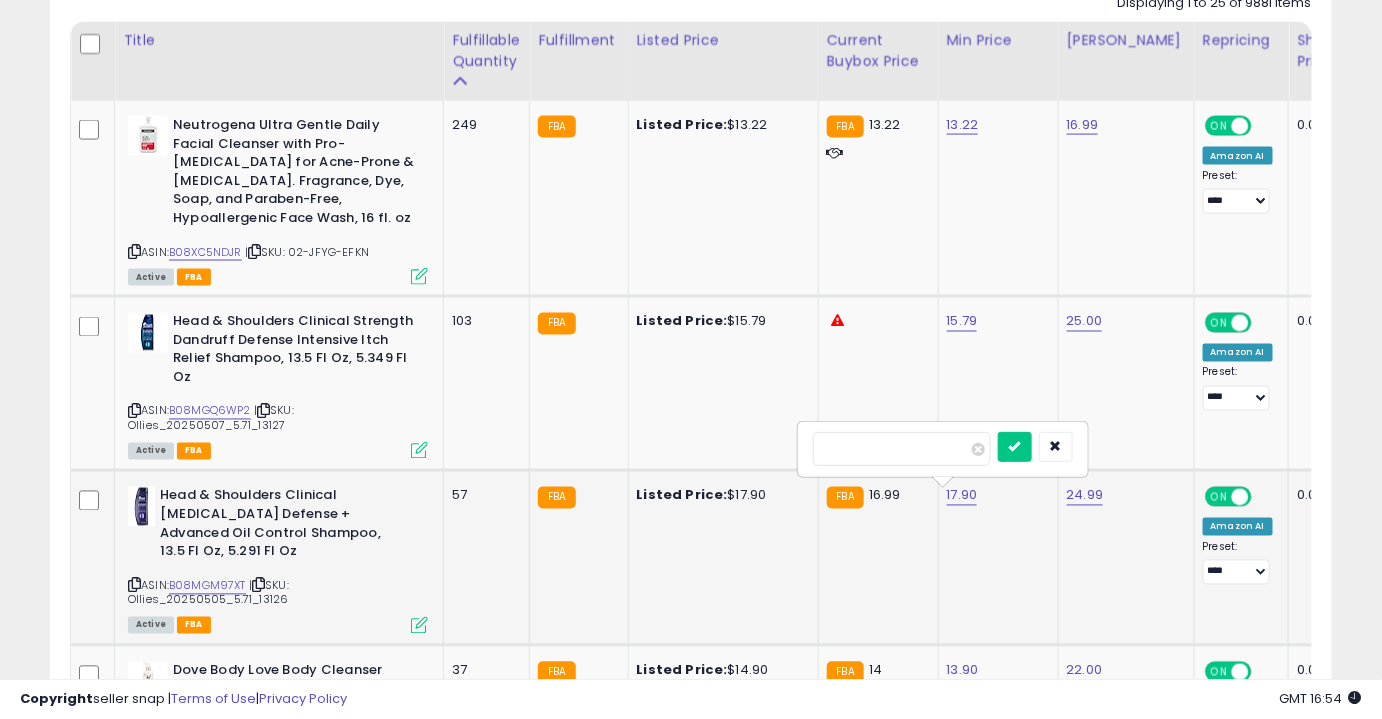 type on "*****" 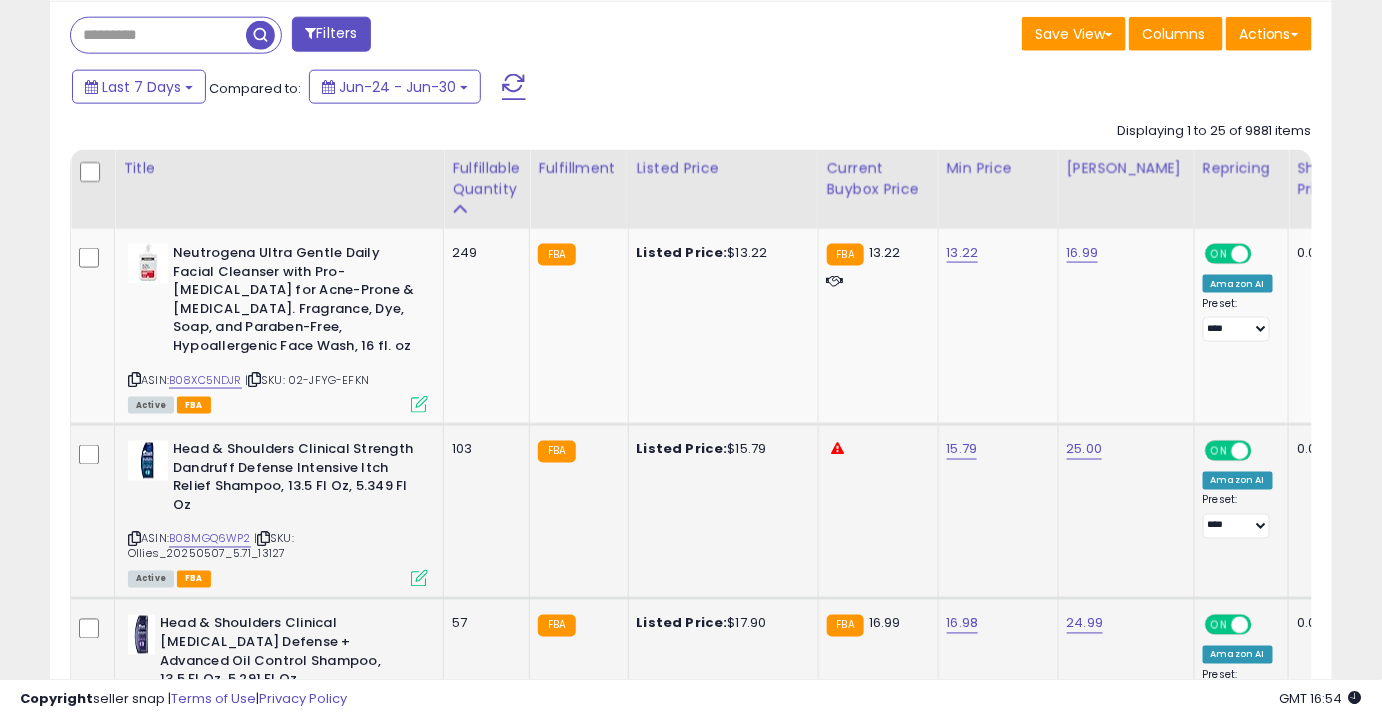 scroll, scrollTop: 847, scrollLeft: 0, axis: vertical 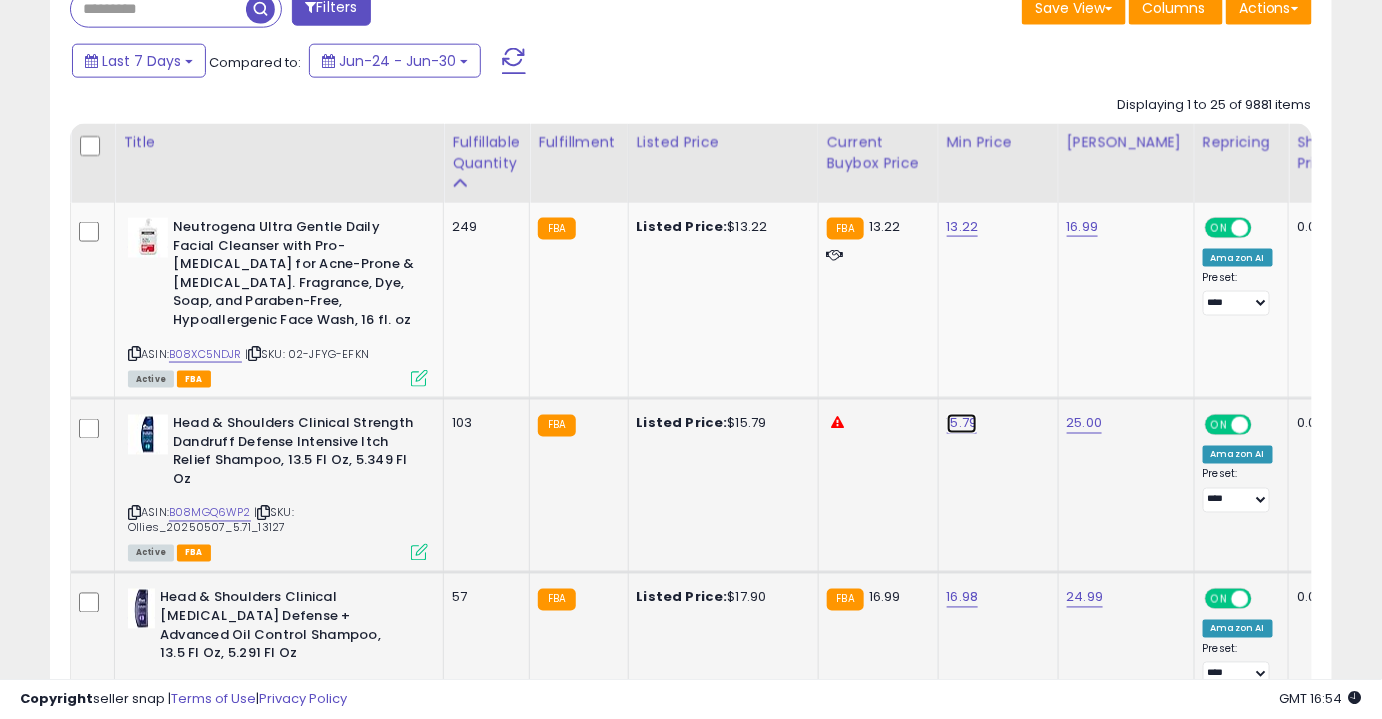 click on "15.79" at bounding box center [963, 227] 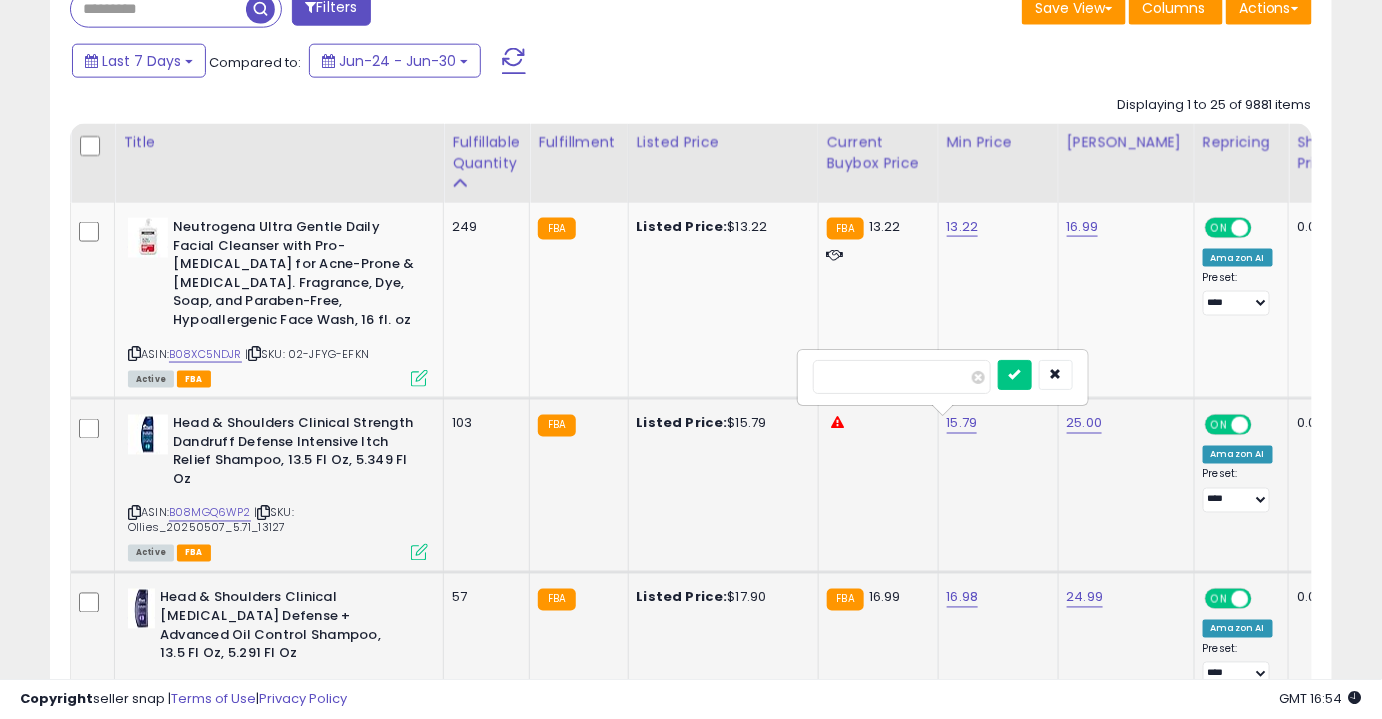 type on "*****" 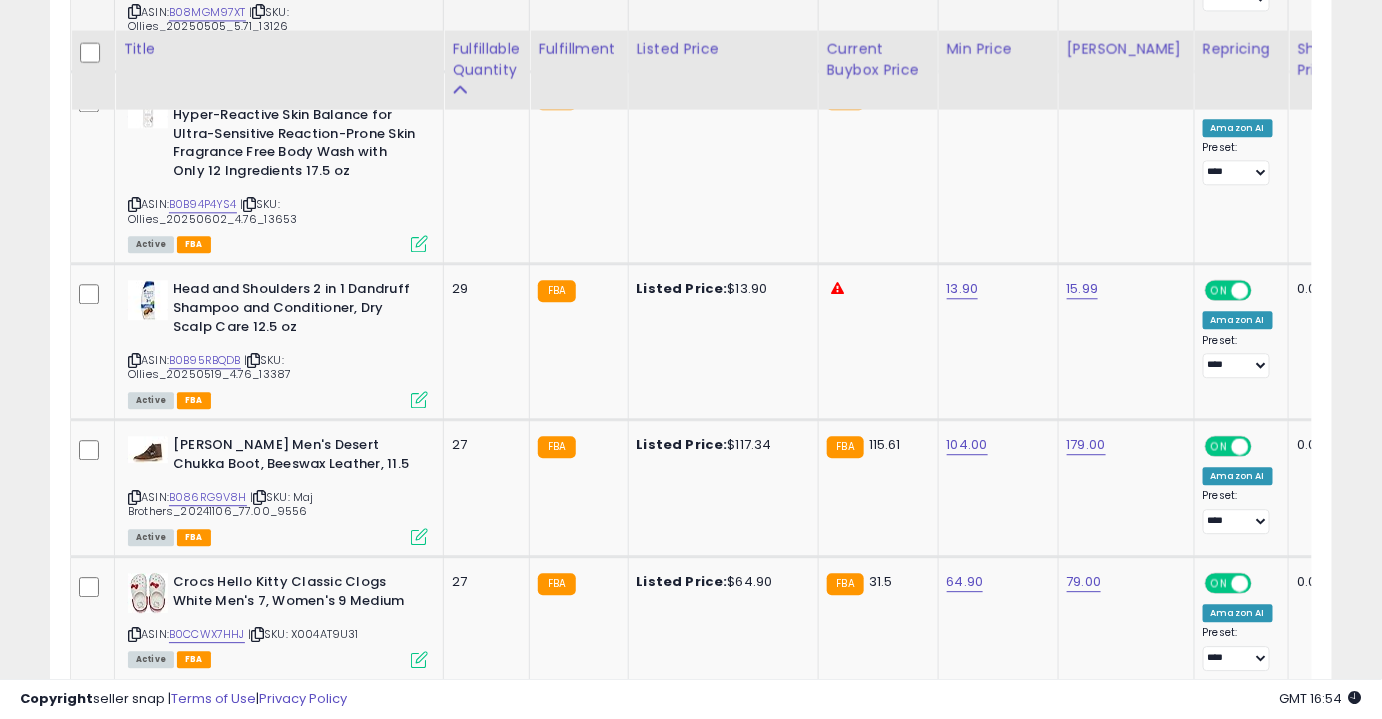 scroll, scrollTop: 1556, scrollLeft: 0, axis: vertical 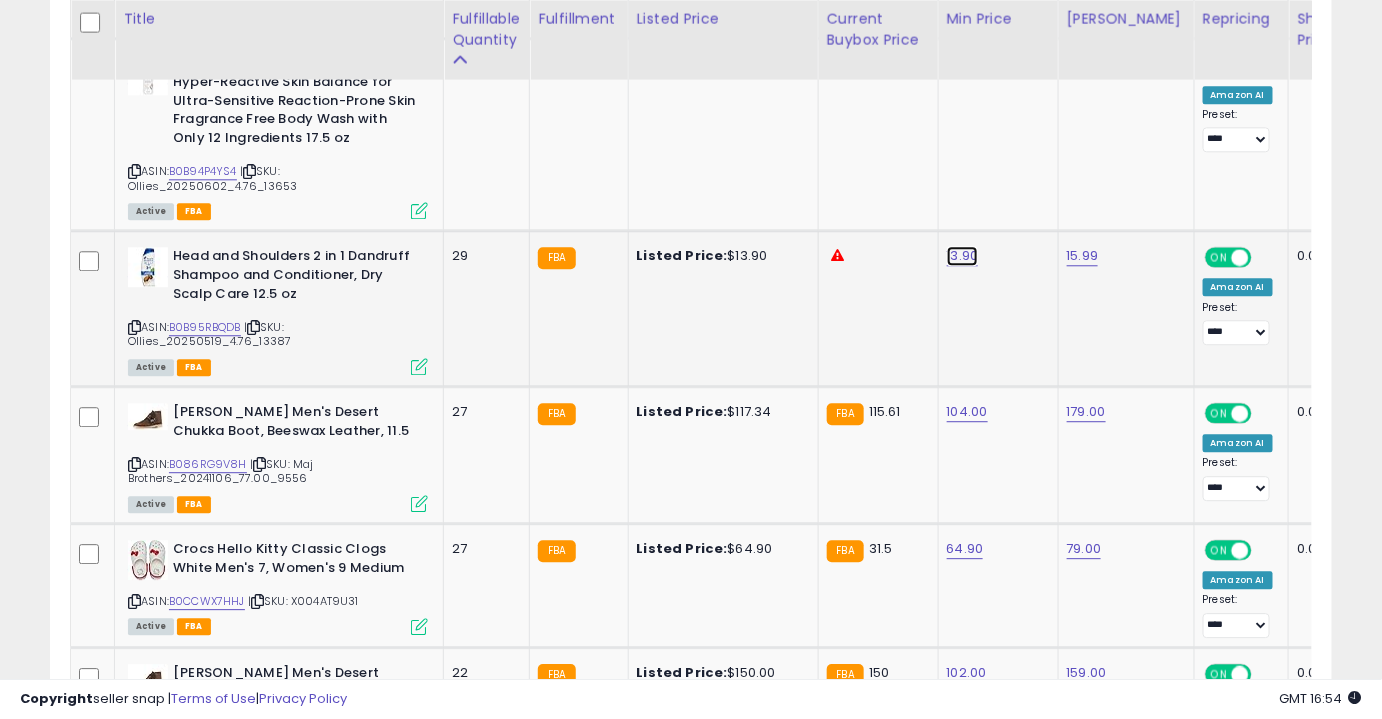 click on "13.90" at bounding box center [963, -482] 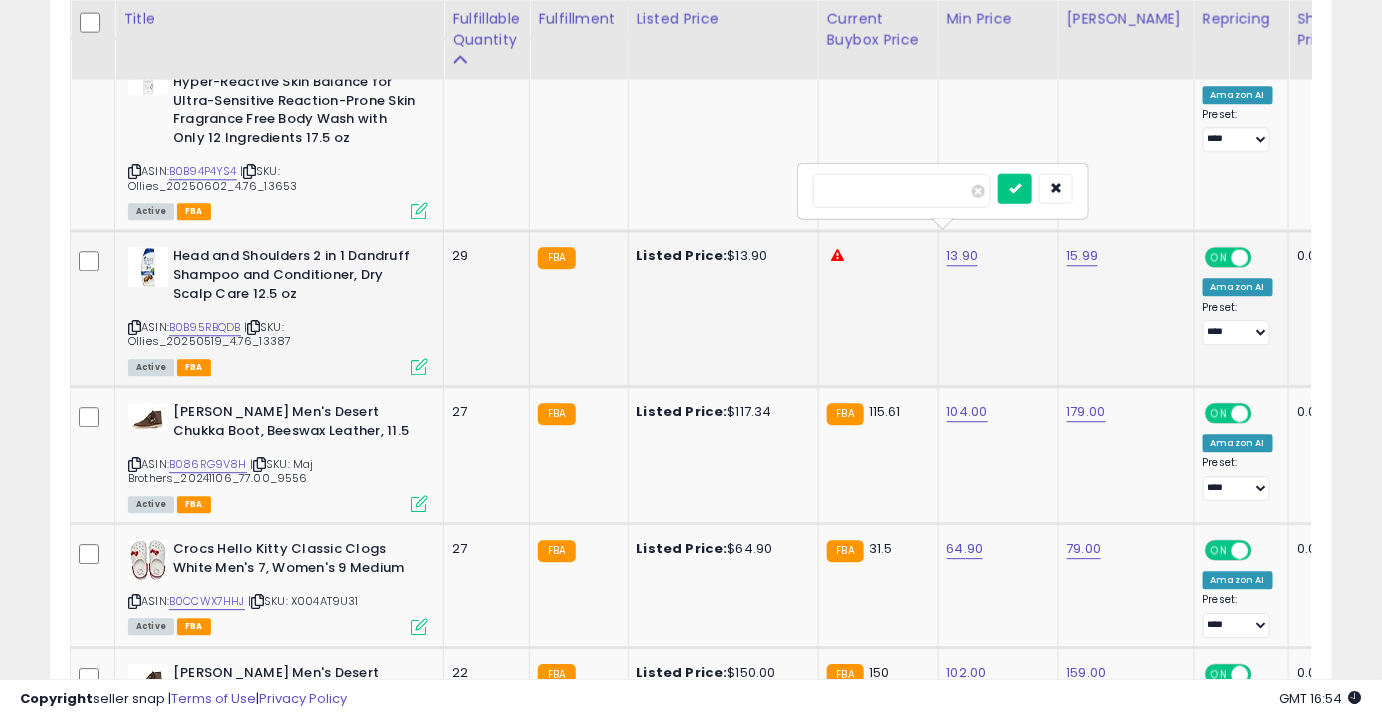 type on "*****" 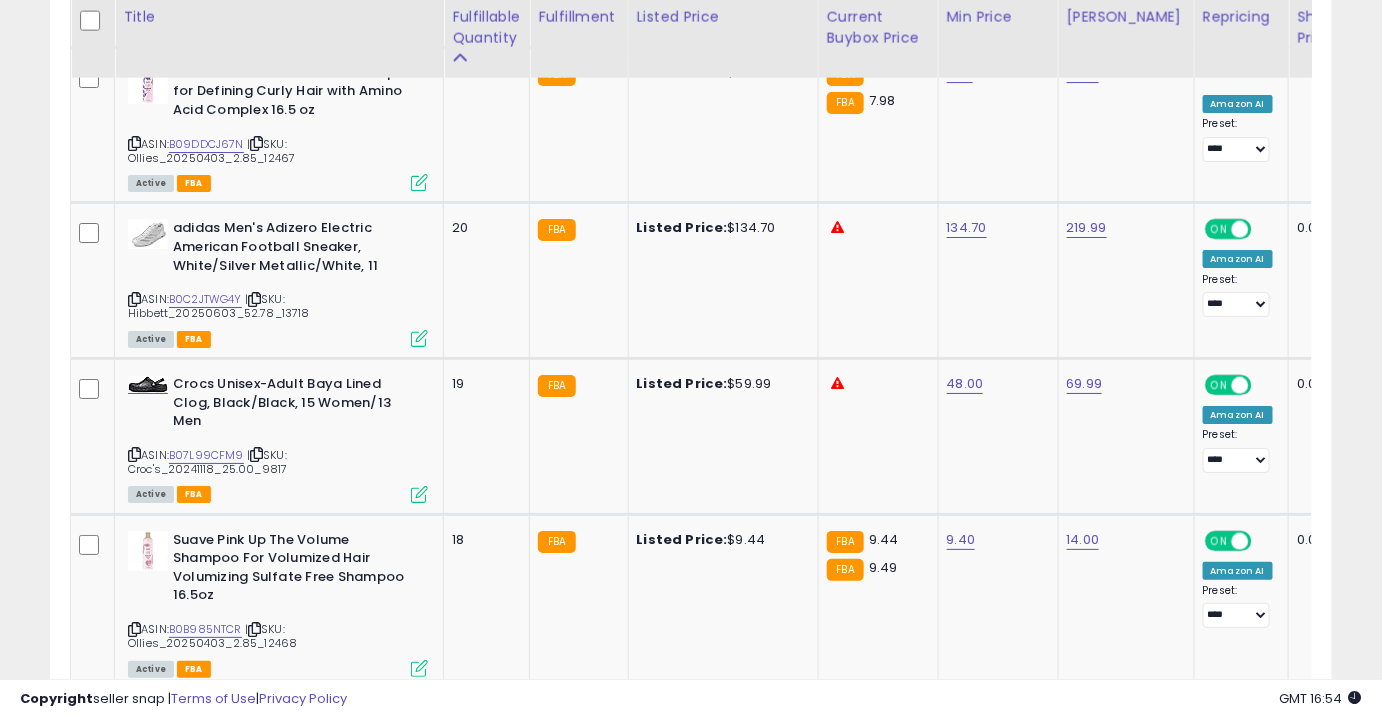 scroll, scrollTop: 2294, scrollLeft: 0, axis: vertical 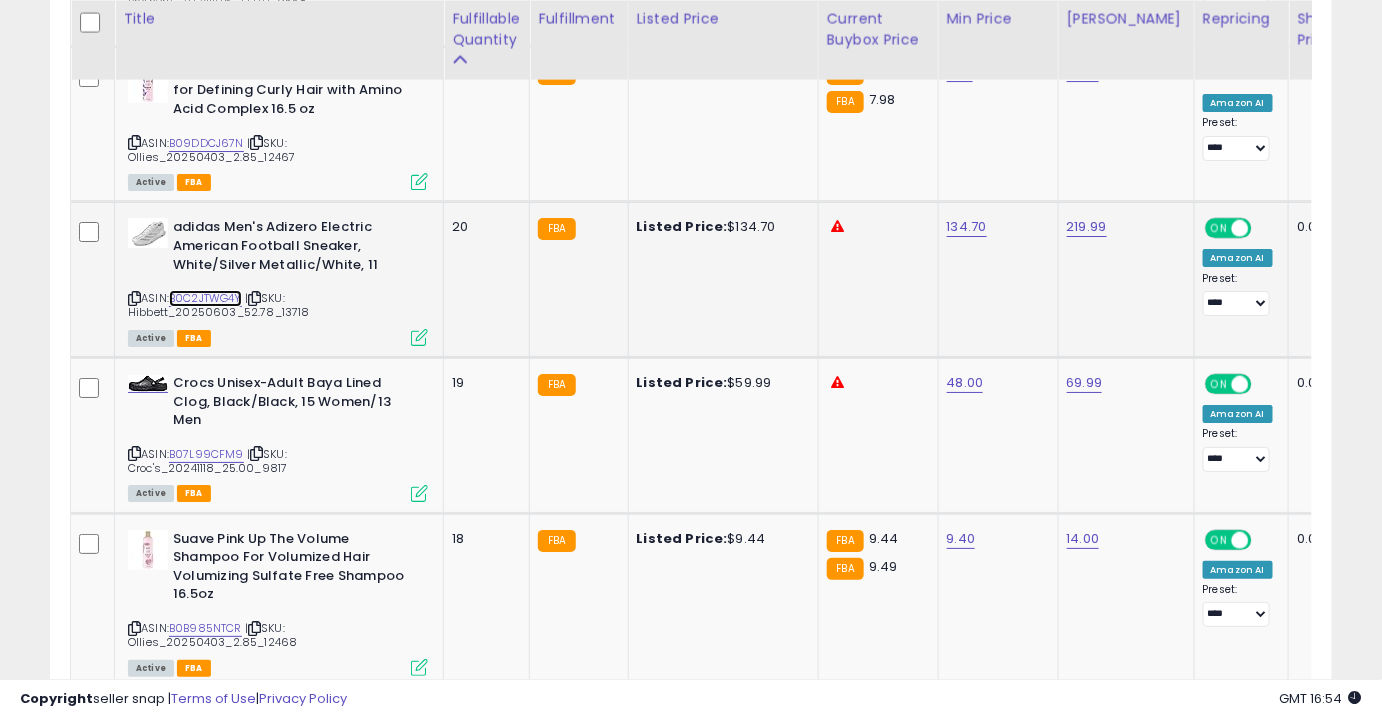click on "B0C2JTWG4Y" at bounding box center [205, 298] 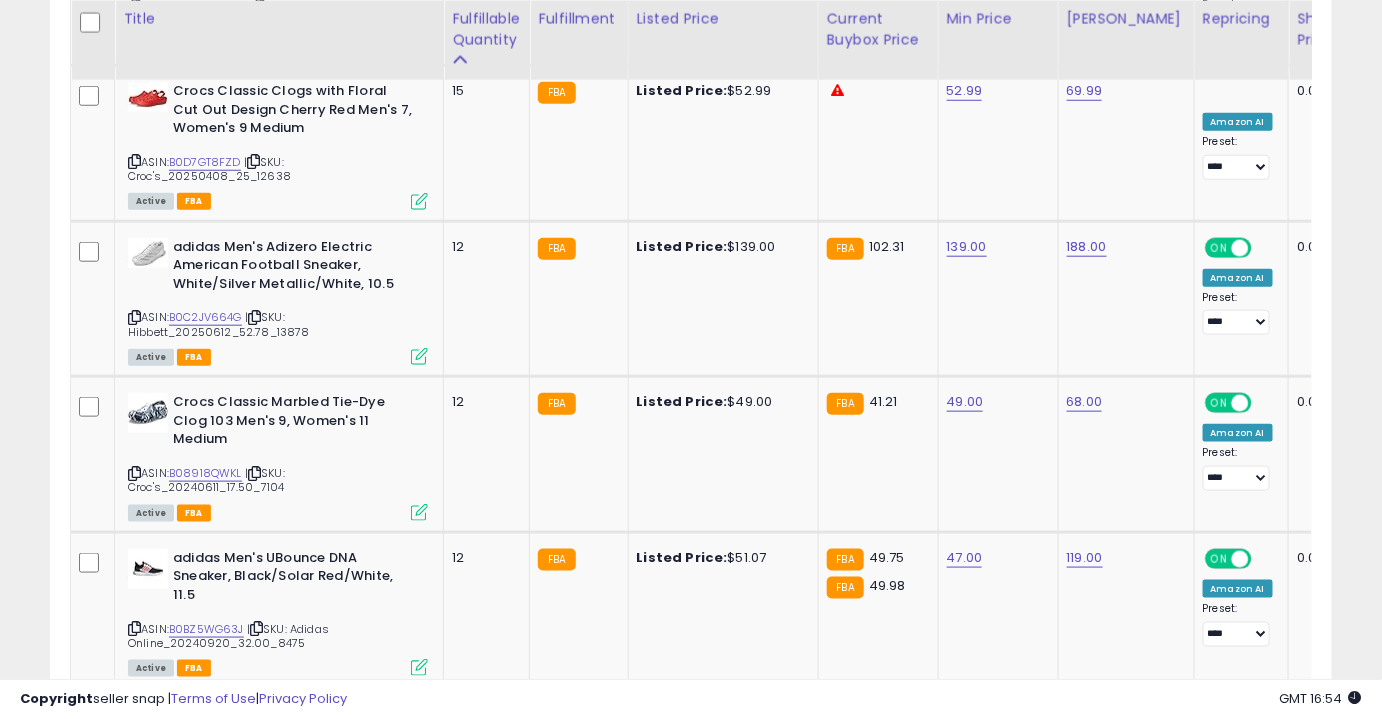 scroll, scrollTop: 3055, scrollLeft: 0, axis: vertical 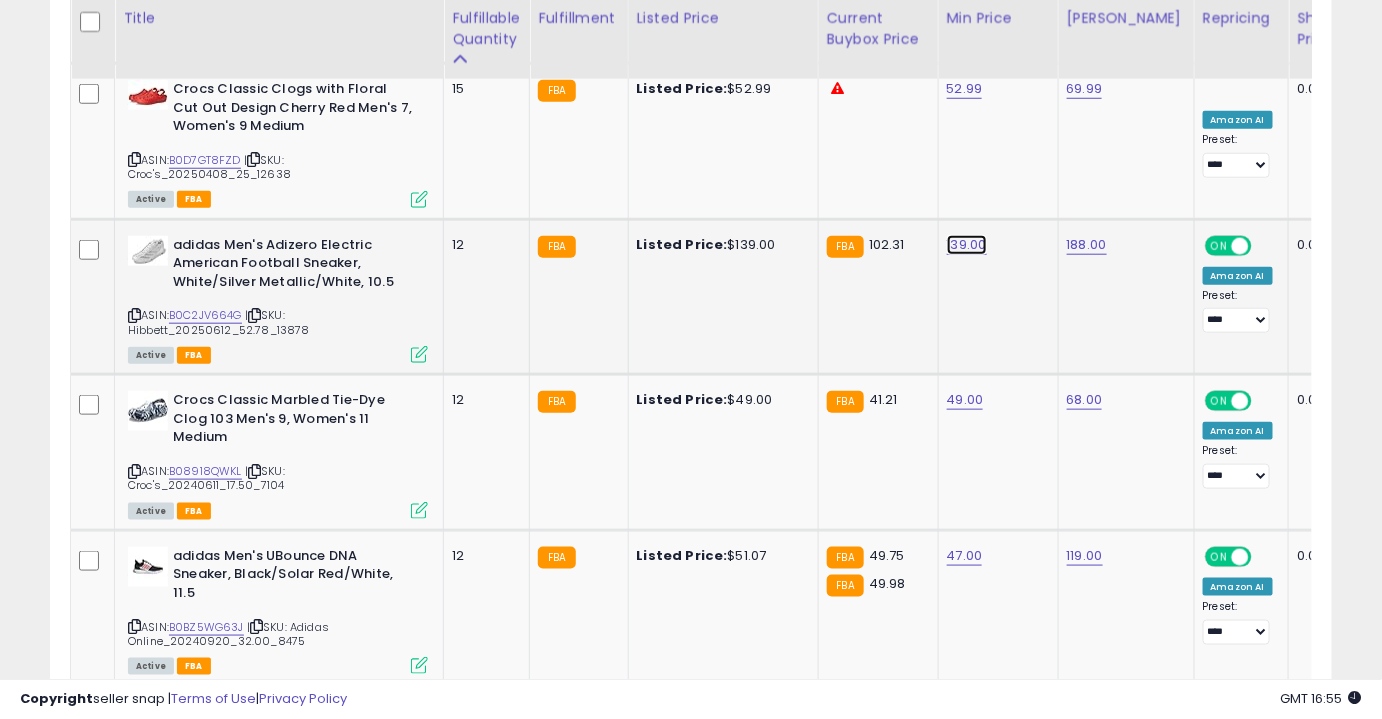 click on "139.00" at bounding box center (963, -1981) 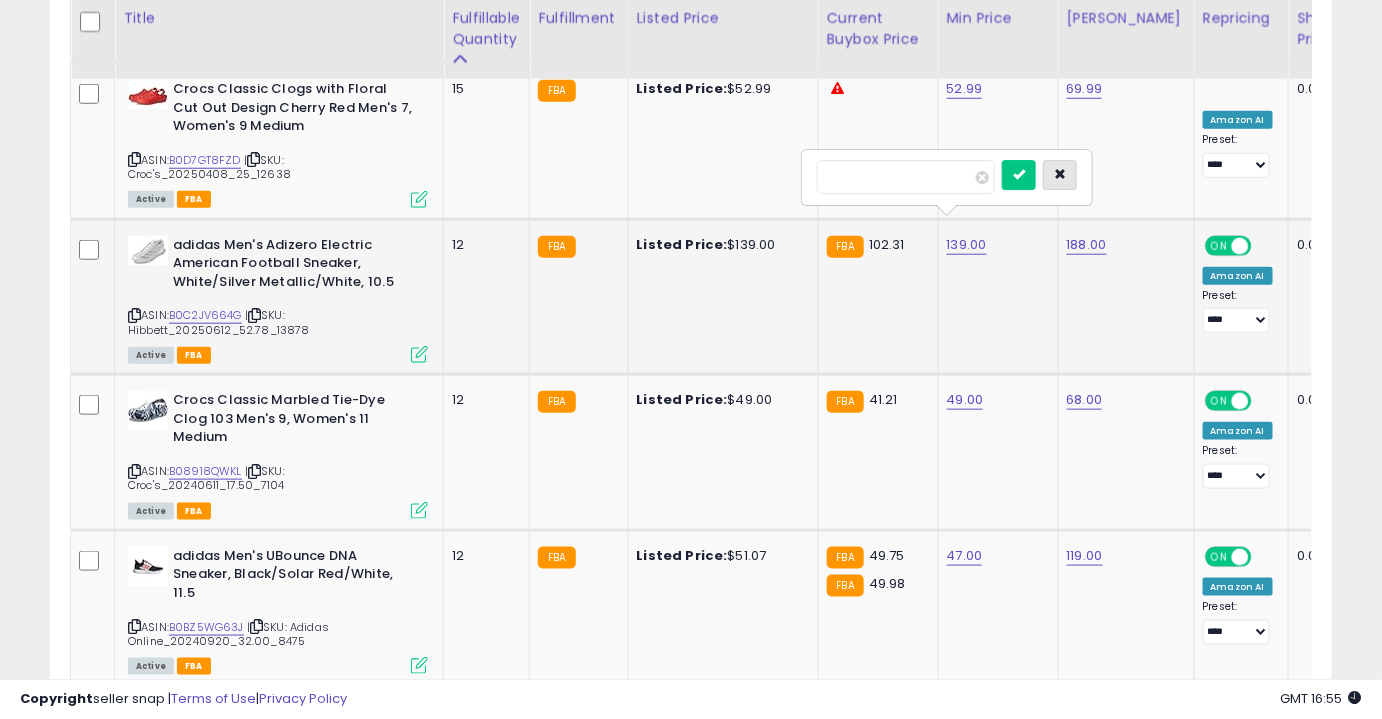click at bounding box center (1060, 175) 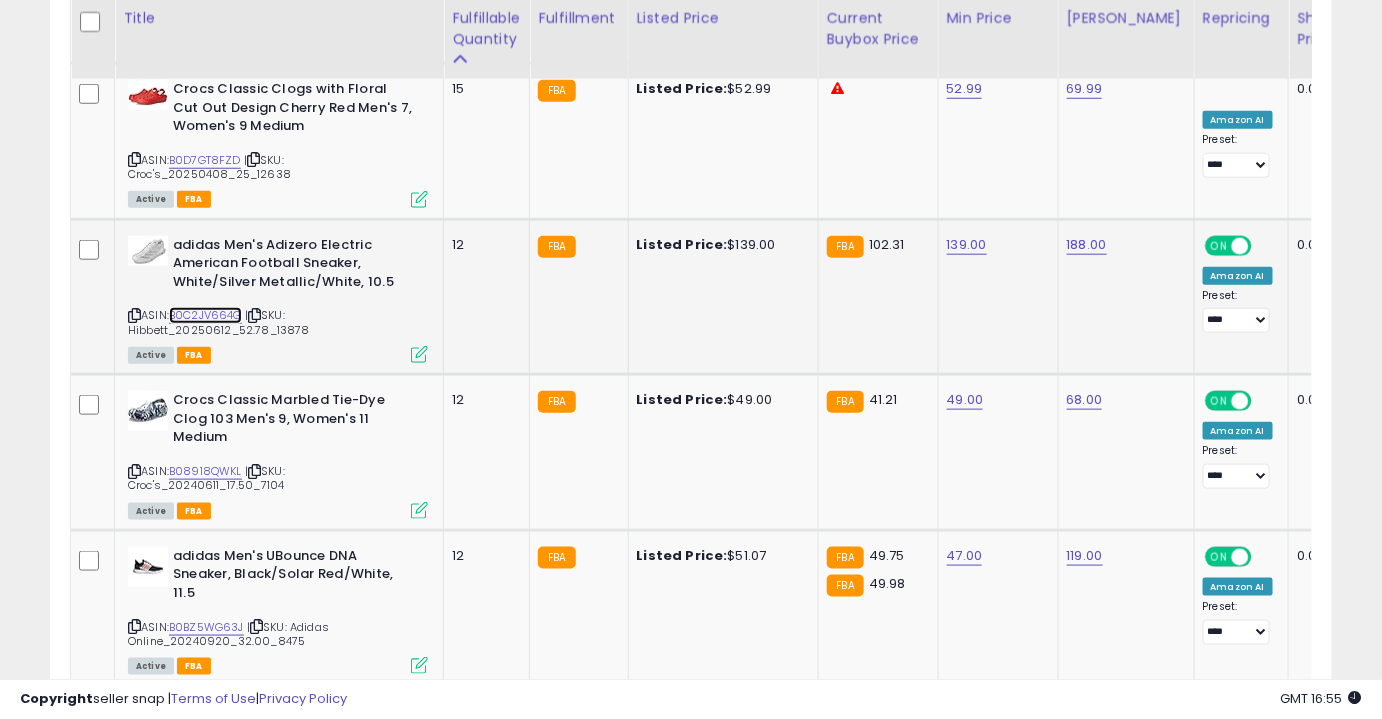 click on "B0C2JV664G" at bounding box center [205, 315] 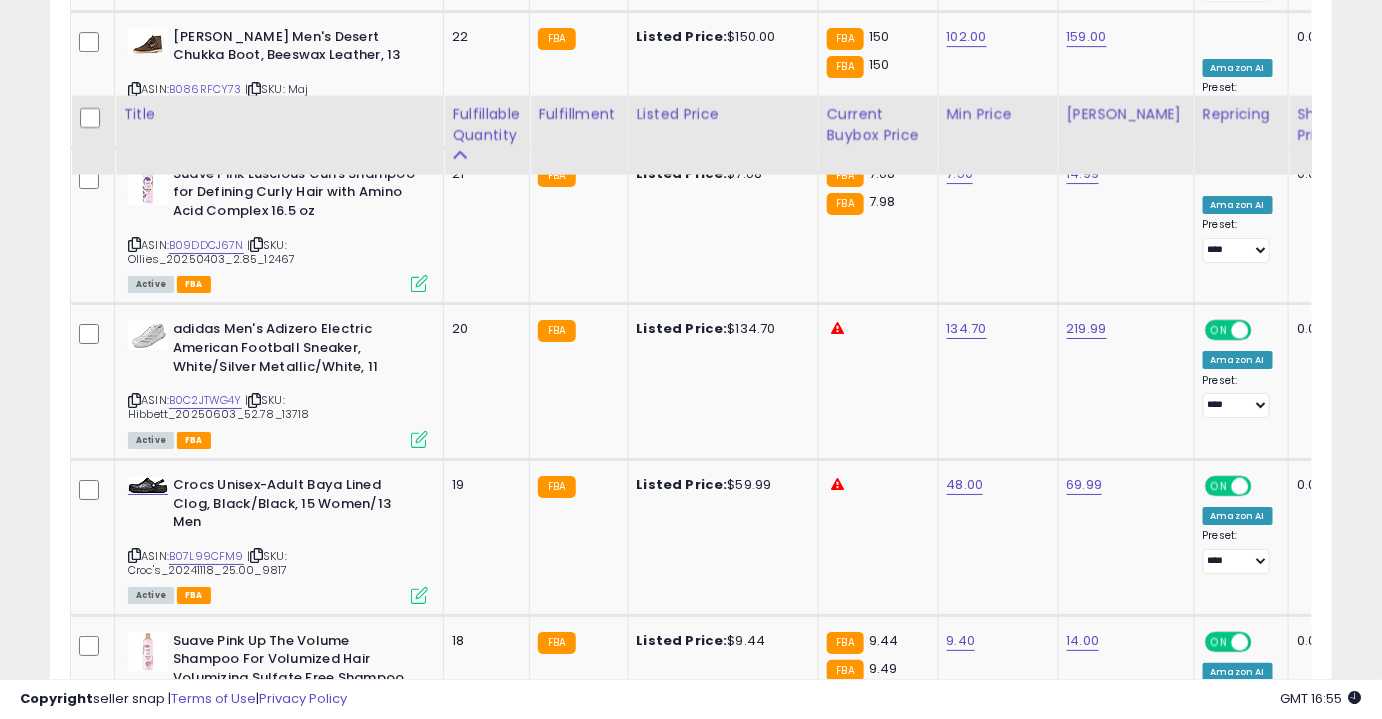 scroll, scrollTop: 2192, scrollLeft: 0, axis: vertical 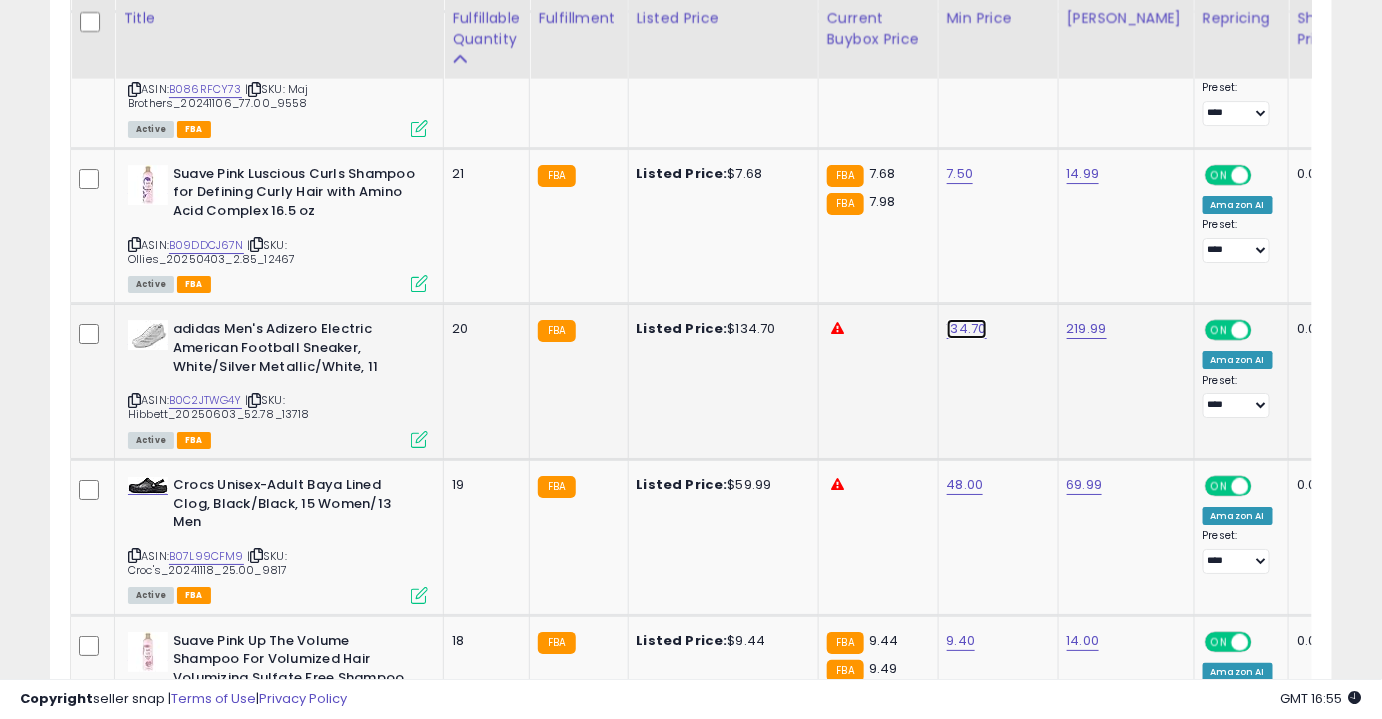 click on "134.70" at bounding box center (963, -1118) 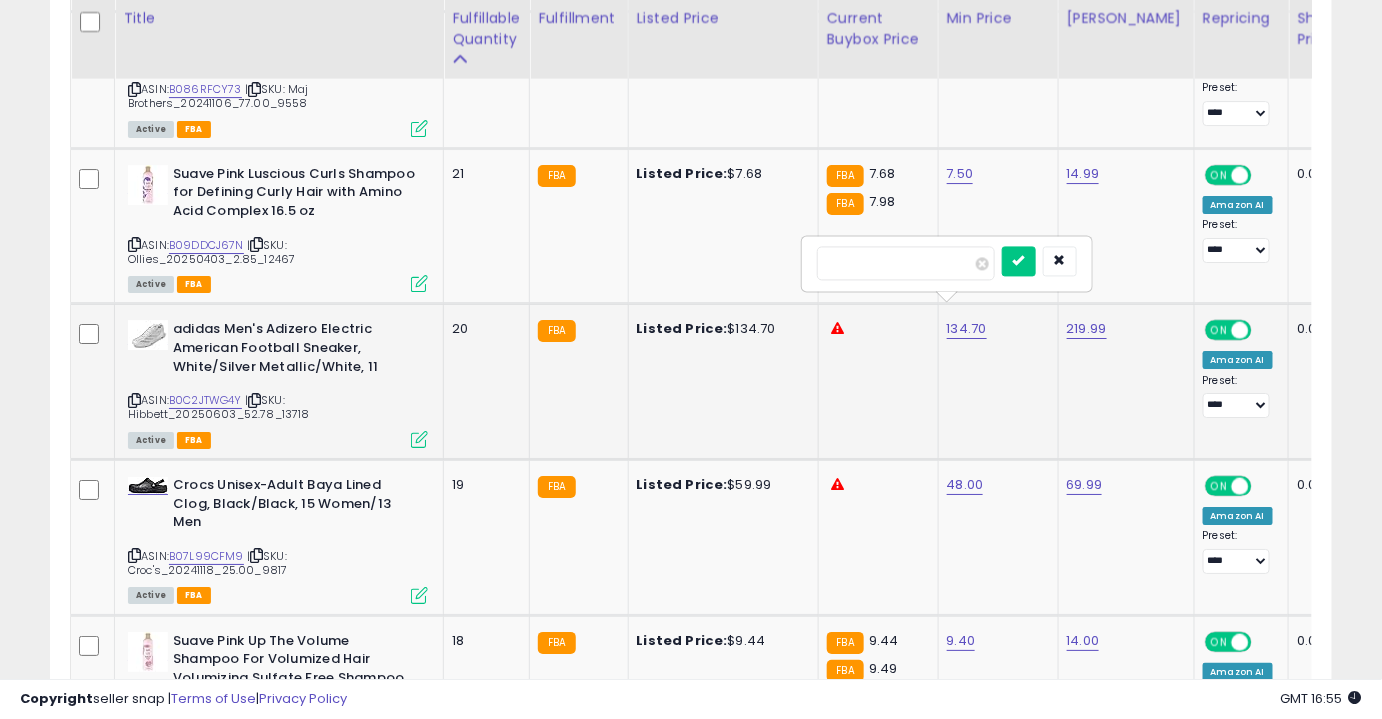 type on "***" 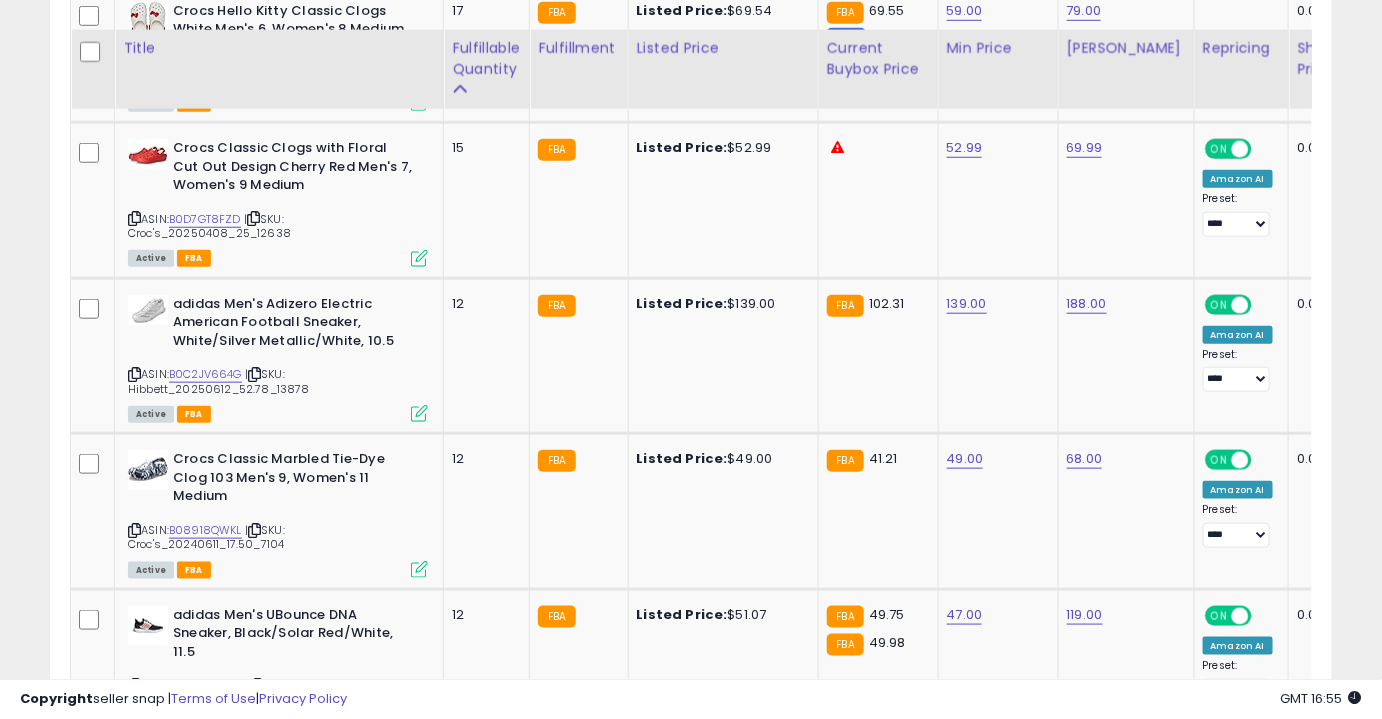 scroll, scrollTop: 3027, scrollLeft: 0, axis: vertical 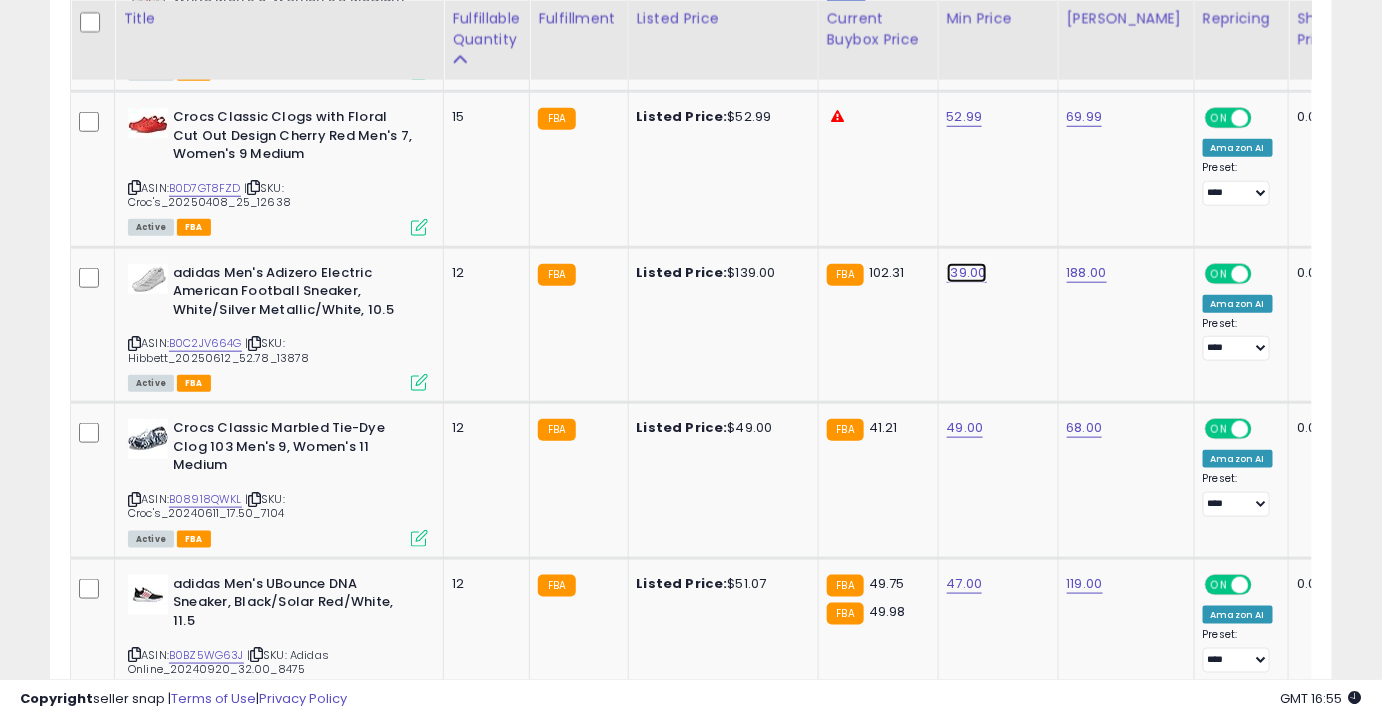 click on "139.00" at bounding box center [963, -1953] 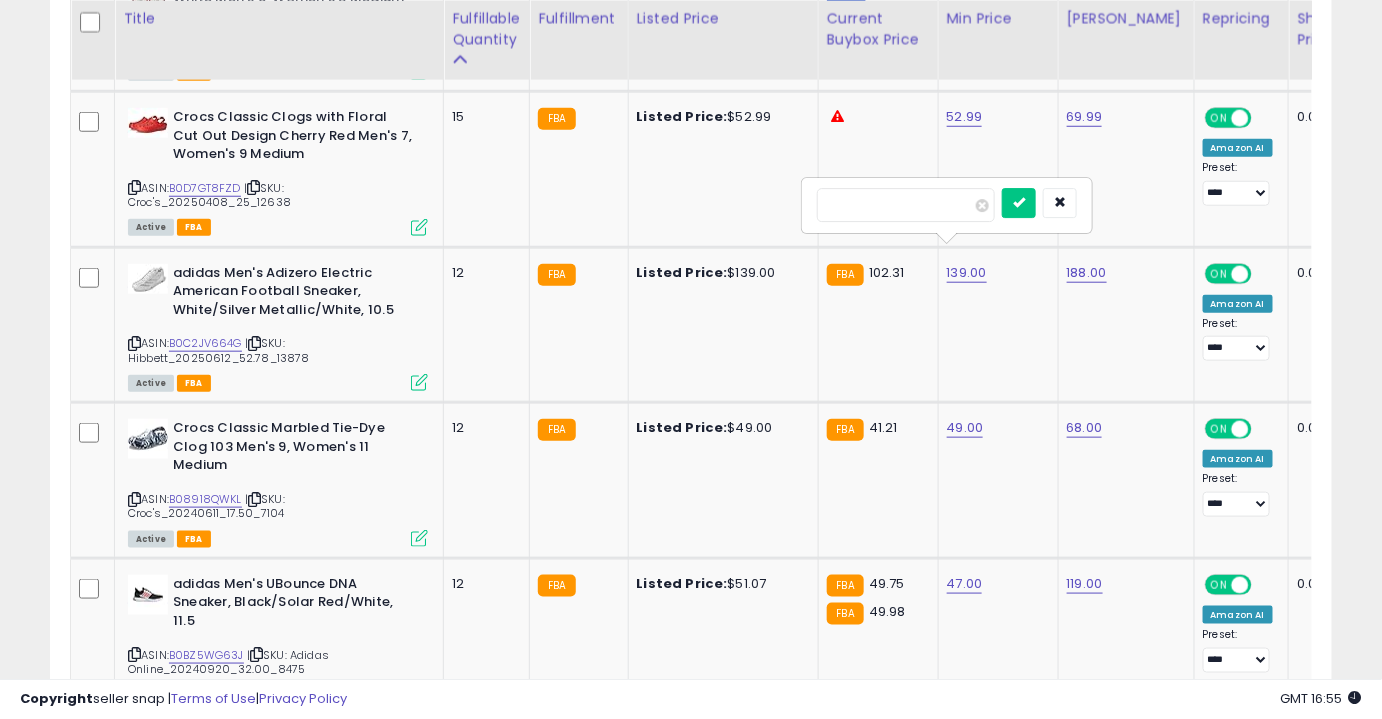 click on "******" at bounding box center [906, 205] 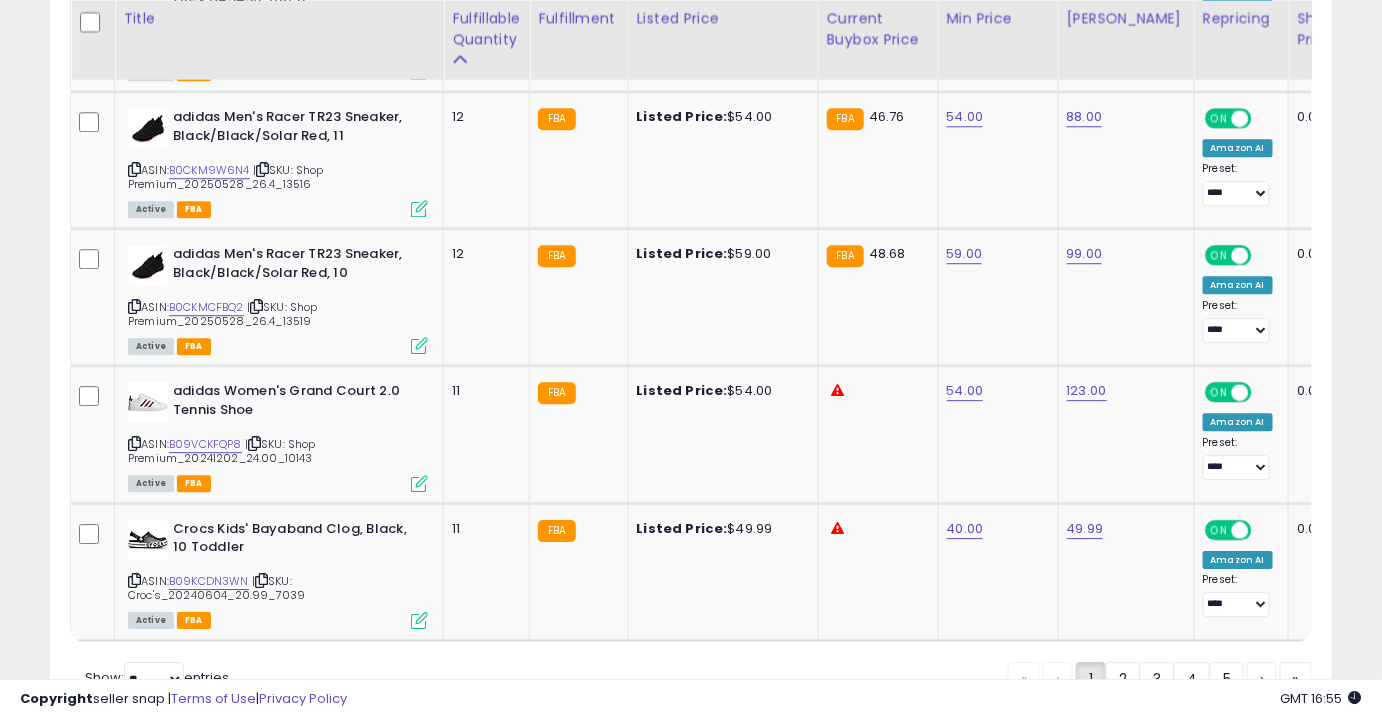 scroll, scrollTop: 4322, scrollLeft: 0, axis: vertical 